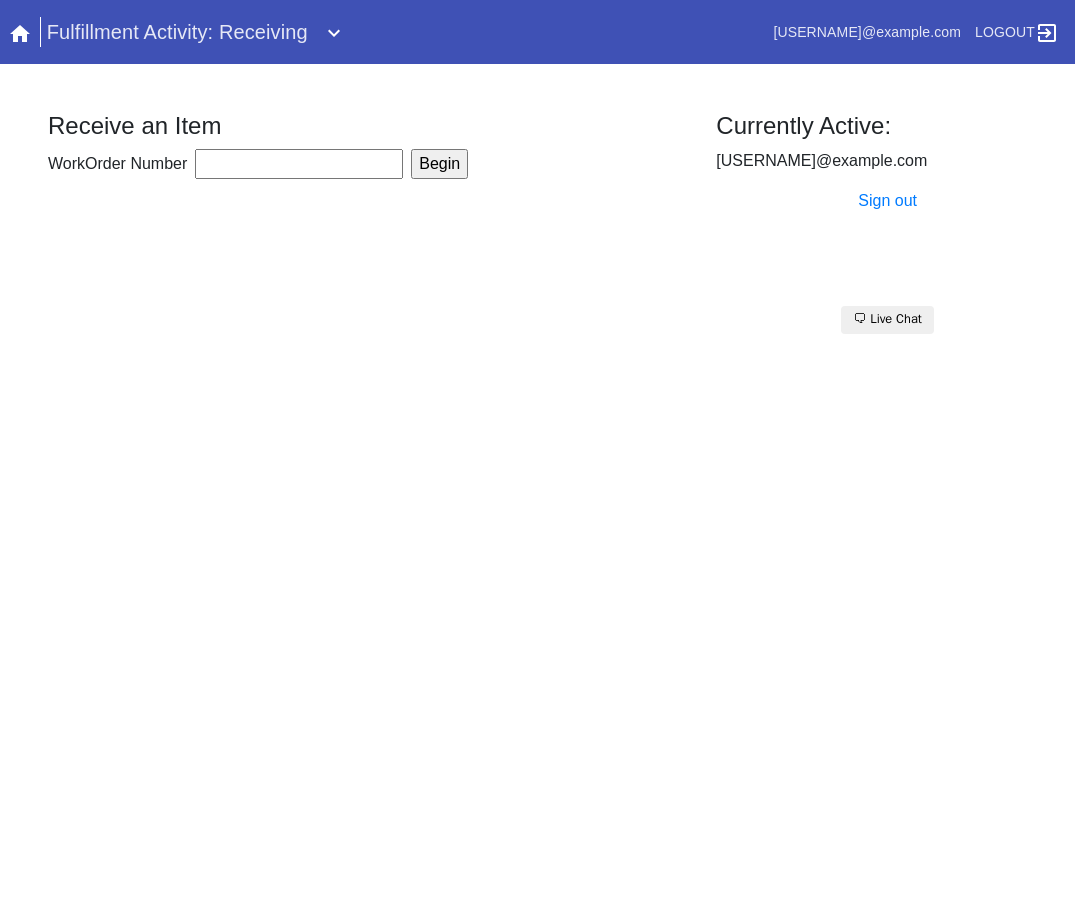 scroll, scrollTop: 0, scrollLeft: 0, axis: both 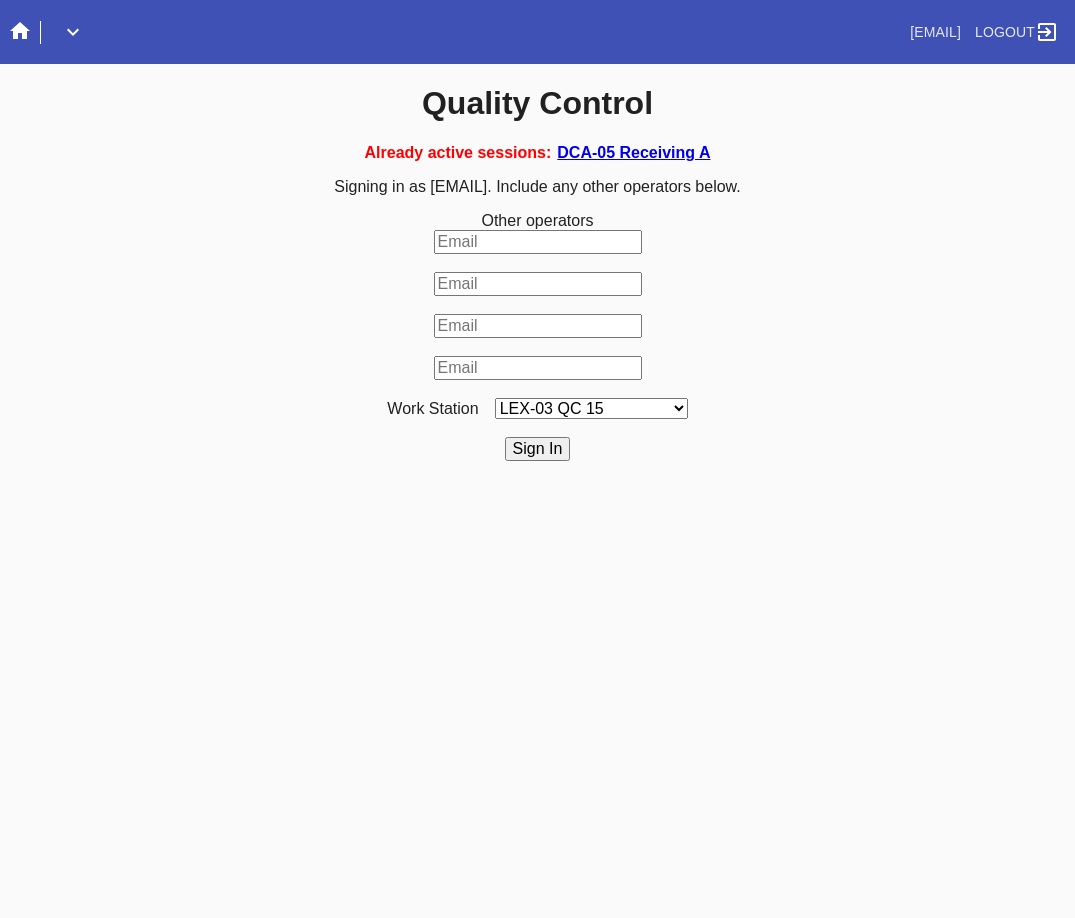 click on "LEX-03 QC 15
LEX-01 AC1-Q1
LEX-01 QC A-2
LEX-01 QC B-2
LAS-01 Art Cell 3 - QC1
LEX-01 AC2-Q1
LEX-01 AC3-Q1
LAS-01 Art Cell 7 - QC1
LEX-01 AL2-Q1
LEX-01 AL5-Q1
LEX-01 AC4-Q1
DCA-05 QC O
LEX-01 AL5-Q2
LAS-01 Art Cell 4 - QC1
LAS-01 Art Cell 8 - QC1
LAS-01 Art Cell 1 - QC1
LEX-03 QC 9
LEX-01 QC C-2
LEX-01 QC D-2
LEX-01 QC E-2
LEX-01 QC F-2
LAS-01 Art Cell 5 - QC1
LEX-03 QC 10
LEX-01 AL1-Q1
LEX-03 QC 1
LEX-03 QC 11
LAS-01 Art Cell 2 - QC1
LEX-01 AL1-Q2
ELP-01 QC A-2
ELP-01 QC C-2
ELP-01 QC D-2
ELP-01 QC E-2
ELP-01 QC F-2
ELP-01 QC G-2
ELP-01 QC H-2
LEX-03 Ornament QC
LEX-03 QC 12
LEX-03 QC 2
LEX-03 QC 3
LEX-03 QC 4
LEX-03 QC 5
LEX-03 QC 6
LEX-03 QC 7
LEX-03 QC 8
LEX-03 QC 13
DCA-05 QC A
LEX-03 QC 16
DCA-05 QC B
DCA-05 QC C
DCA-05 QC D
LEX-01 AL4-Q1
LAS-01 Art Cell 6 - QC1
DCA-05 QC E
DCA-05 QC F
DCA-05 QC G
DCA-05 QC H
ELP-01 QC B-2
LEX-03 QC 14
LEX-01 AL3-Q1
LEX-01 AL3-Q2" at bounding box center [591, 408] 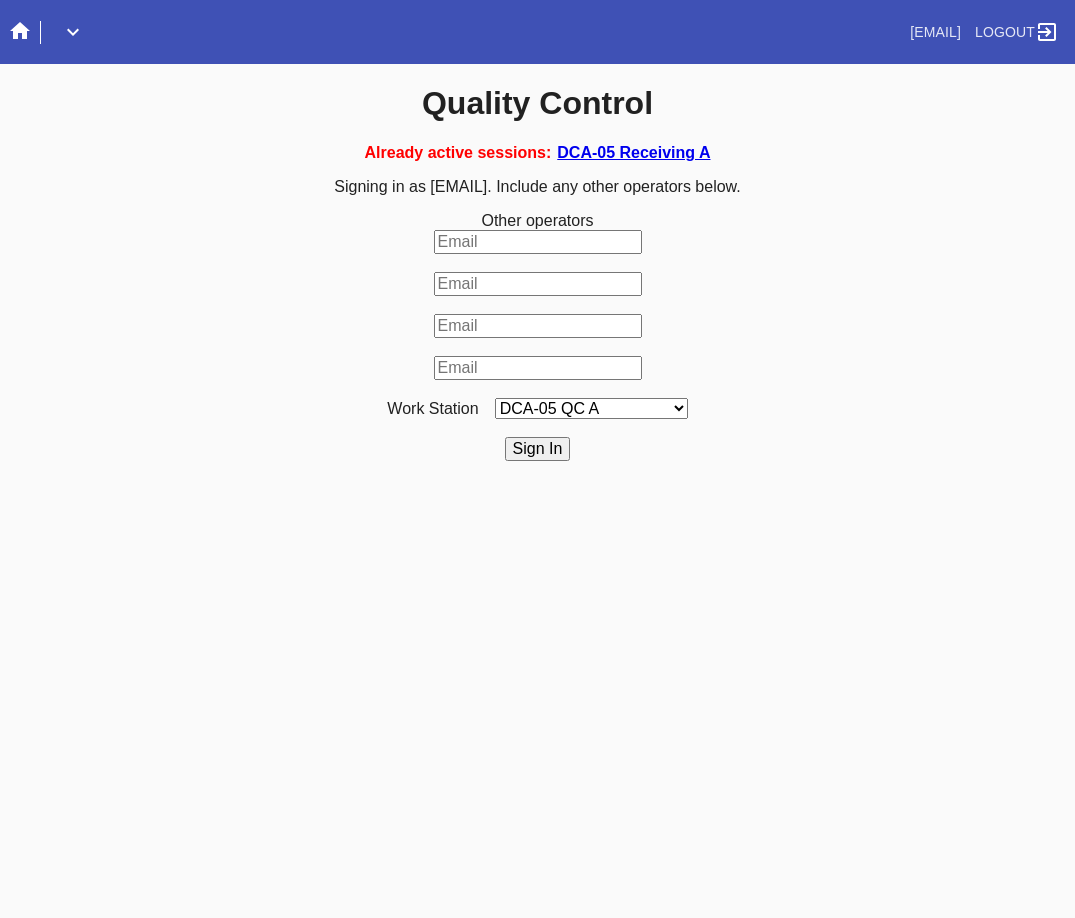 click on "LEX-03 QC 15
LEX-01 AC1-Q1
LEX-01 QC A-2
LEX-01 QC B-2
LAS-01 Art Cell 3 - QC1
LEX-01 AC2-Q1
LEX-01 AC3-Q1
LAS-01 Art Cell 7 - QC1
LEX-01 AL2-Q1
LEX-01 AL5-Q1
LEX-01 AC4-Q1
DCA-05 QC O
LEX-01 AL5-Q2
LAS-01 Art Cell 4 - QC1
LAS-01 Art Cell 8 - QC1
LAS-01 Art Cell 1 - QC1
LEX-03 QC 9
LEX-01 QC C-2
LEX-01 QC D-2
LEX-01 QC E-2
LEX-01 QC F-2
LAS-01 Art Cell 5 - QC1
LEX-03 QC 10
LEX-01 AL1-Q1
LEX-03 QC 1
LEX-03 QC 11
LAS-01 Art Cell 2 - QC1
LEX-01 AL1-Q2
ELP-01 QC A-2
ELP-01 QC C-2
ELP-01 QC D-2
ELP-01 QC E-2
ELP-01 QC F-2
ELP-01 QC G-2
ELP-01 QC H-2
LEX-03 Ornament QC
LEX-03 QC 12
LEX-03 QC 2
LEX-03 QC 3
LEX-03 QC 4
LEX-03 QC 5
LEX-03 QC 6
LEX-03 QC 7
LEX-03 QC 8
LEX-03 QC 13
DCA-05 QC A
LEX-03 QC 16
DCA-05 QC B
DCA-05 QC C
DCA-05 QC D
LEX-01 AL4-Q1
LAS-01 Art Cell 6 - QC1
DCA-05 QC E
DCA-05 QC F
DCA-05 QC G
DCA-05 QC H
ELP-01 QC B-2
LEX-03 QC 14
LEX-01 AL3-Q1
LEX-01 AL3-Q2" at bounding box center (591, 408) 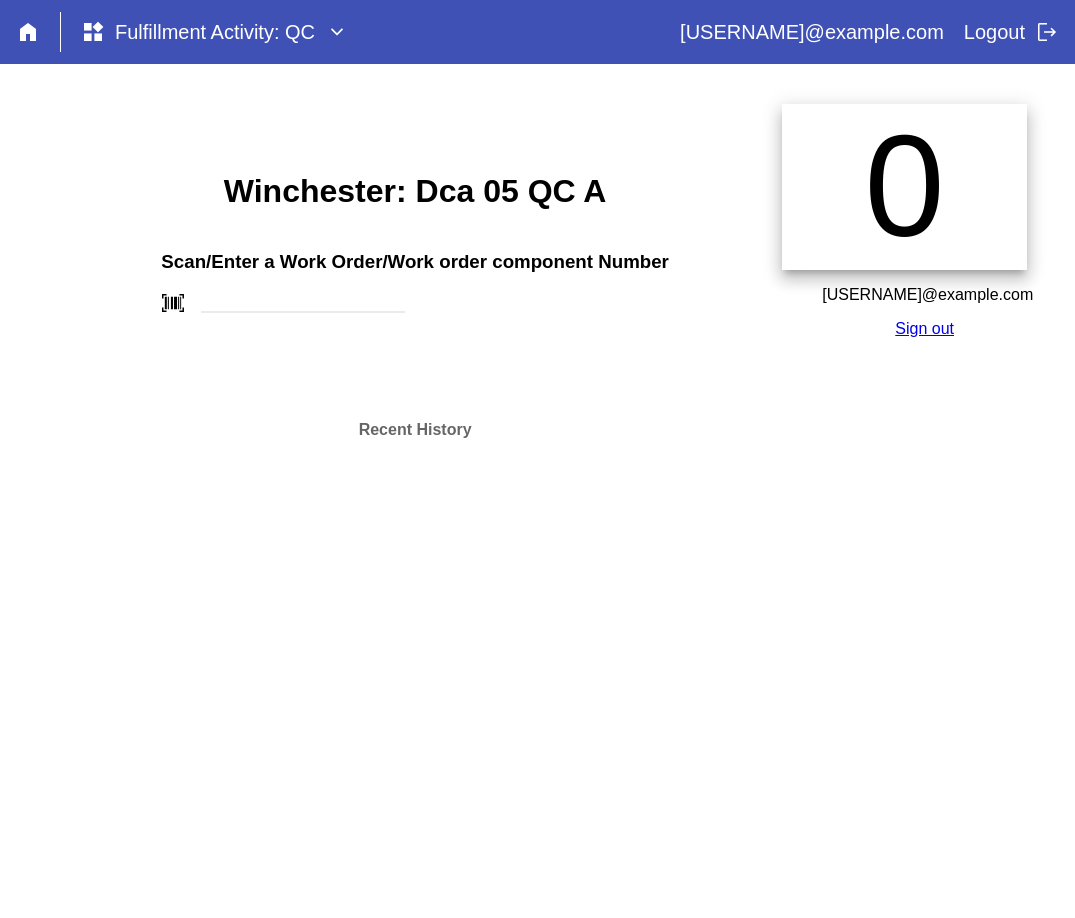 scroll, scrollTop: 0, scrollLeft: 0, axis: both 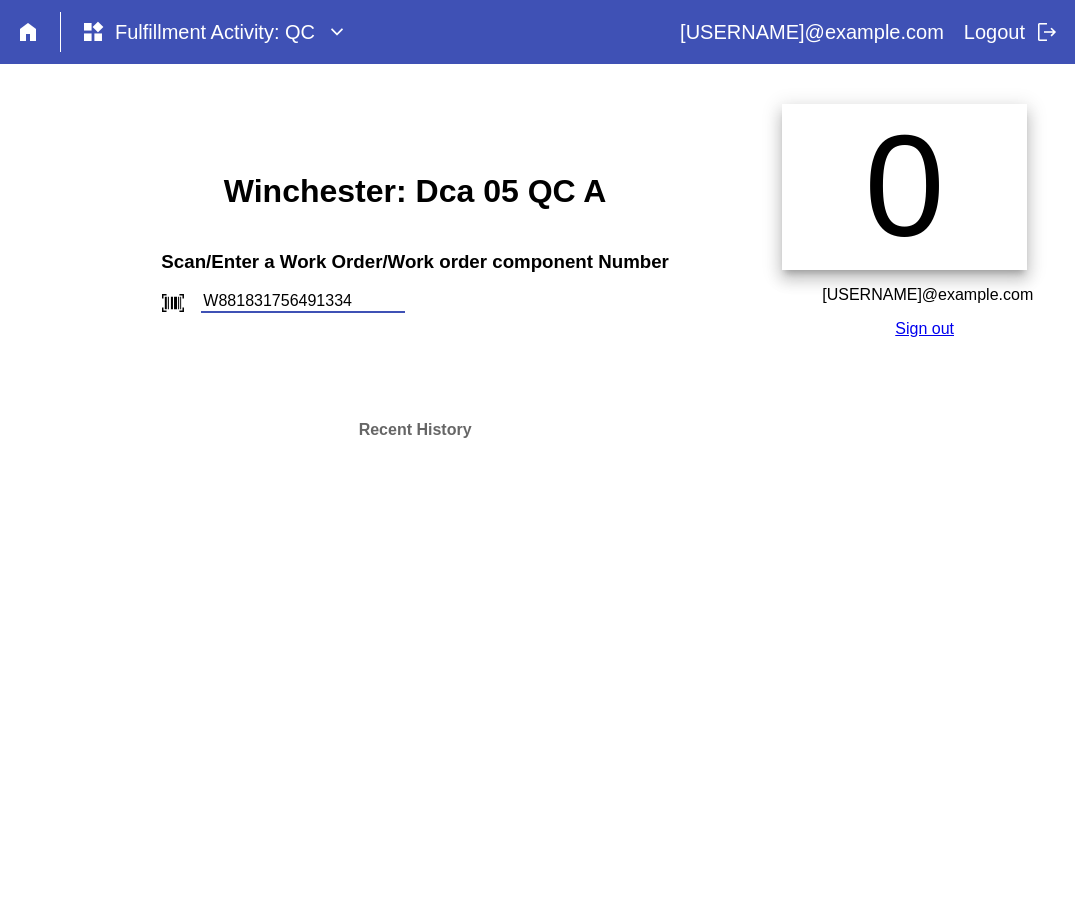 type on "W881831756491334" 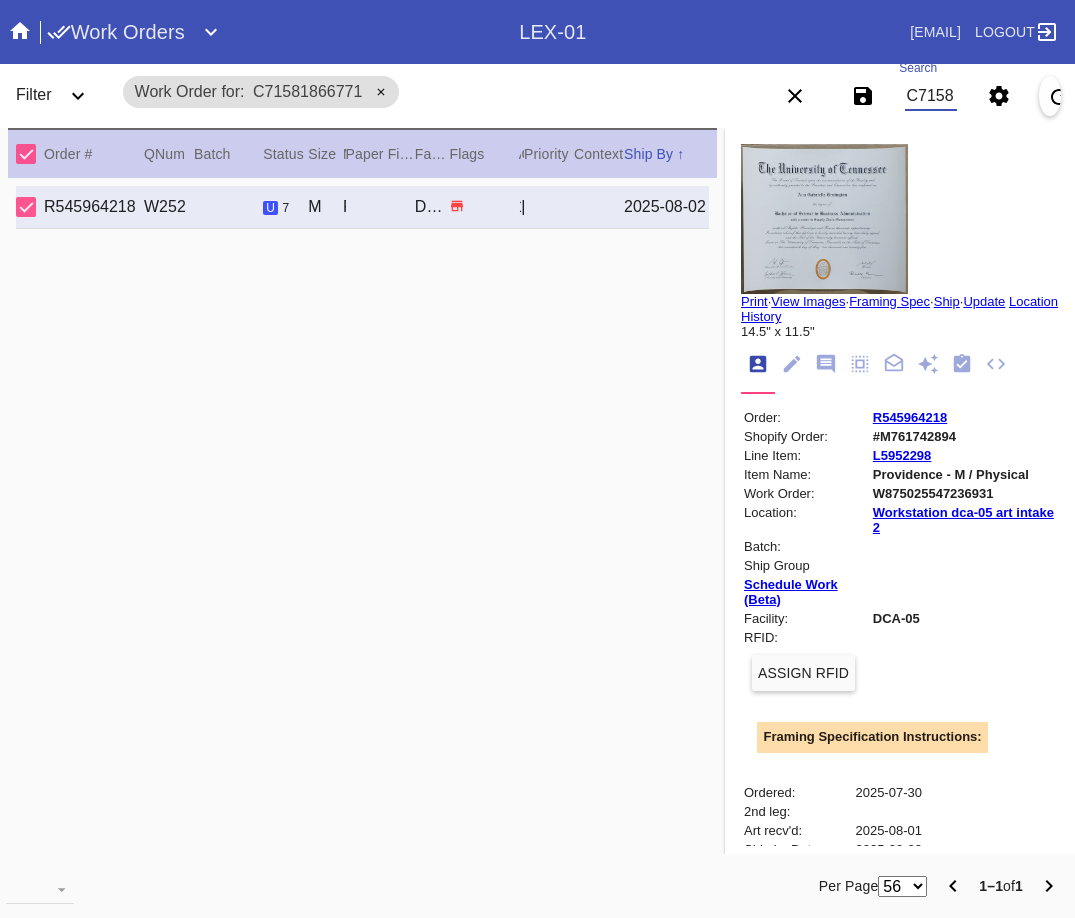 scroll, scrollTop: 0, scrollLeft: 0, axis: both 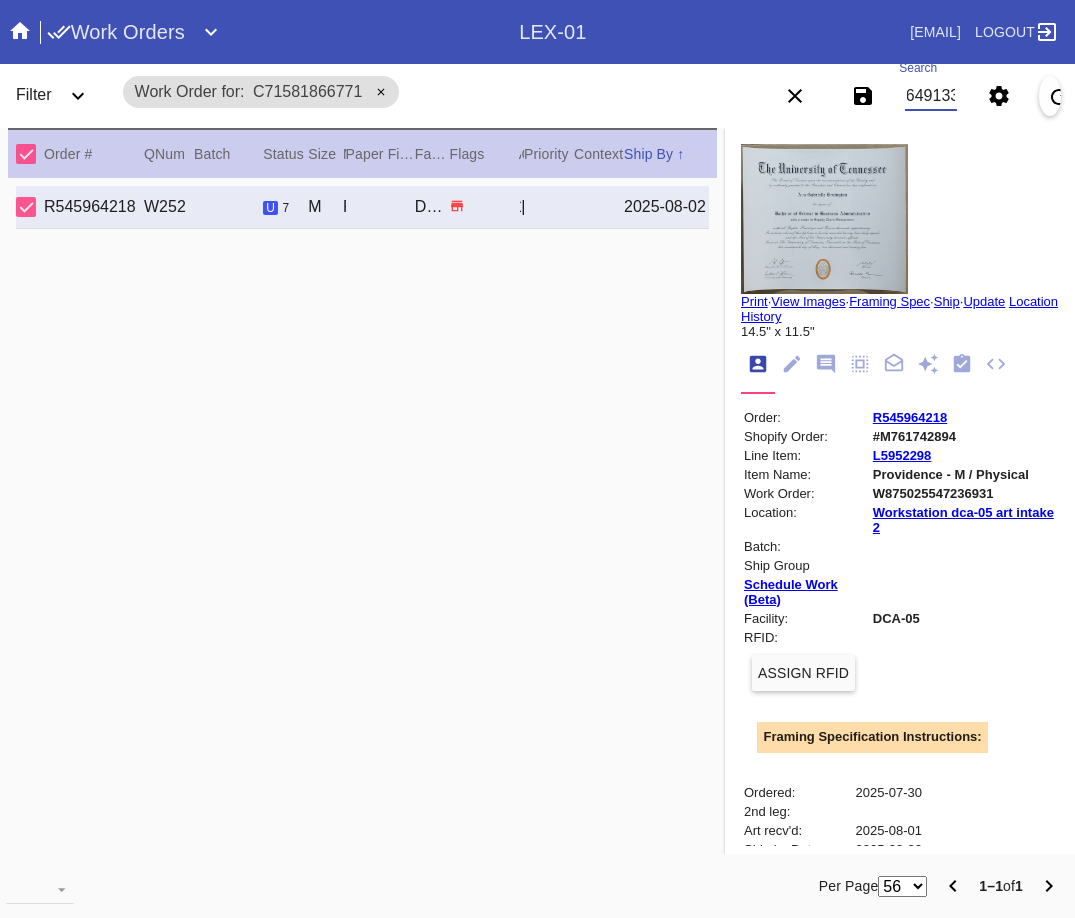 type on "W881831756491334" 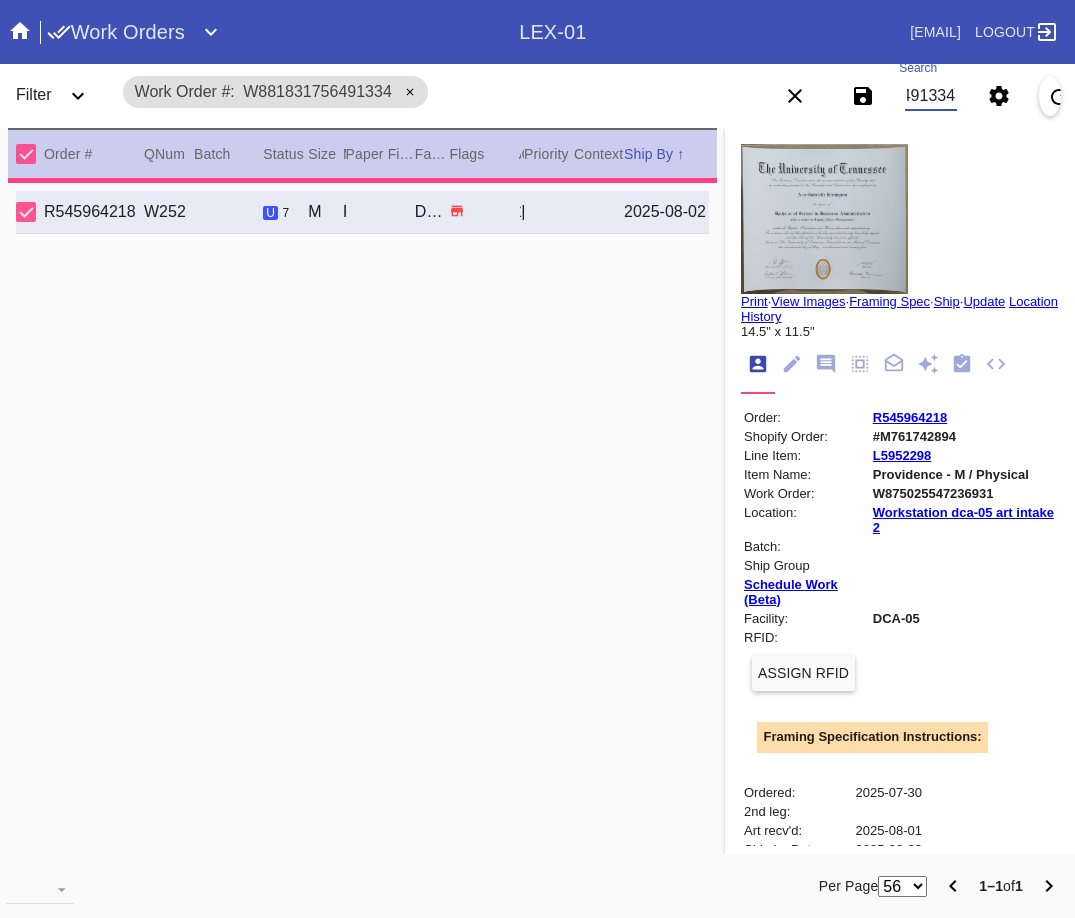 type on "1.5" 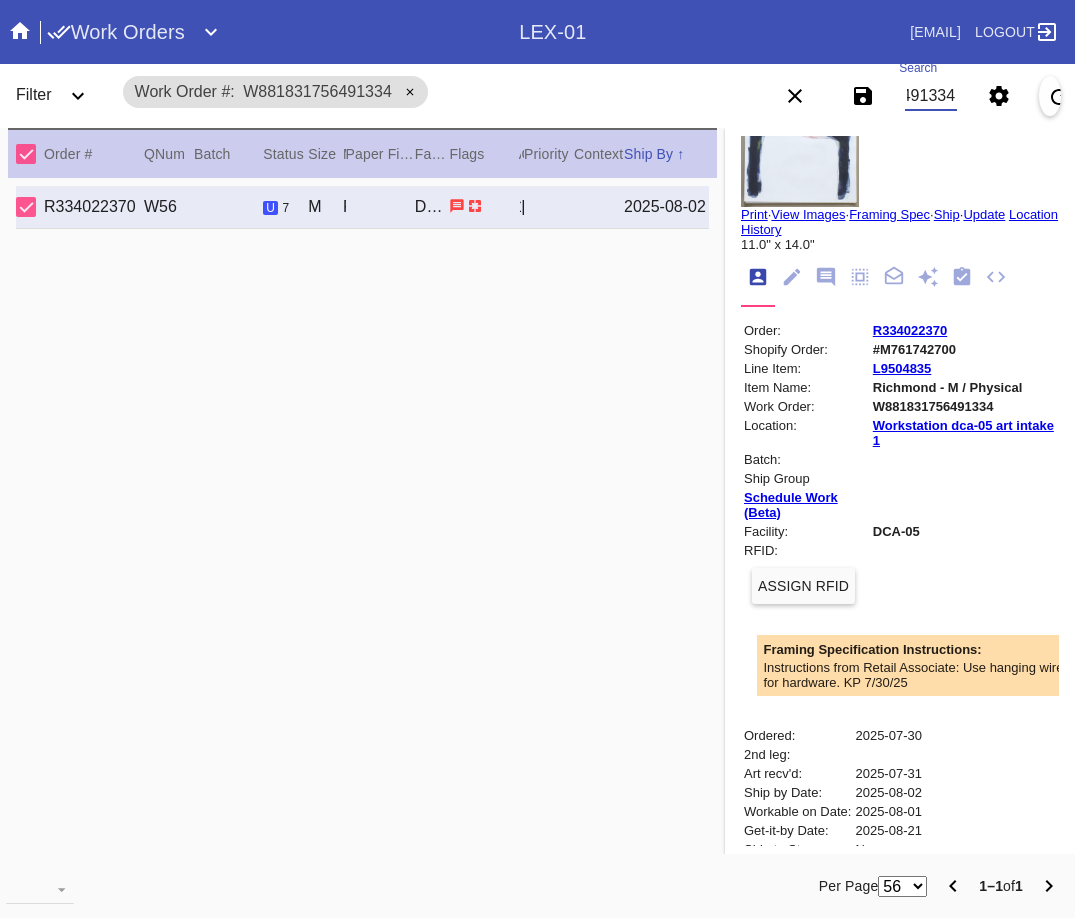 scroll, scrollTop: 0, scrollLeft: 0, axis: both 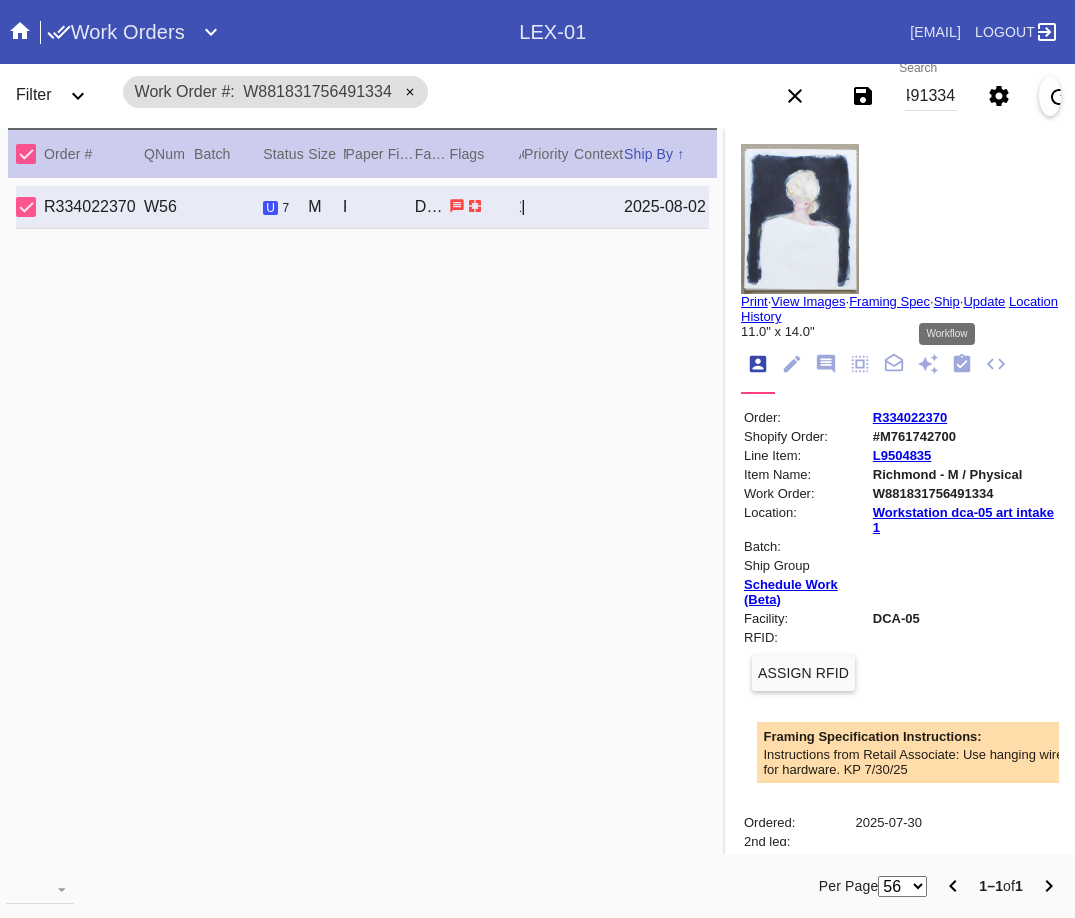 click 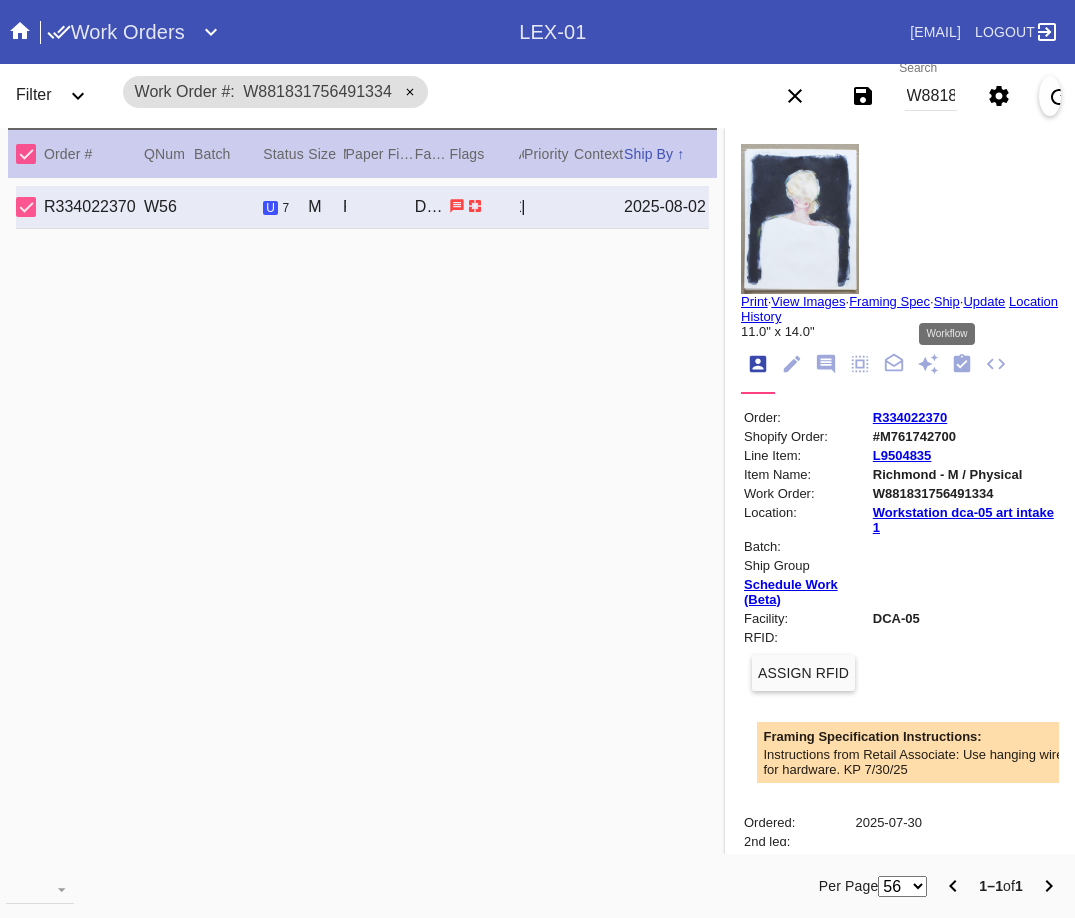 scroll, scrollTop: 320, scrollLeft: 0, axis: vertical 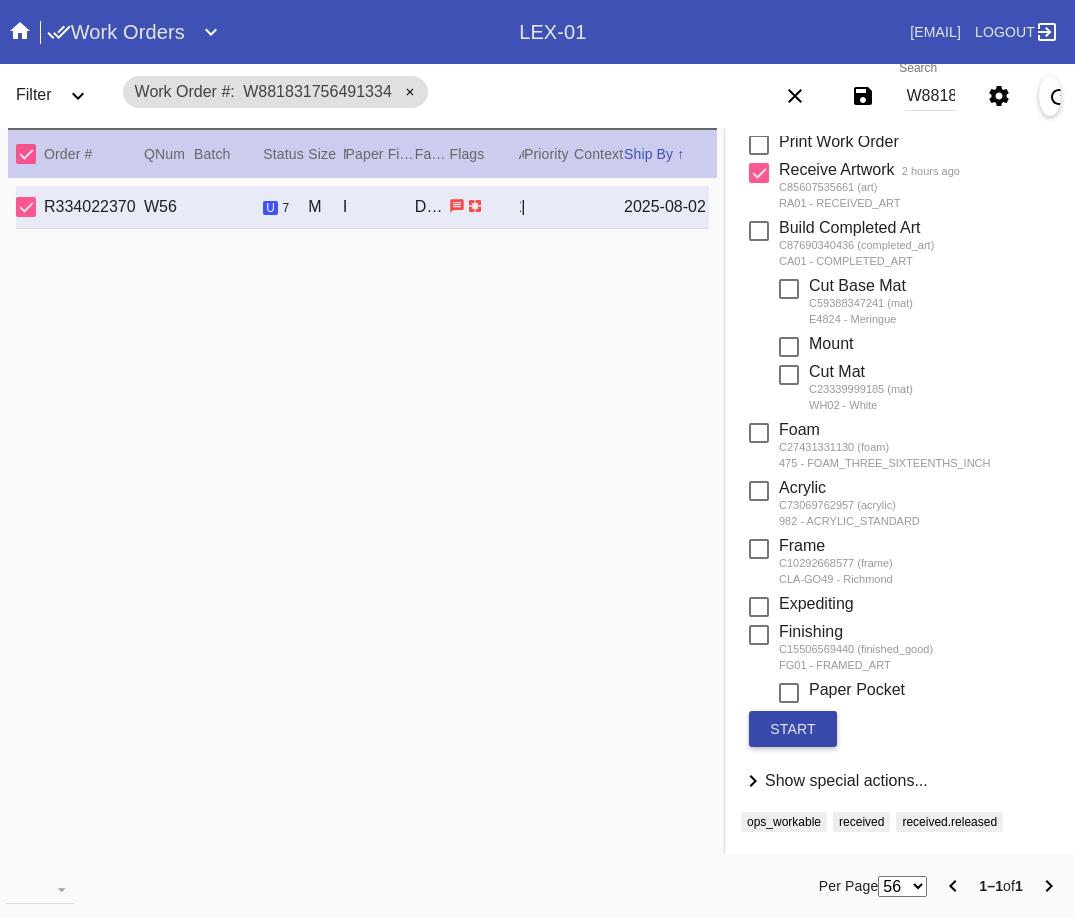 click on "start" at bounding box center [793, 729] 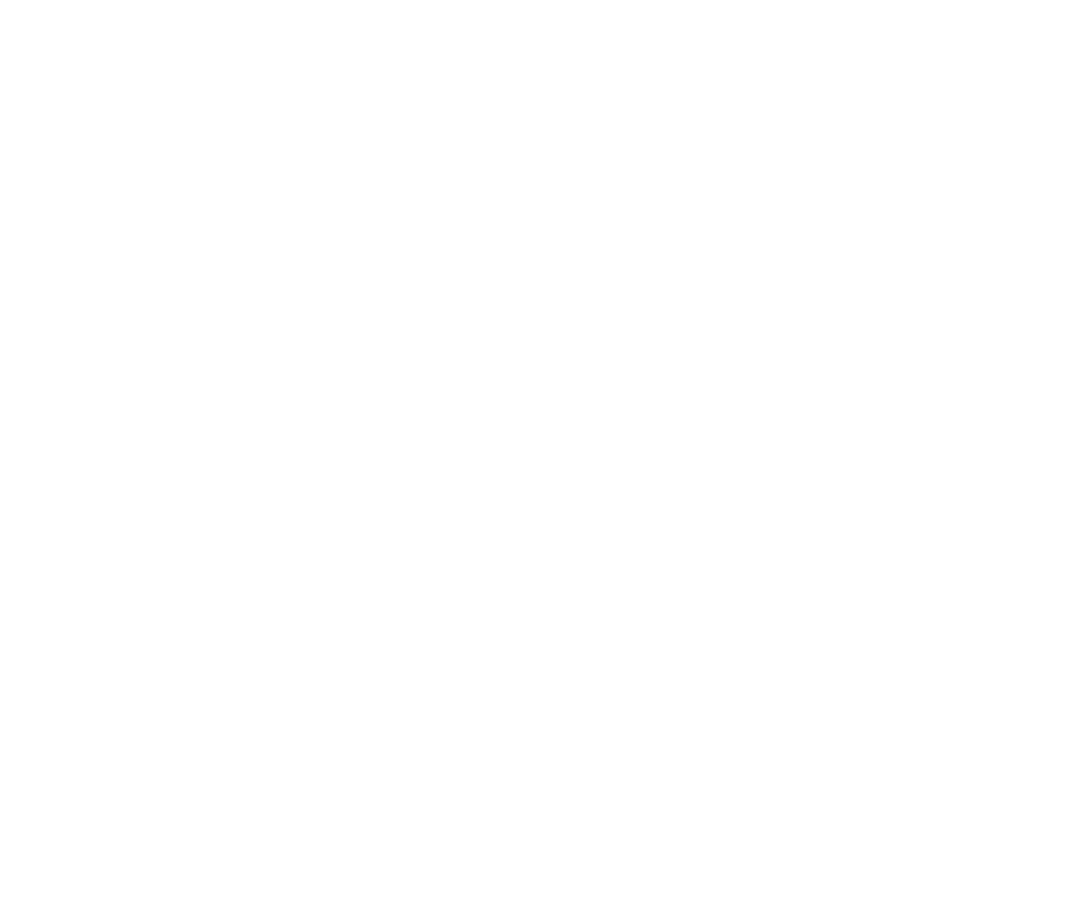 scroll, scrollTop: 0, scrollLeft: 0, axis: both 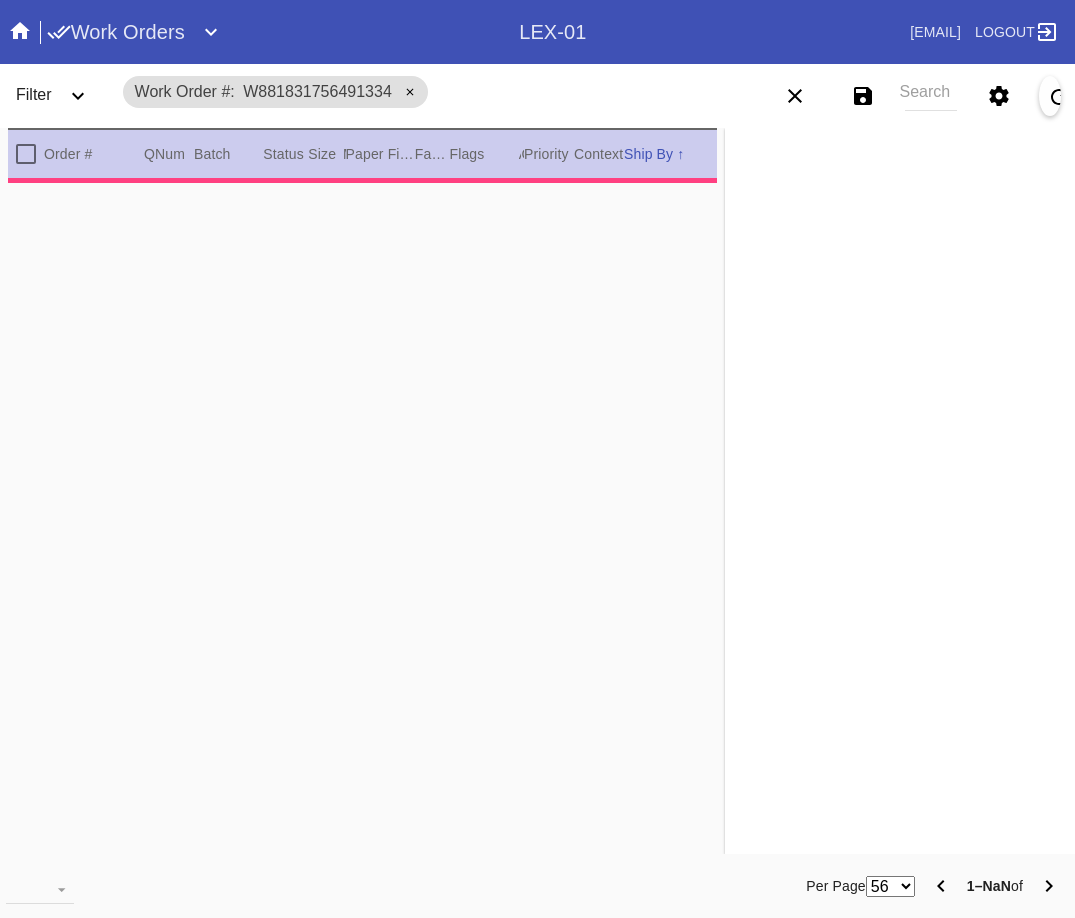 type on "1.5" 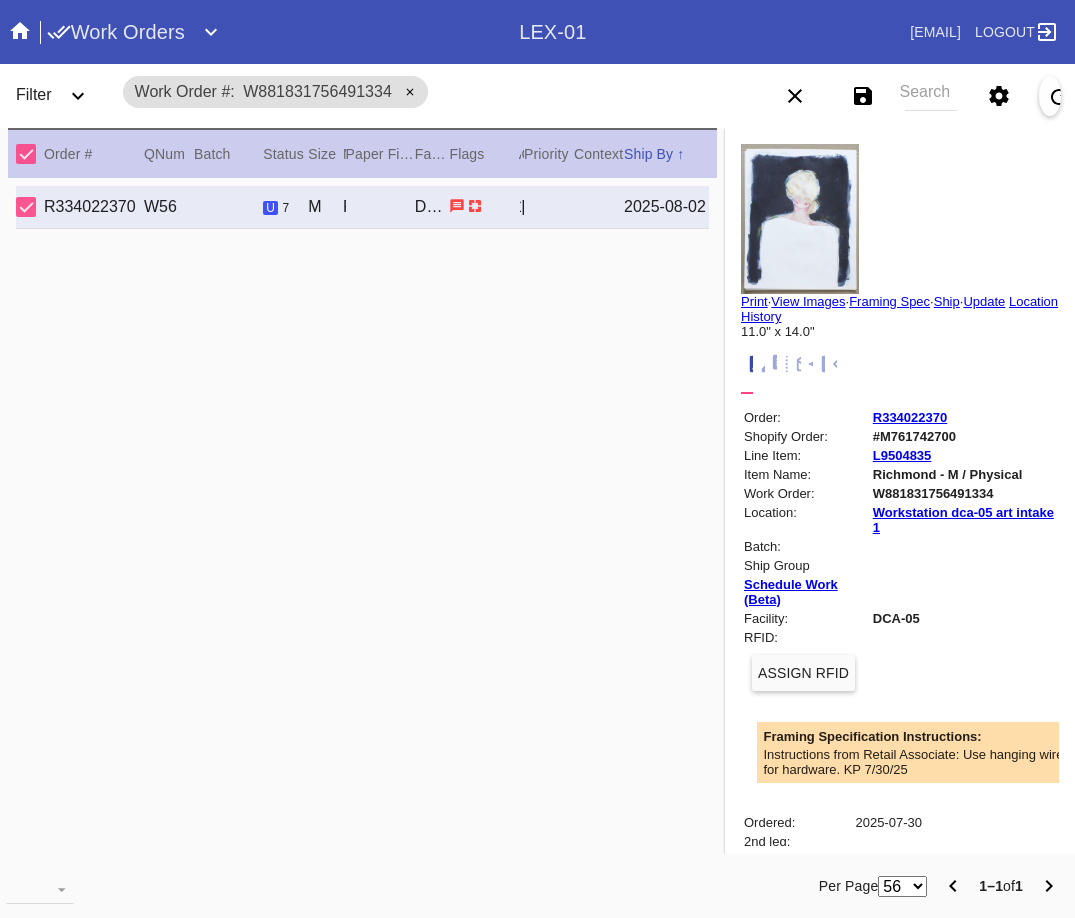 click 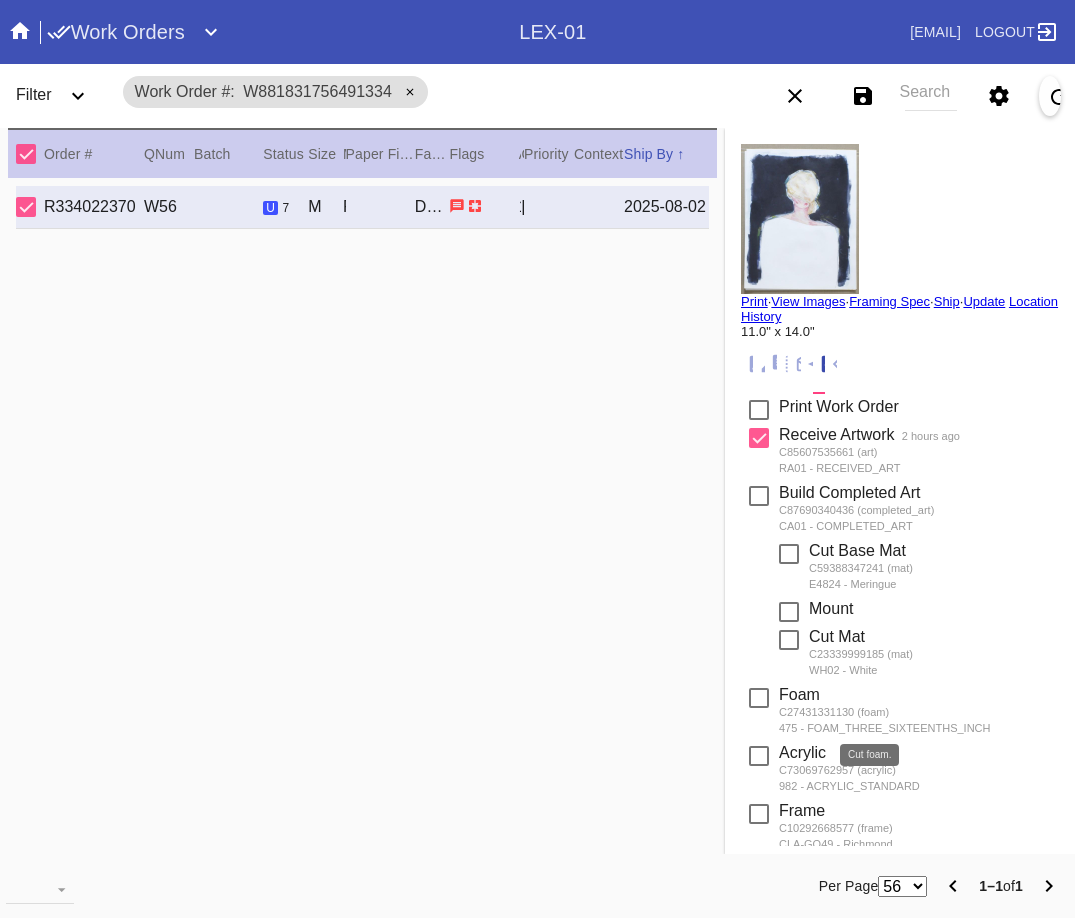 scroll, scrollTop: 265, scrollLeft: 0, axis: vertical 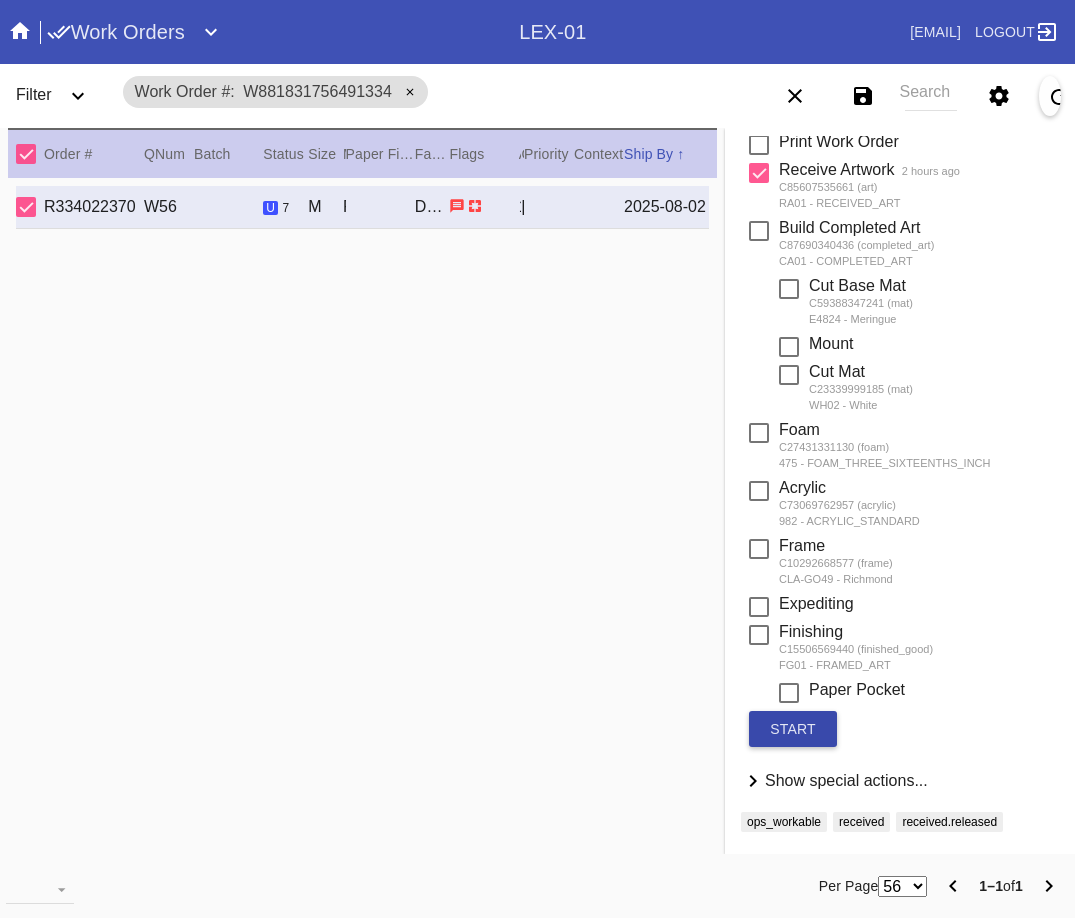 click on "start" at bounding box center [793, 729] 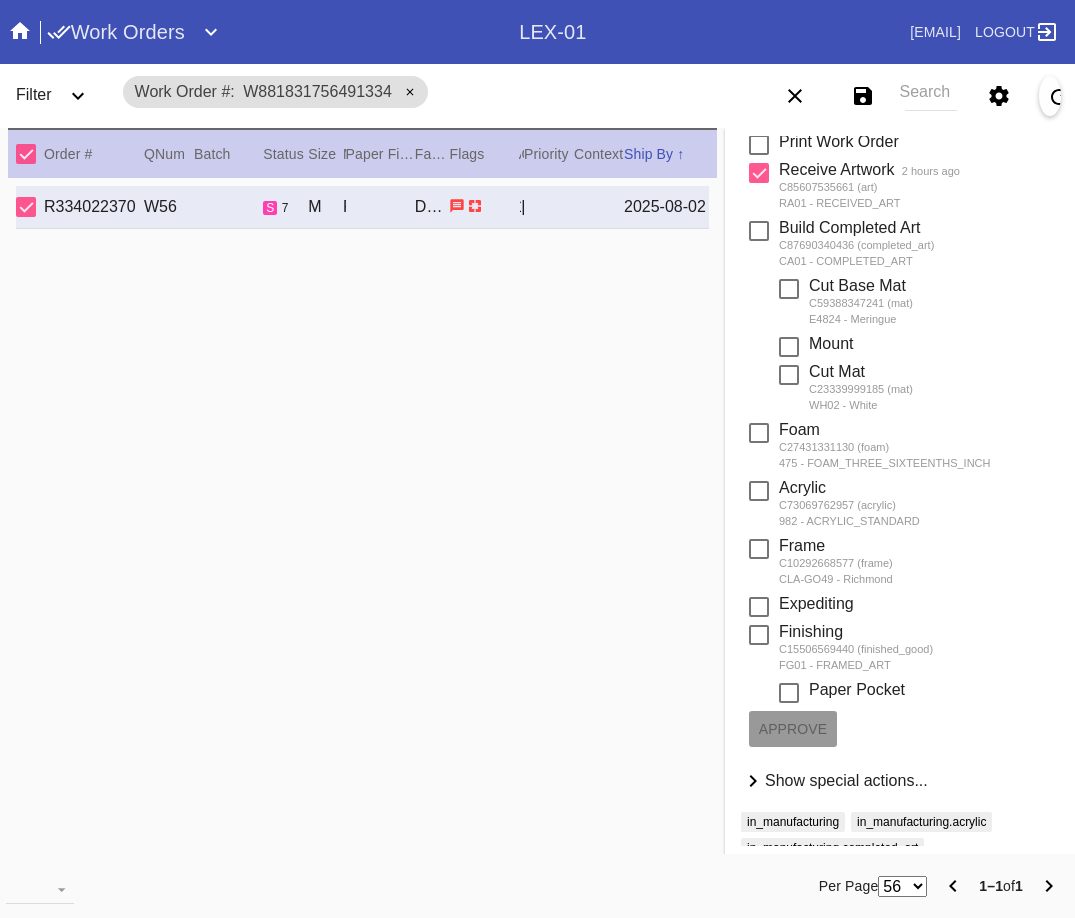 click on "Search" at bounding box center (931, 96) 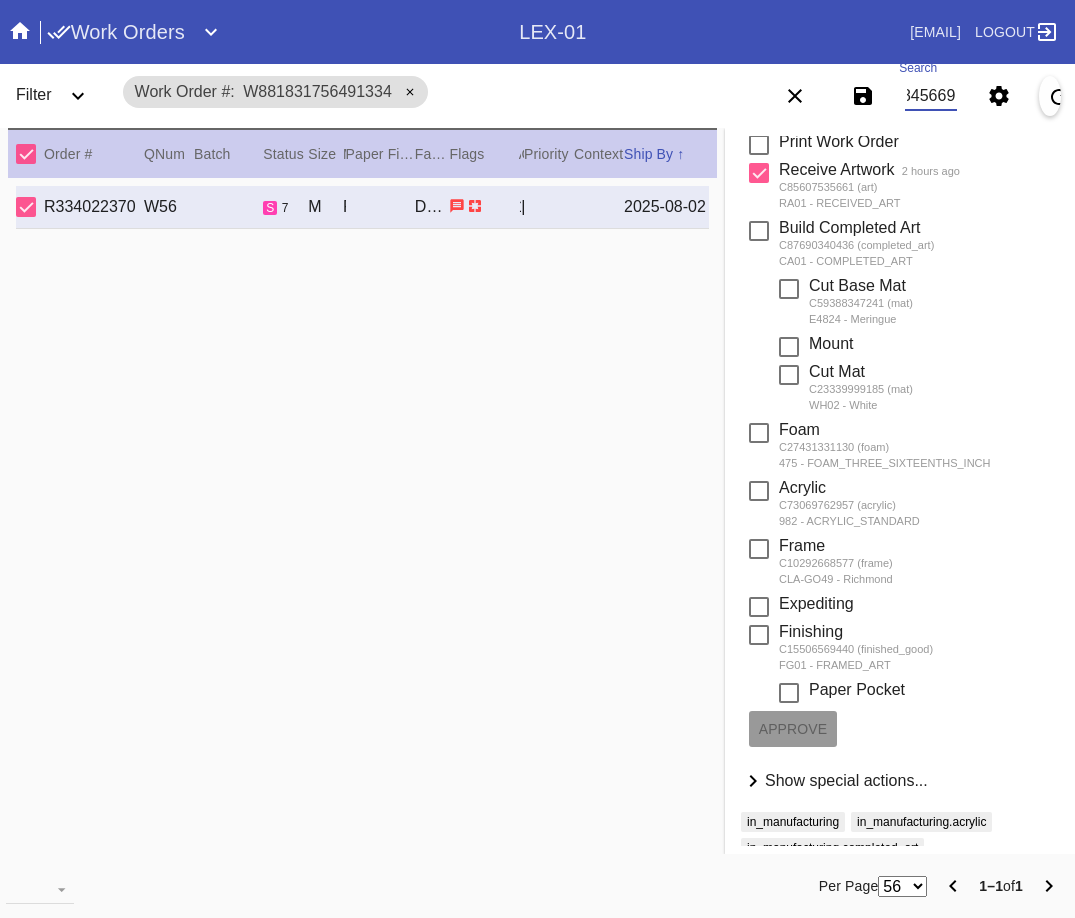 type on "W656235584566959" 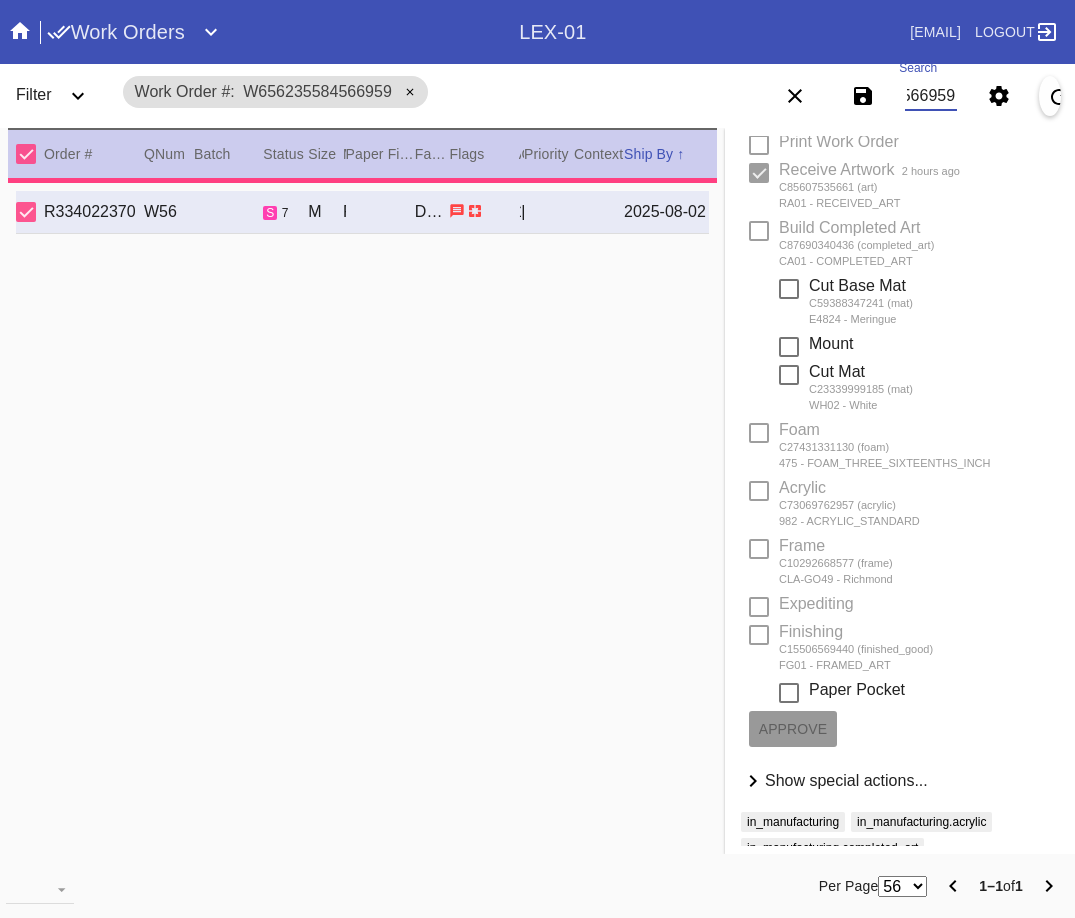 type on "9.5" 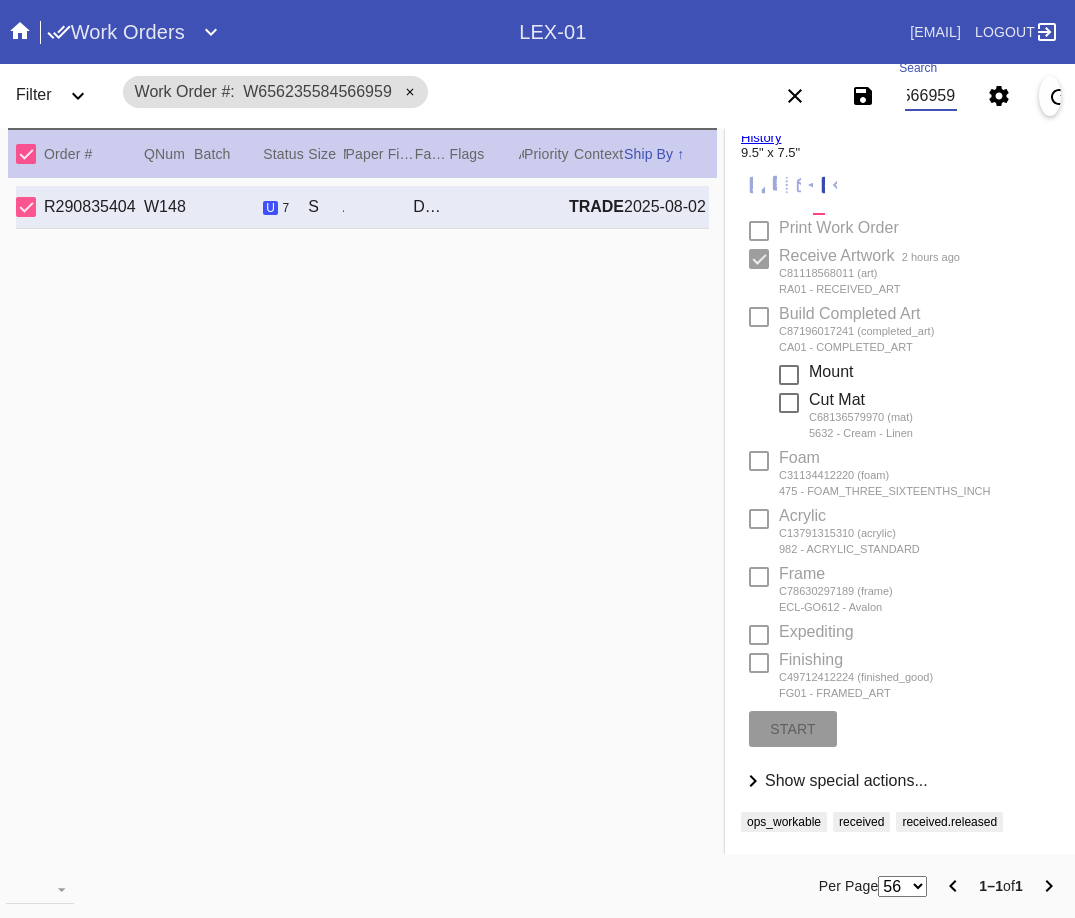 scroll, scrollTop: 179, scrollLeft: 0, axis: vertical 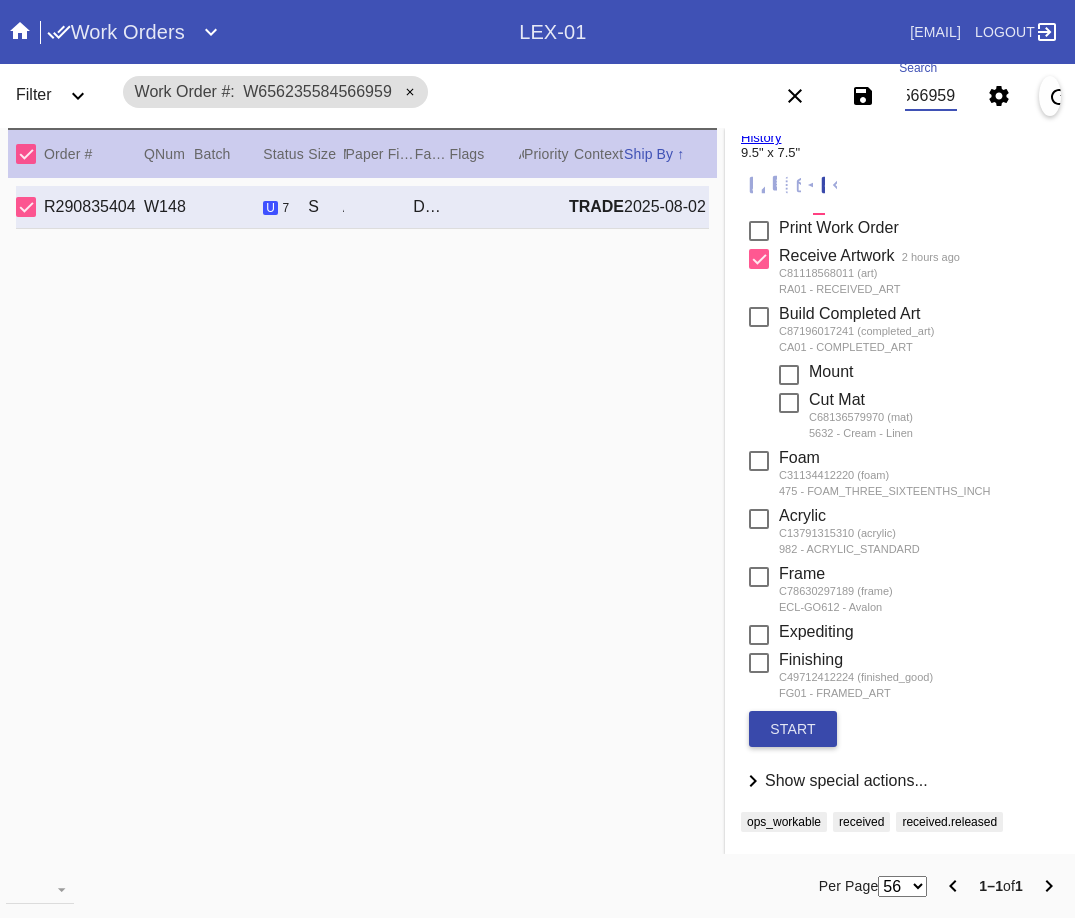 click on "start" at bounding box center [793, 729] 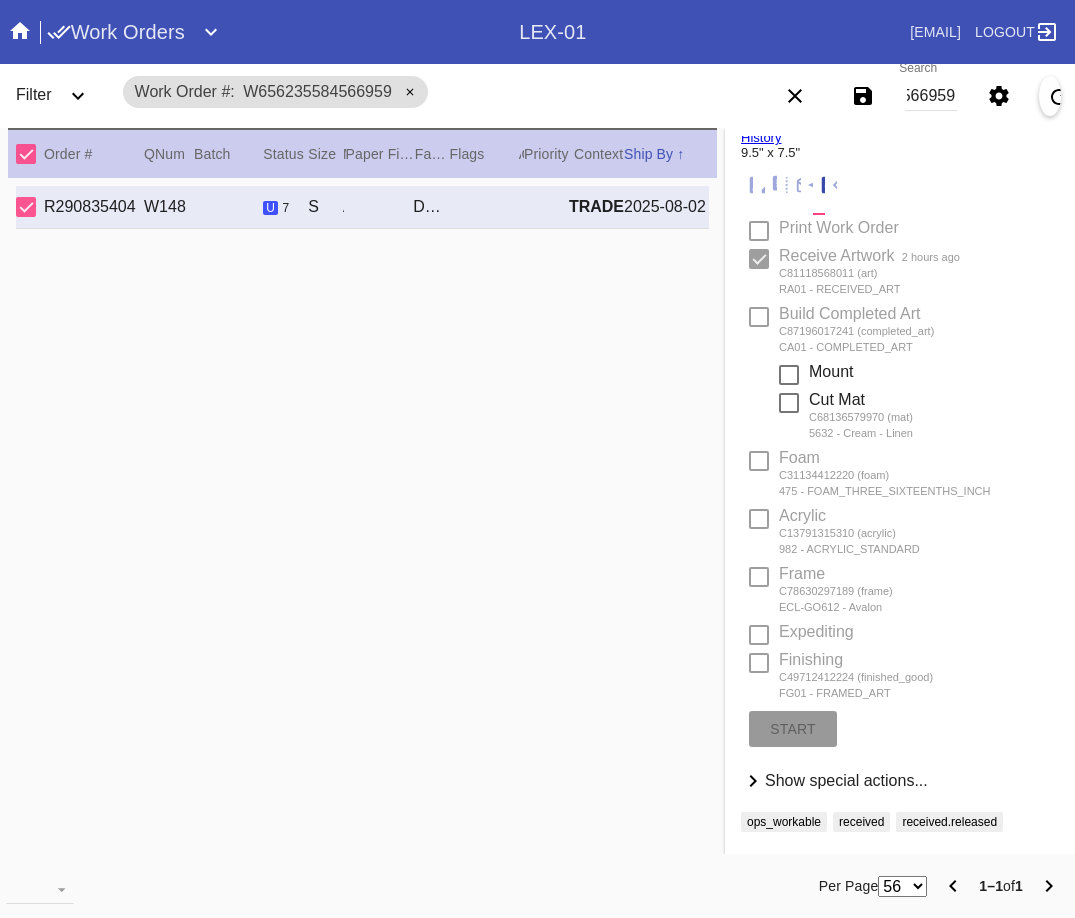 scroll, scrollTop: 0, scrollLeft: 0, axis: both 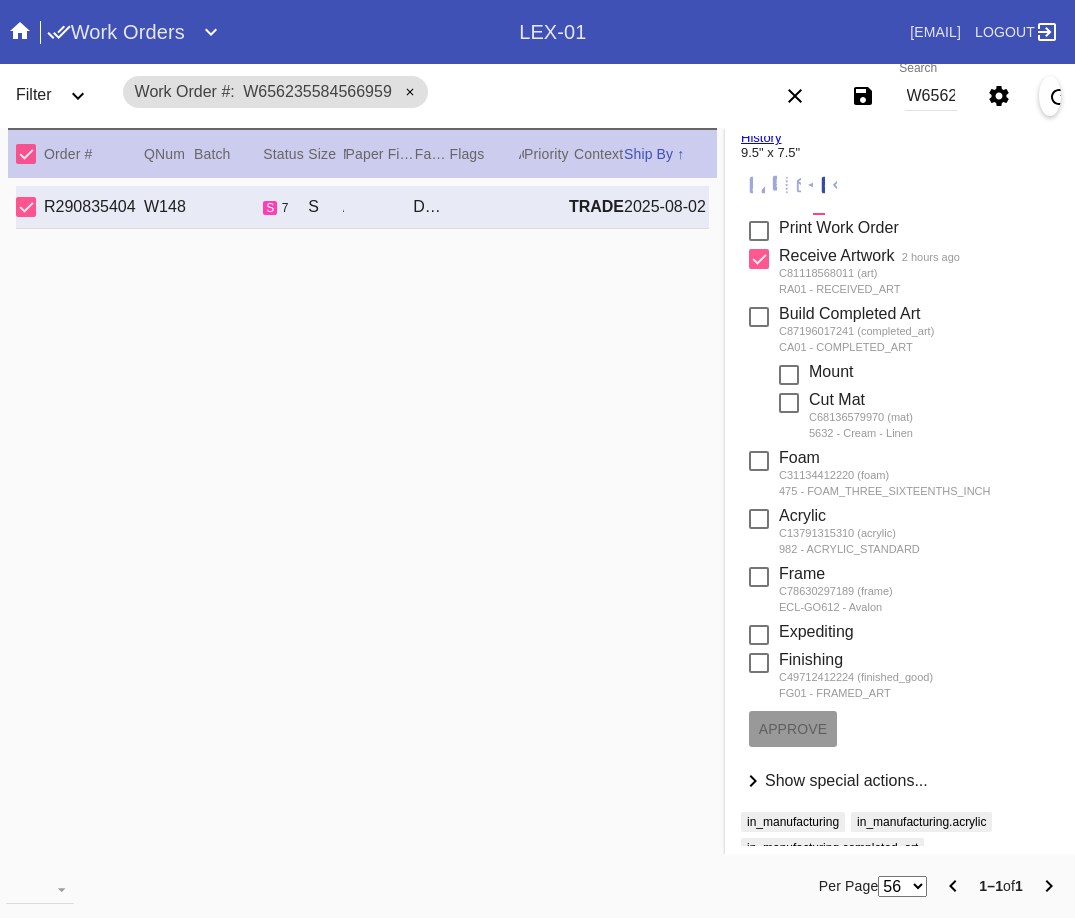 click on "W656235584566959" at bounding box center (931, 96) 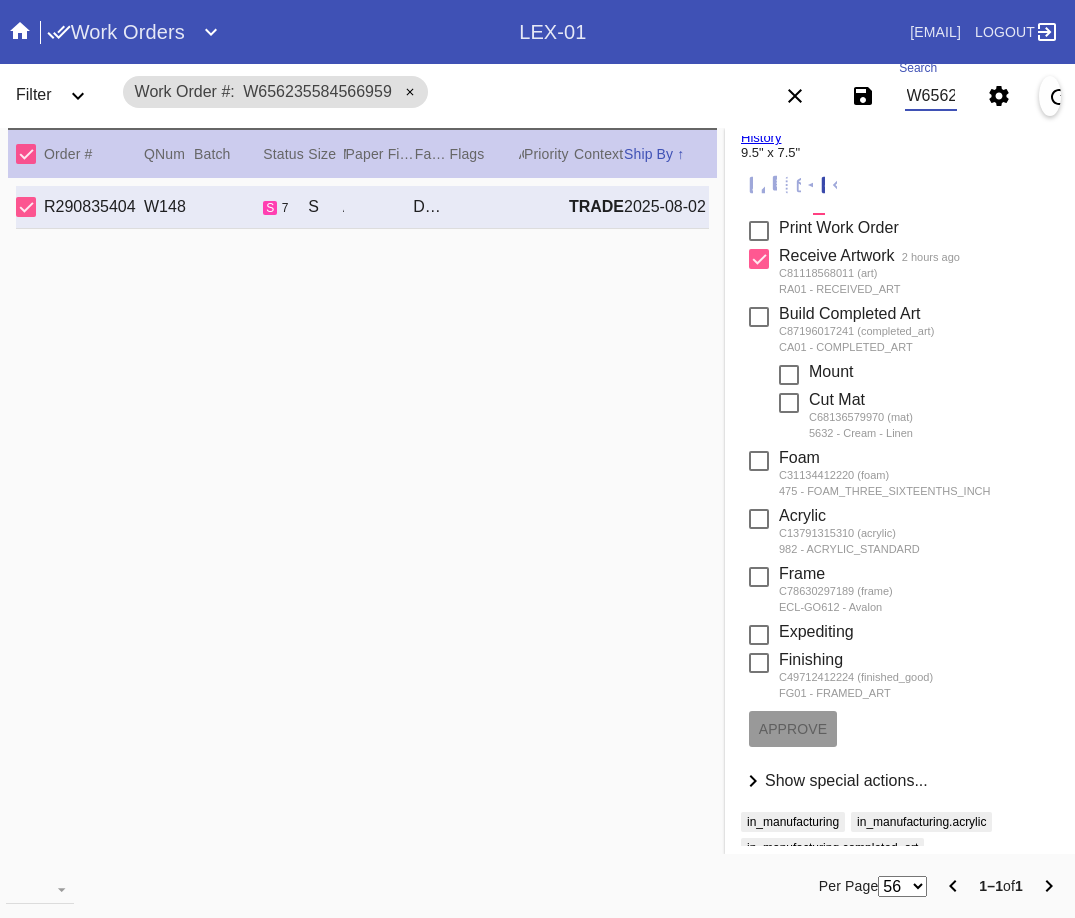 click on "W656235584566959" at bounding box center [931, 96] 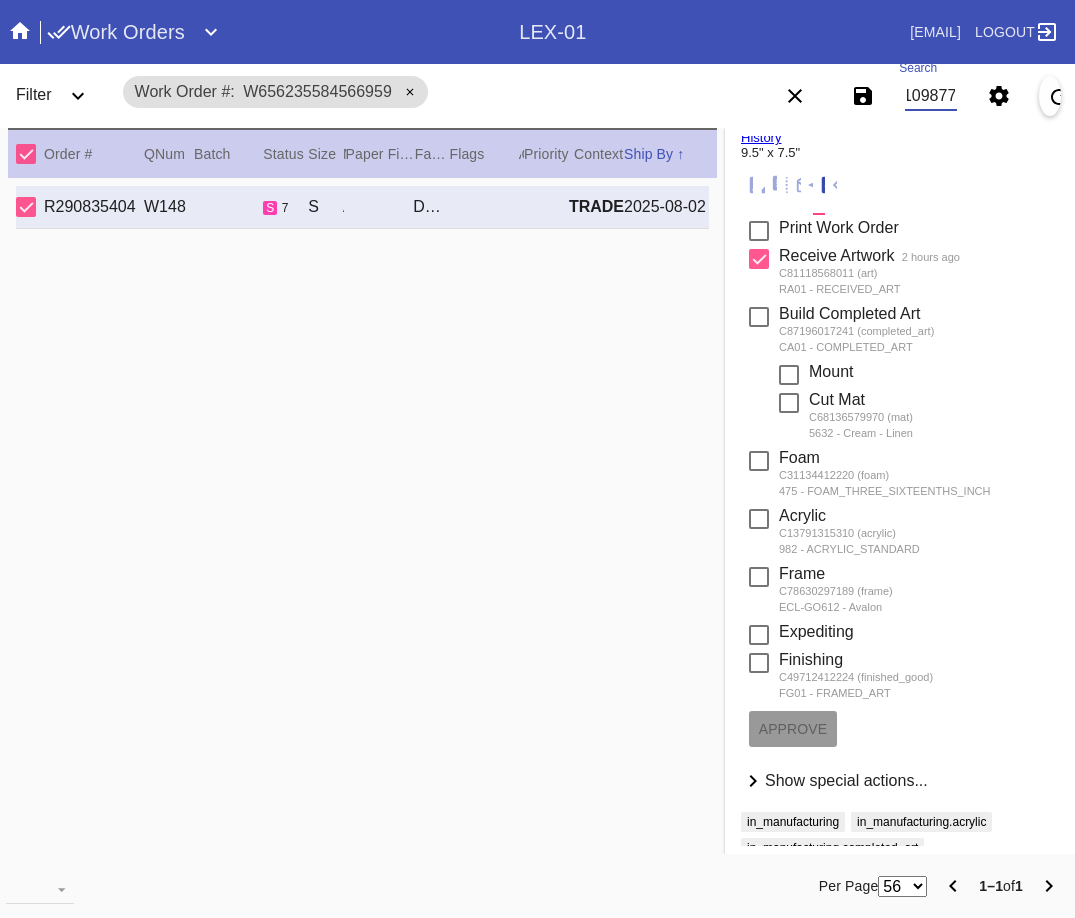 type on "W918774110987754" 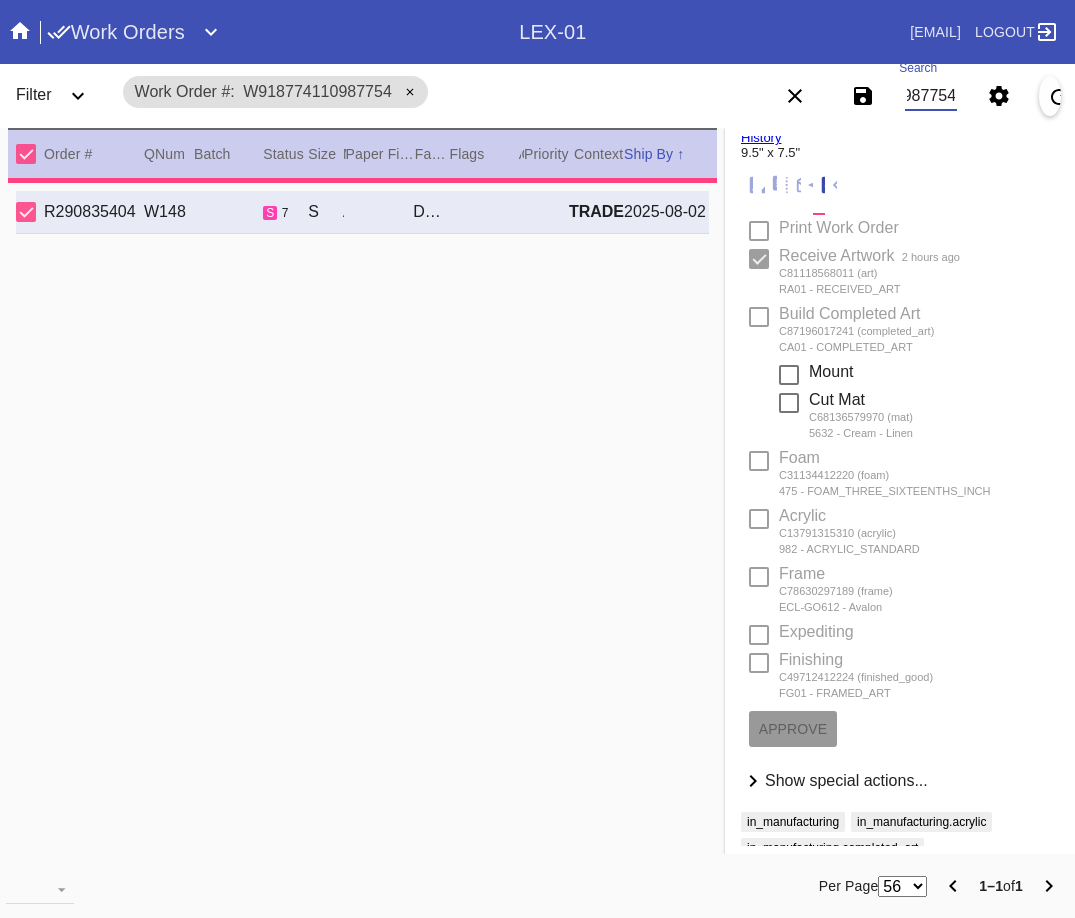 type on "8.75" 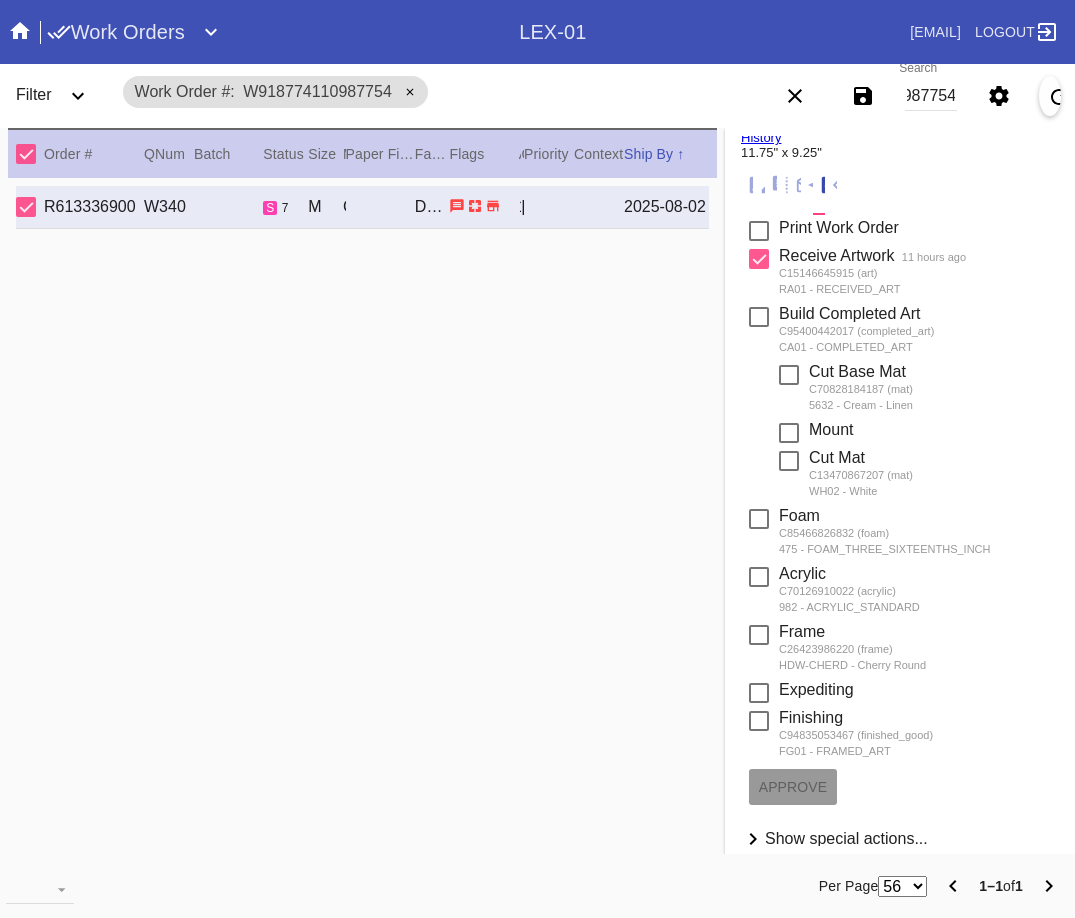 scroll, scrollTop: 0, scrollLeft: 0, axis: both 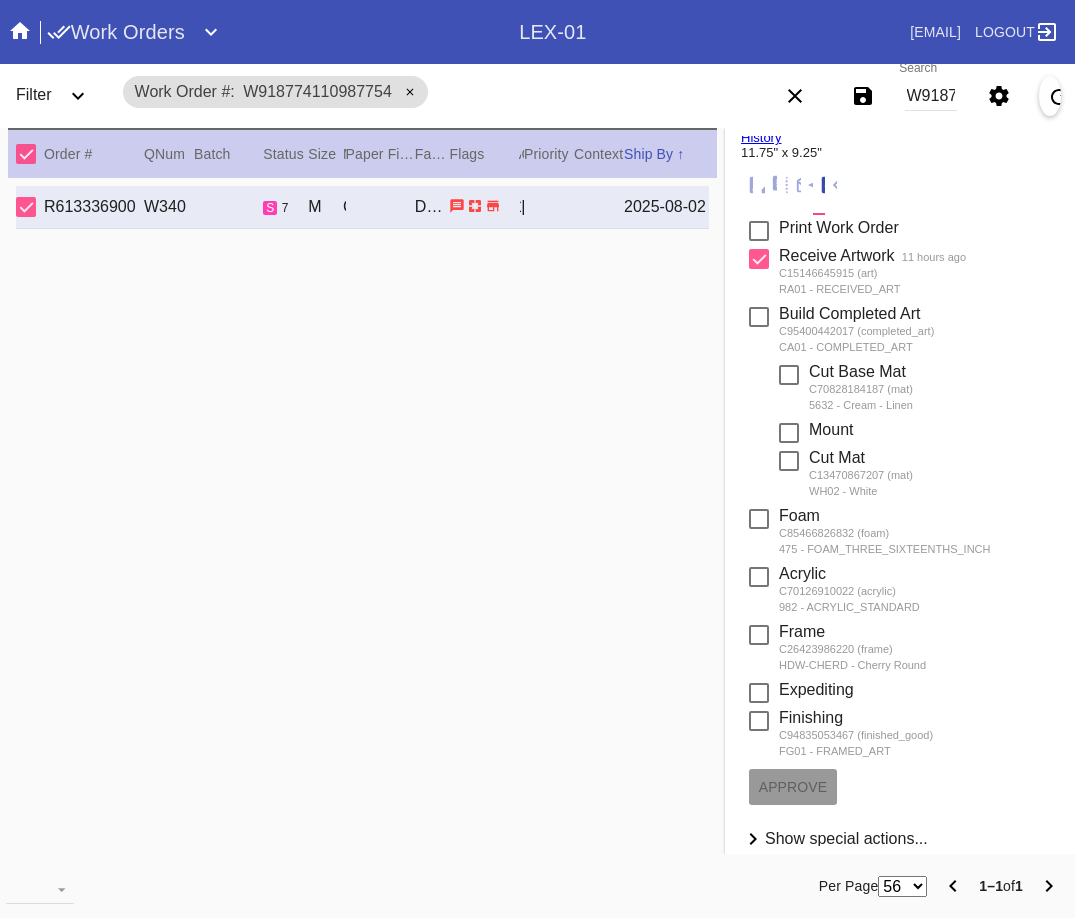 click on "W918774110987754" at bounding box center [931, 96] 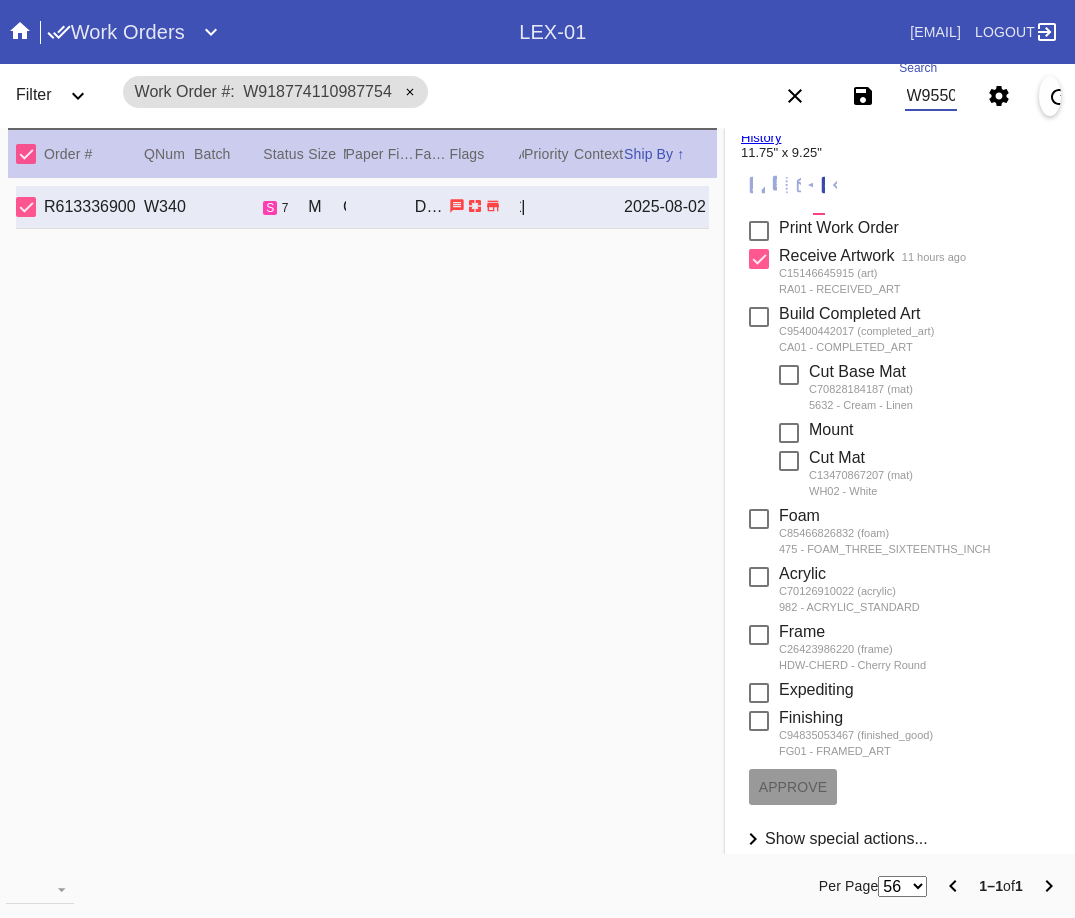 scroll, scrollTop: 0, scrollLeft: 100, axis: horizontal 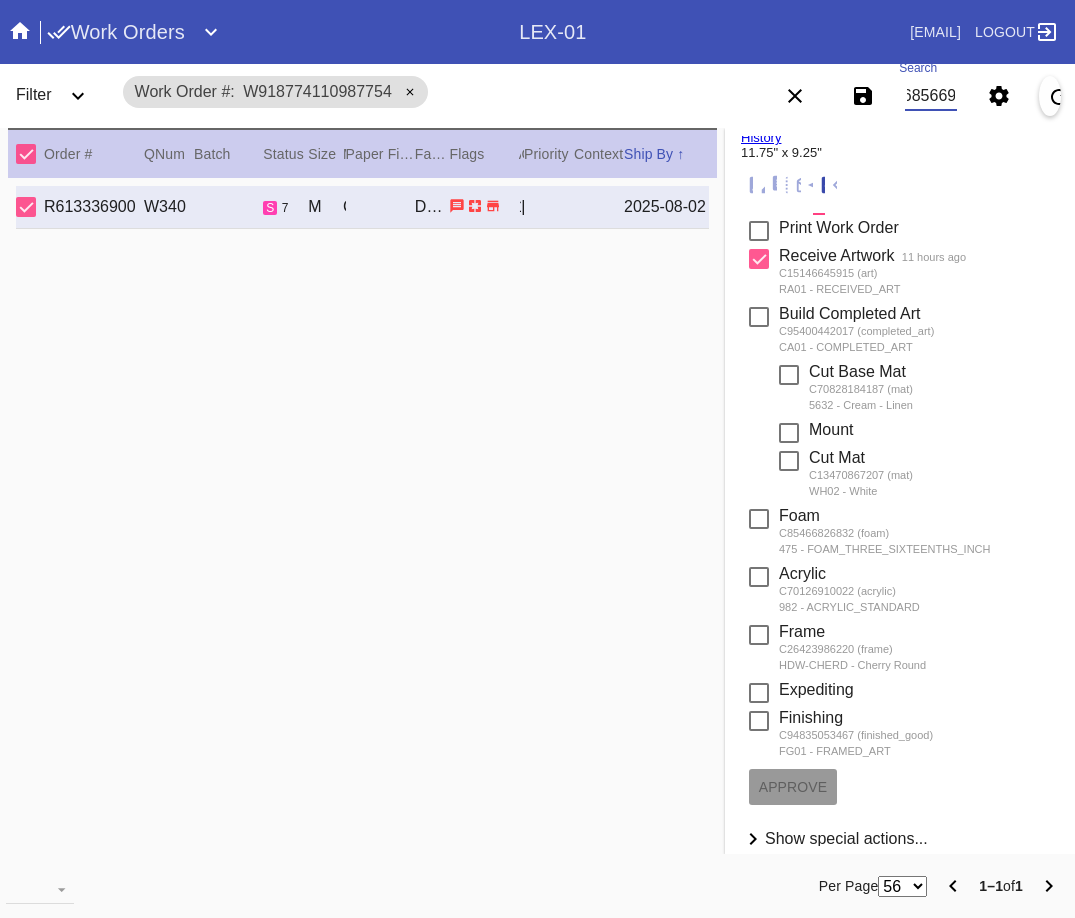 type on "W955095936856698" 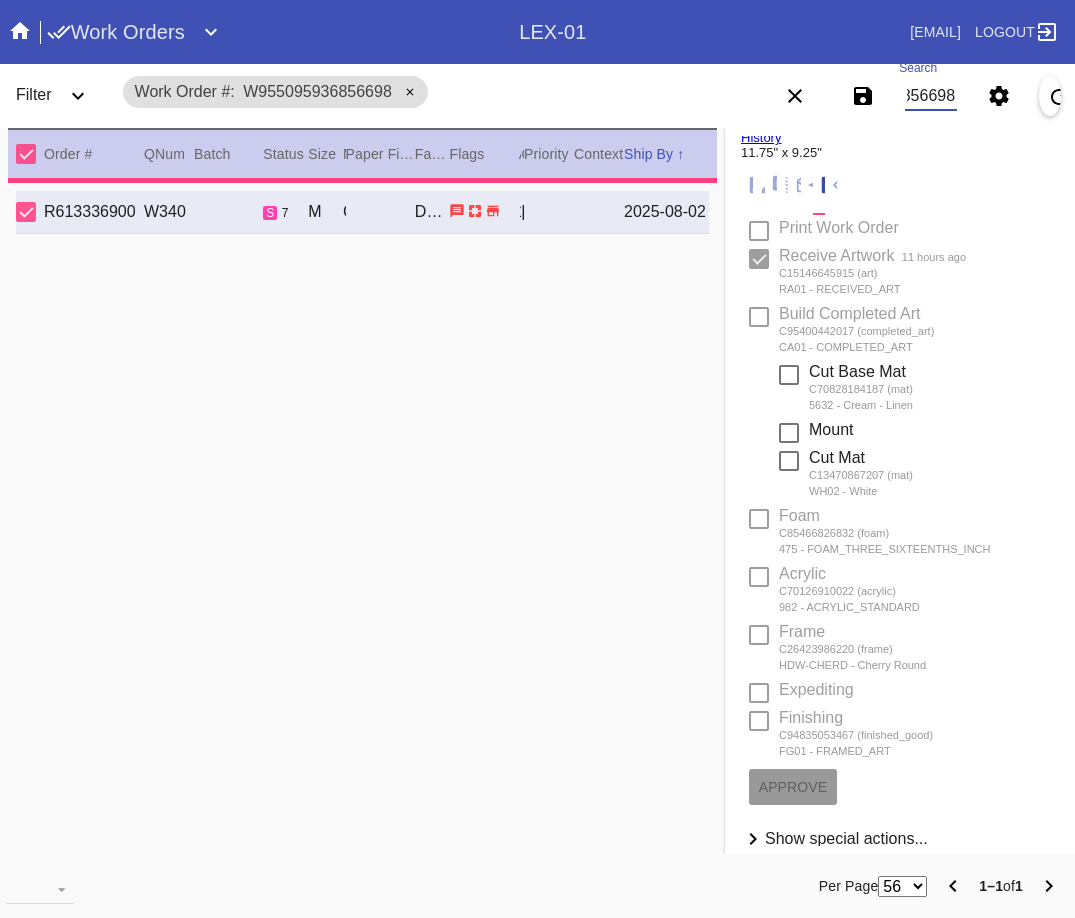 type on "12.0" 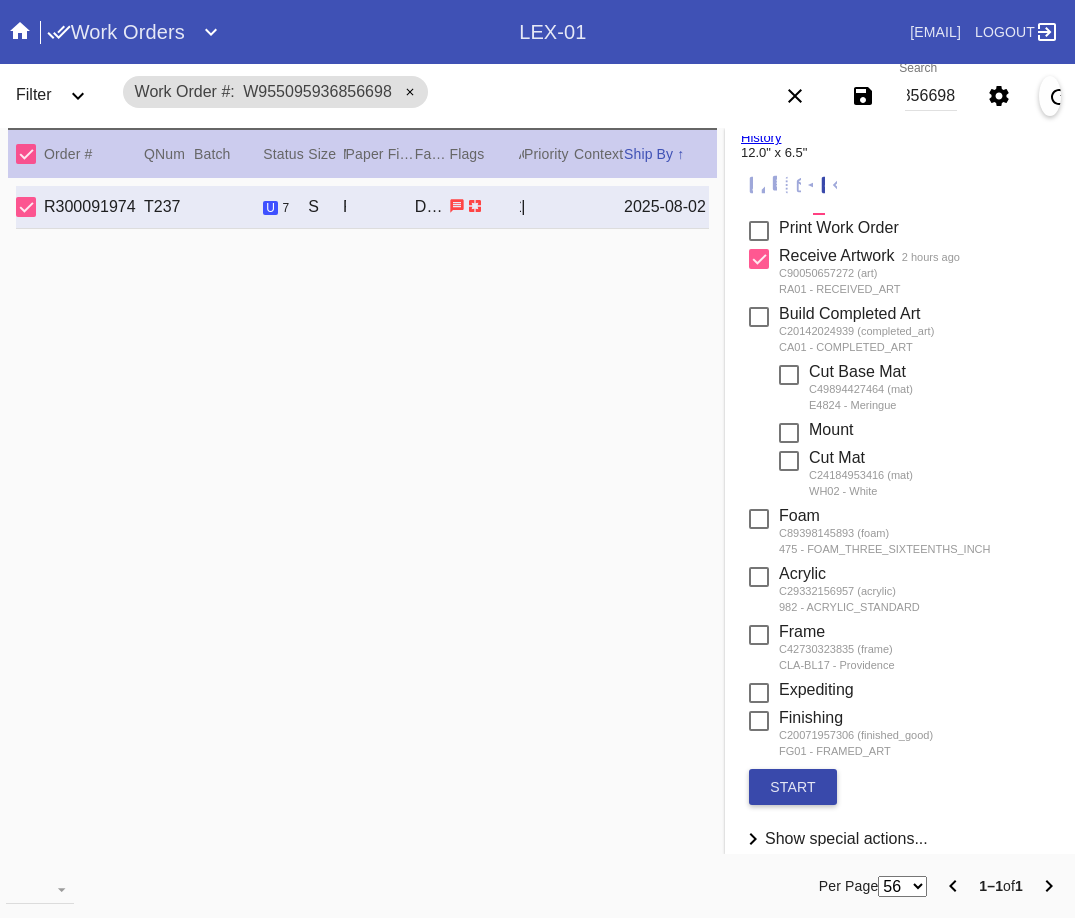 click on "start" at bounding box center [793, 787] 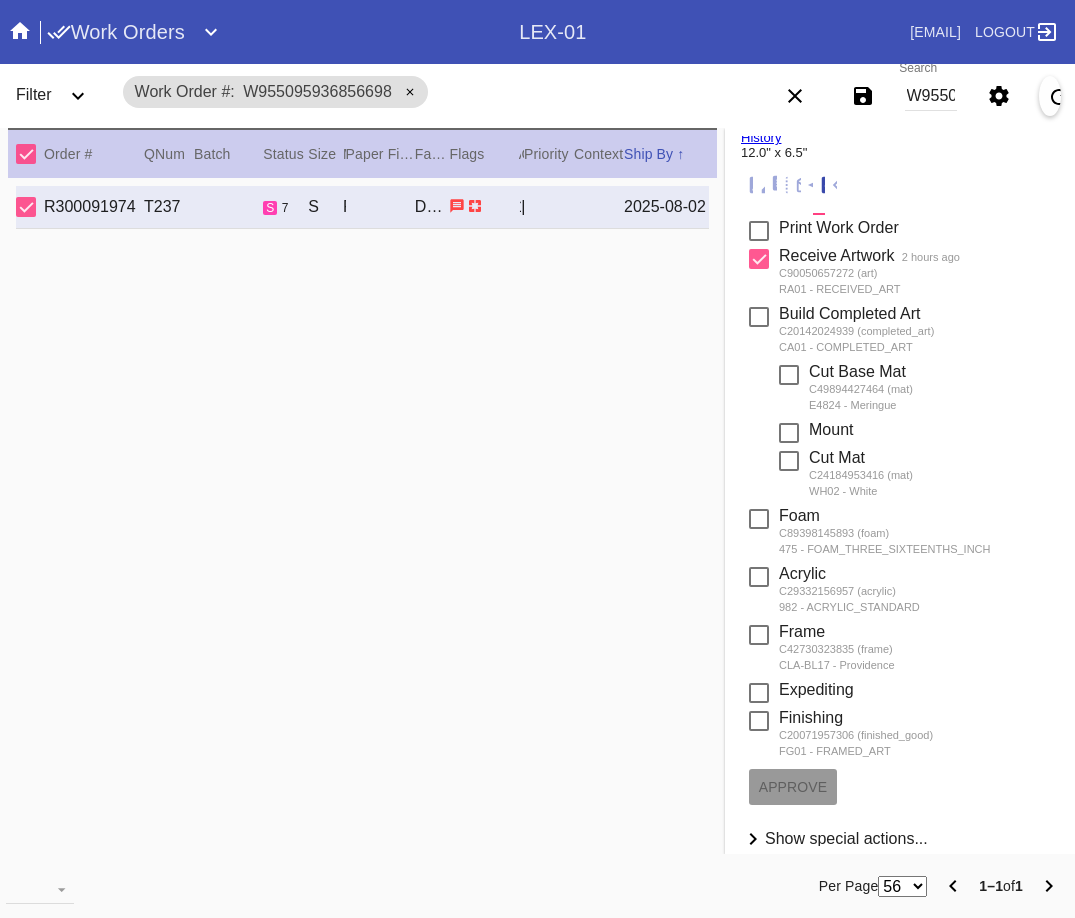 click on "W955095936856698" at bounding box center (931, 96) 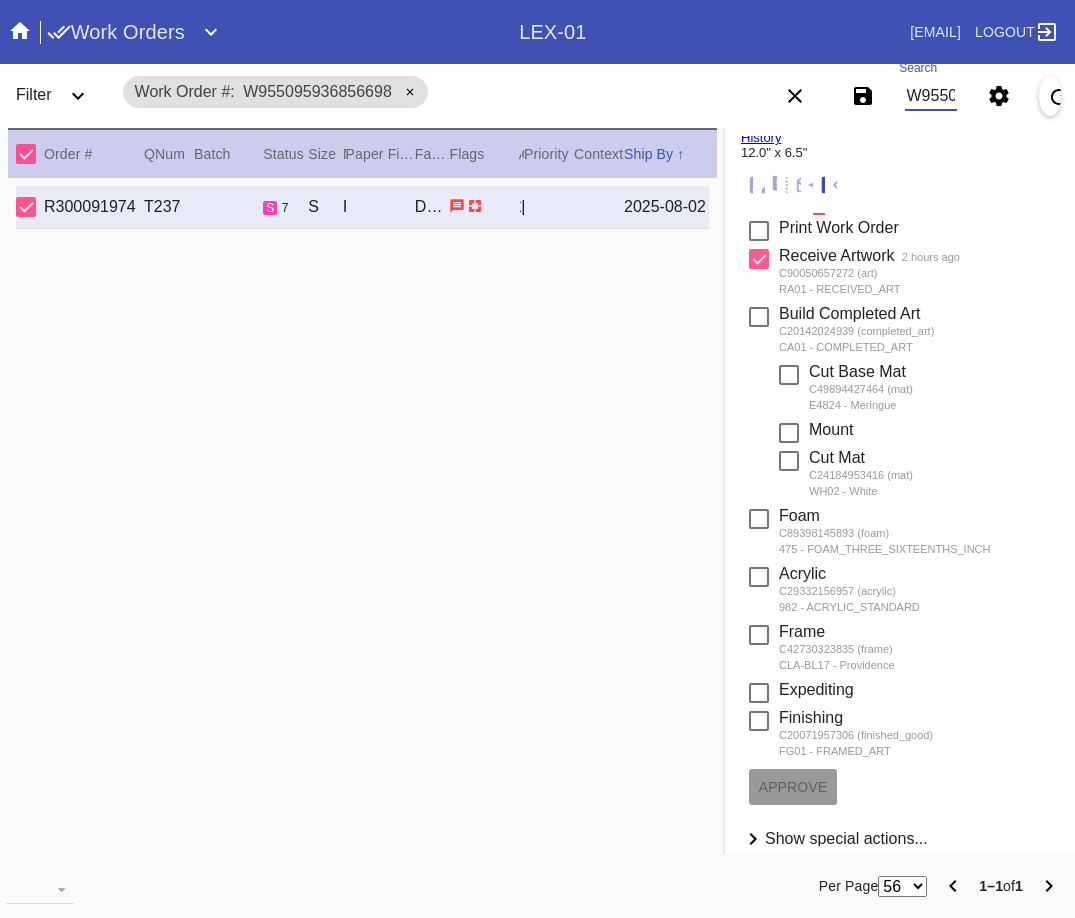 click on "W955095936856698" at bounding box center [931, 96] 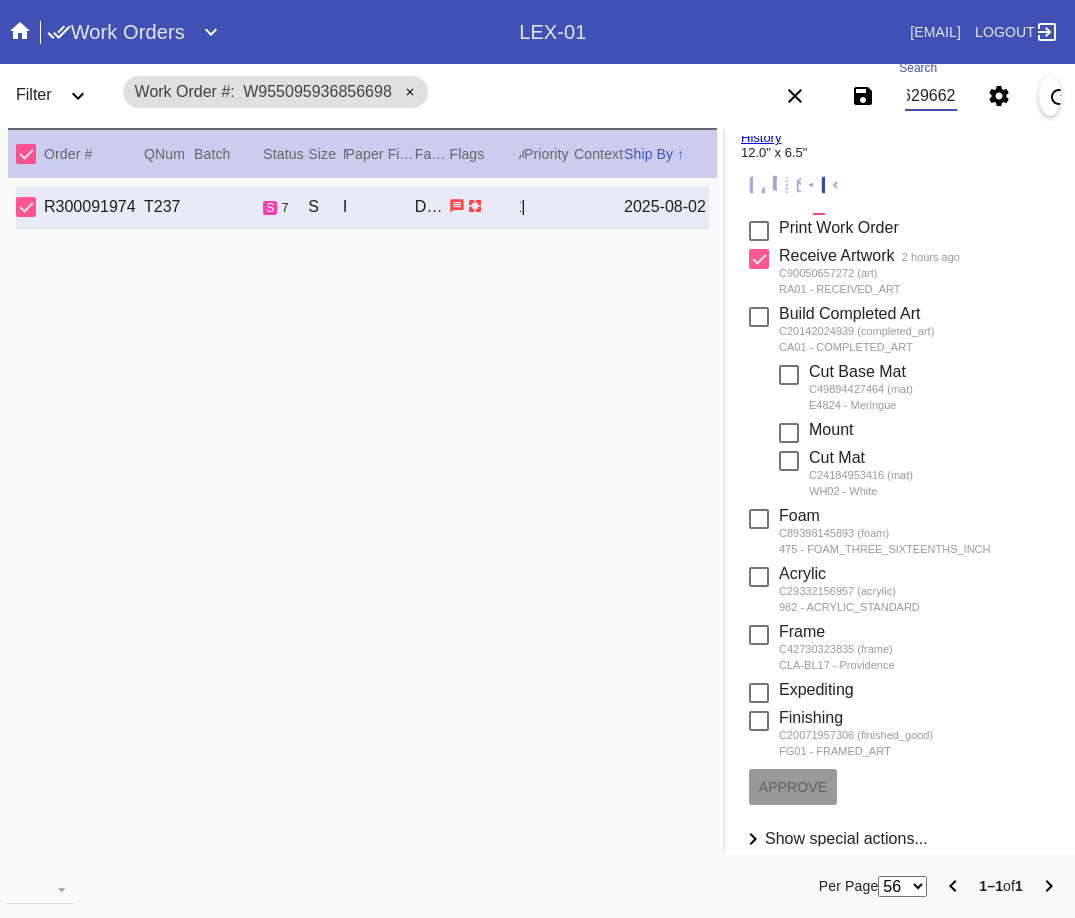 type on "W540146296621960" 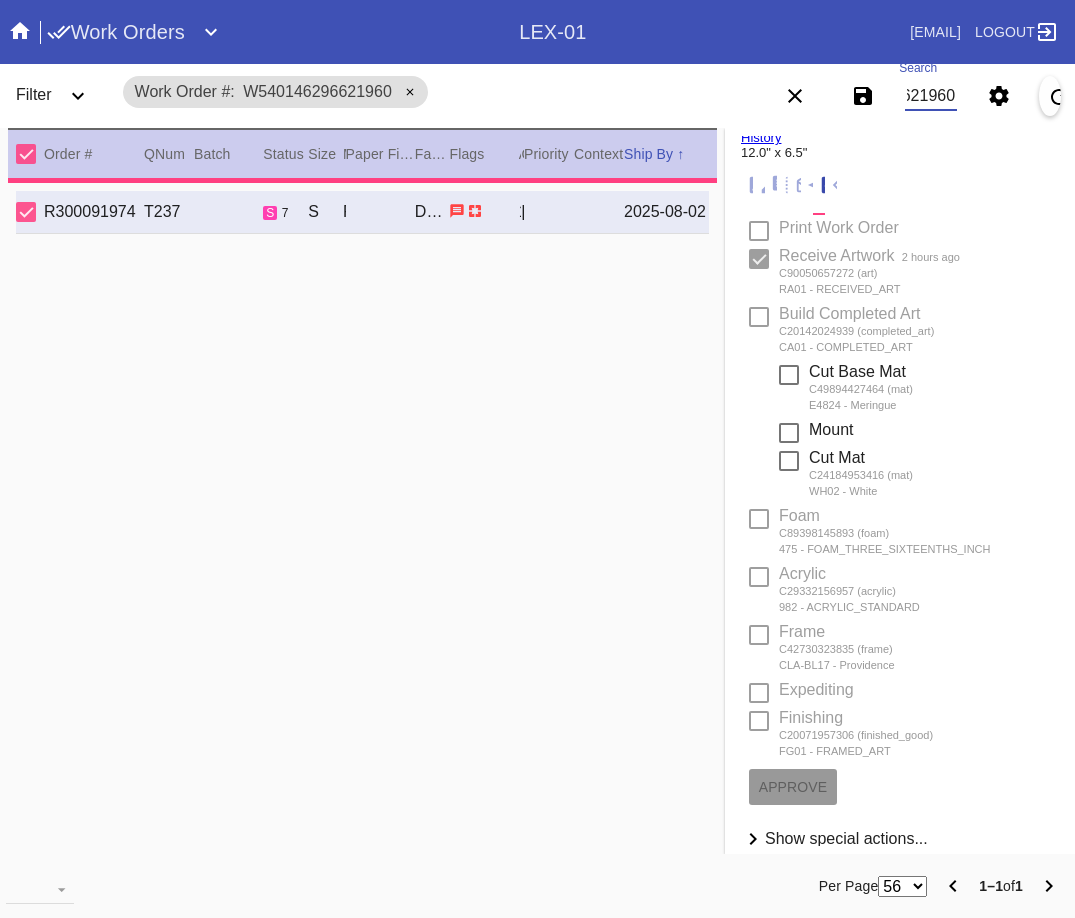 type on "12.5" 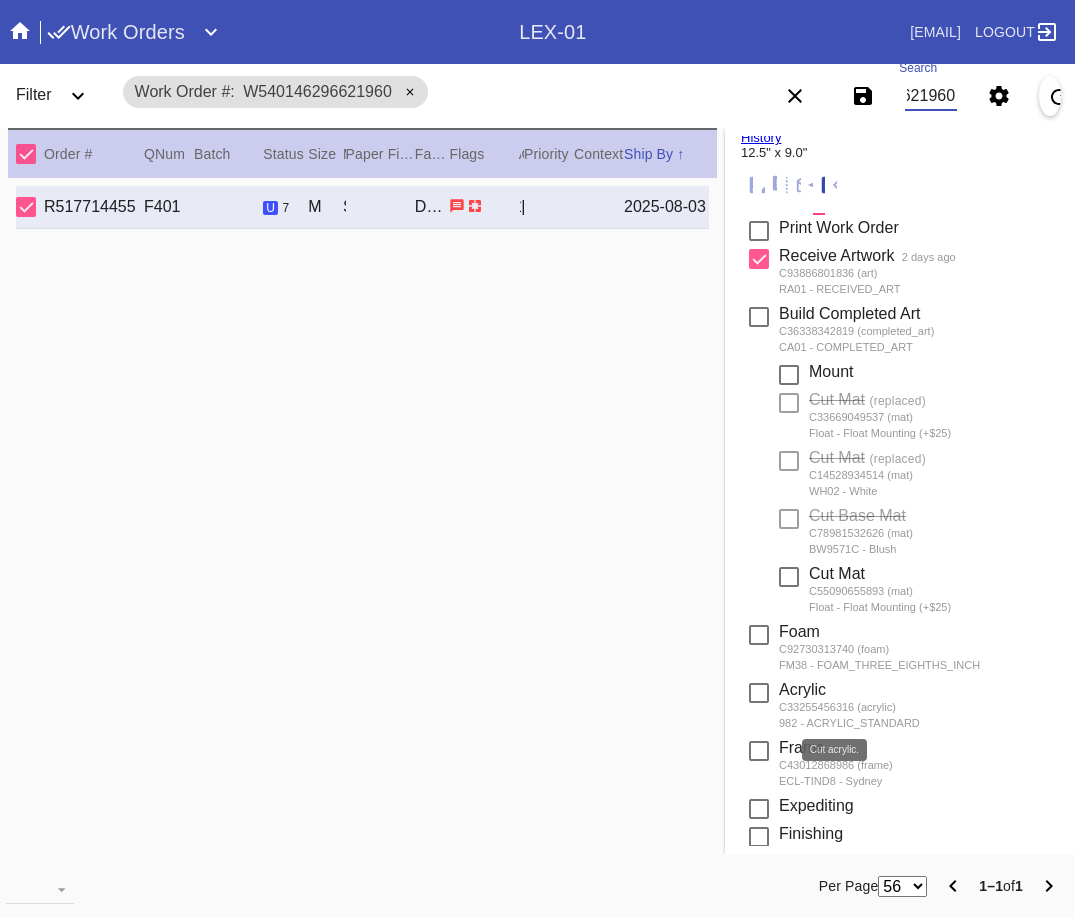 scroll, scrollTop: 353, scrollLeft: 0, axis: vertical 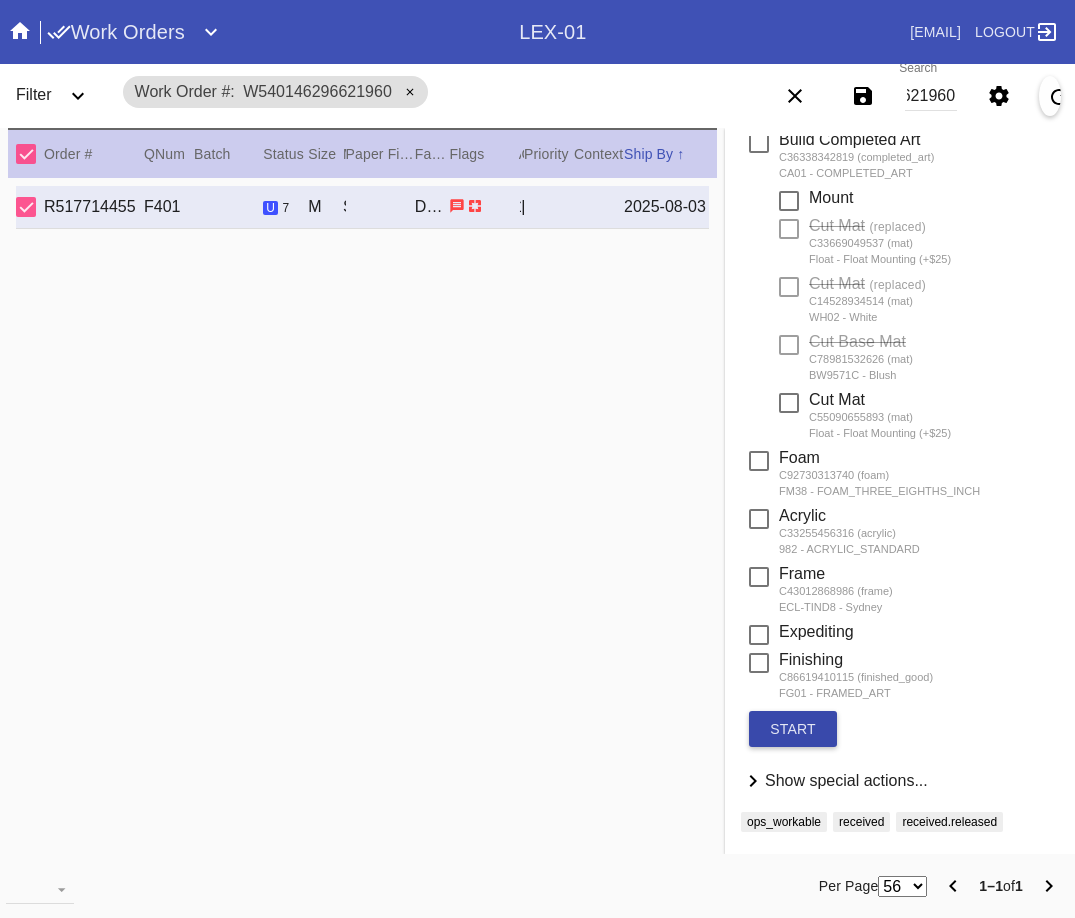 click on "start" at bounding box center (793, 729) 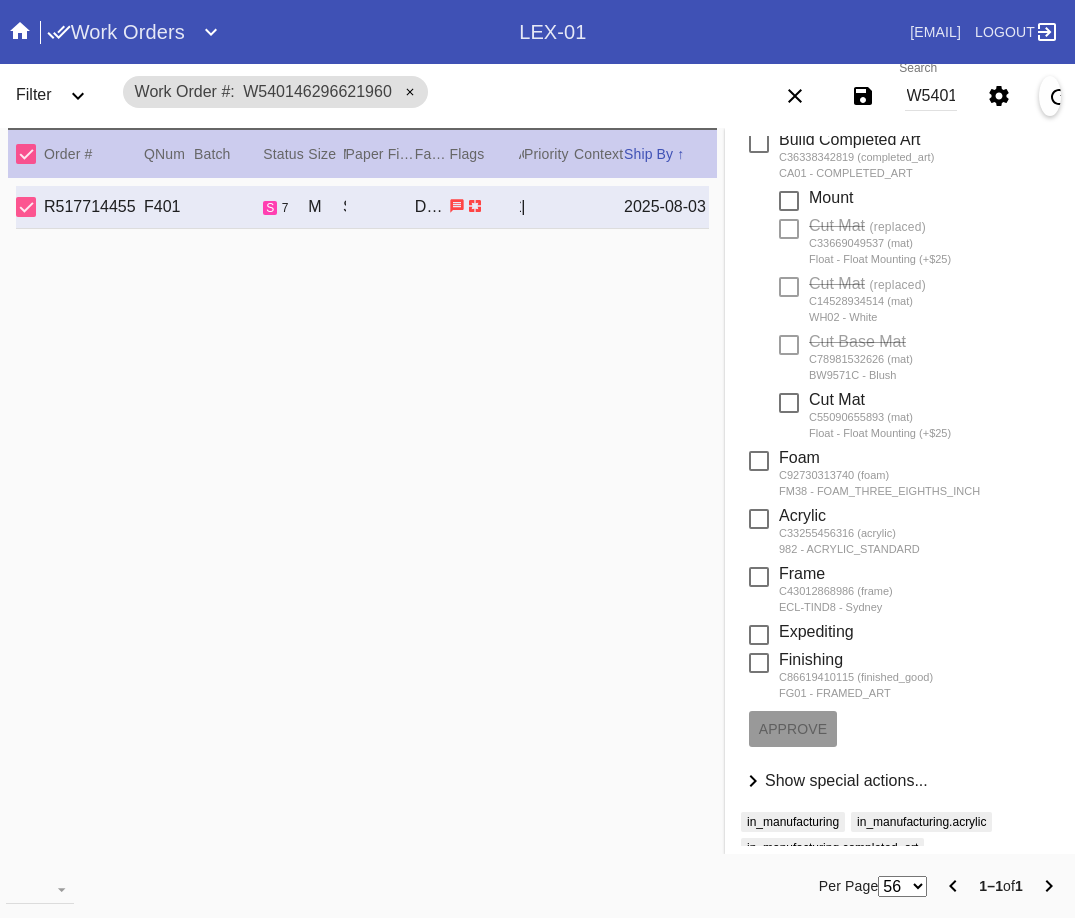click on "Search W540146296621960" at bounding box center [931, 96] 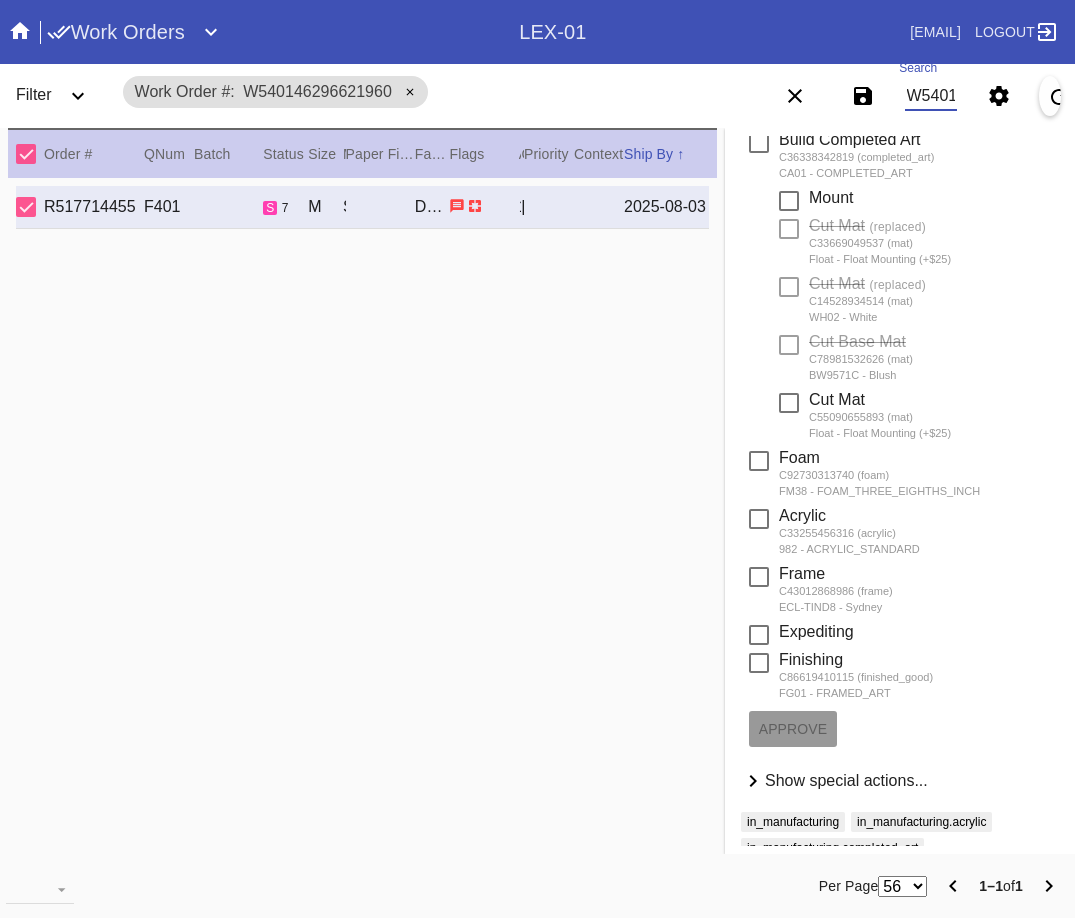 click on "W540146296621960" at bounding box center [931, 96] 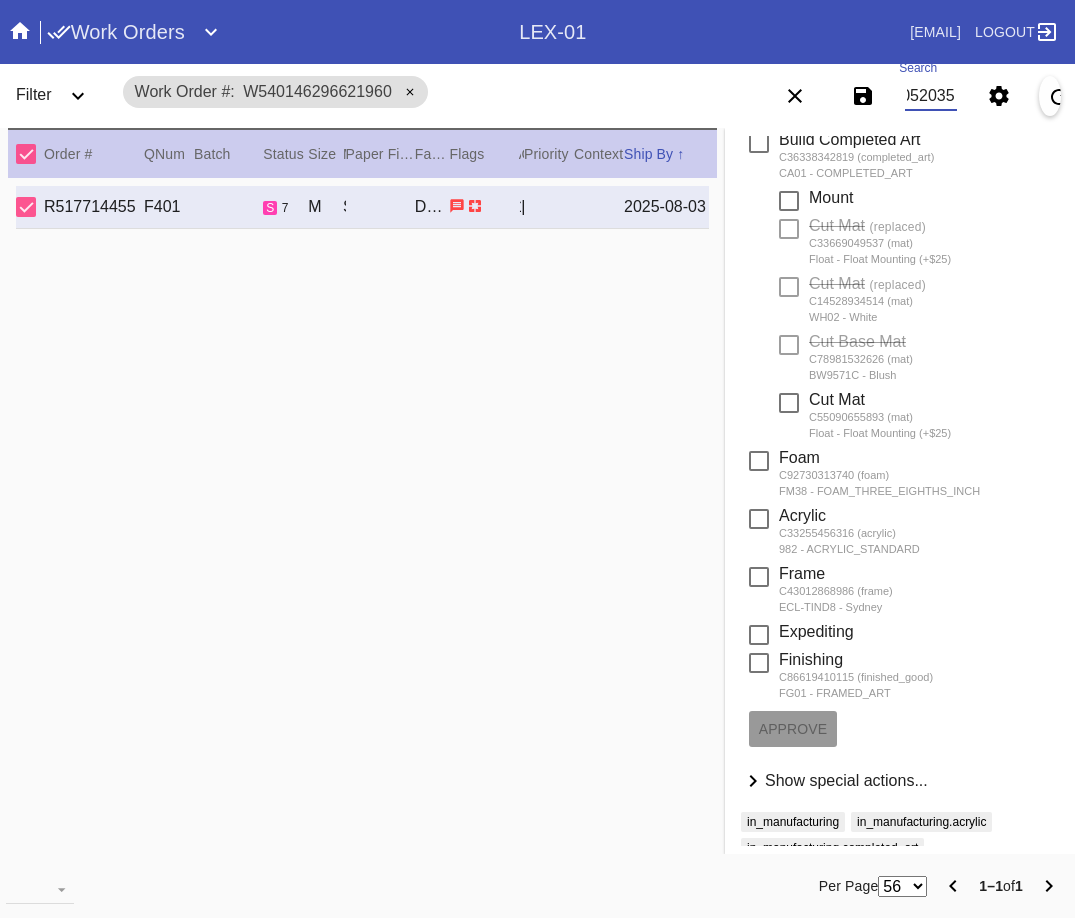 type on "W315105203565083" 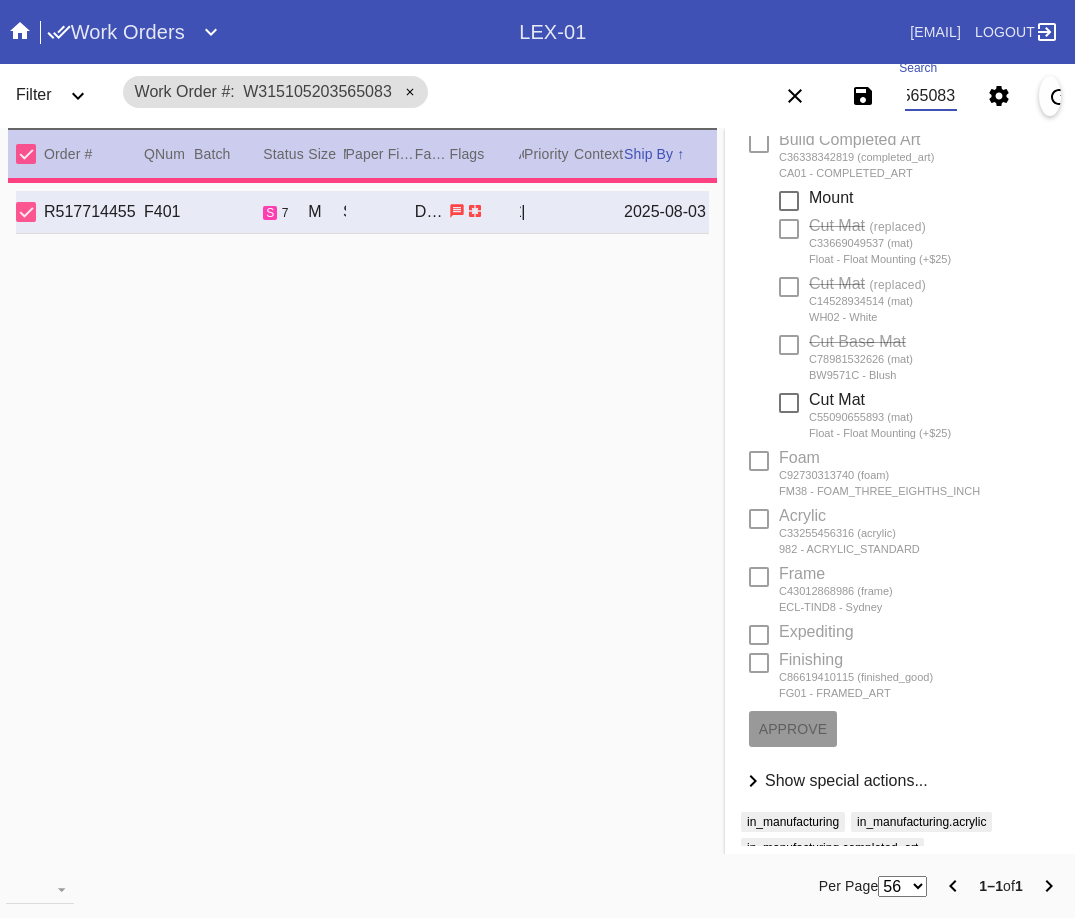 type on "3.0" 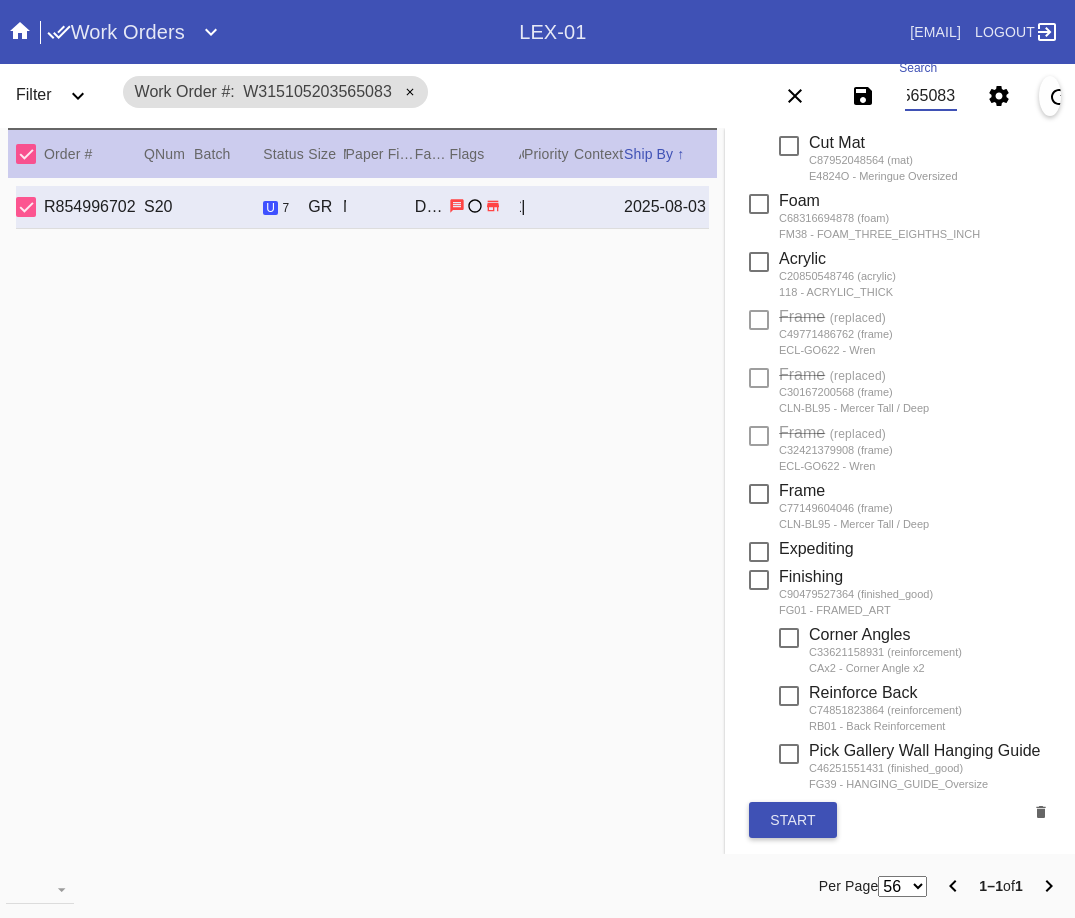 scroll, scrollTop: 527, scrollLeft: 0, axis: vertical 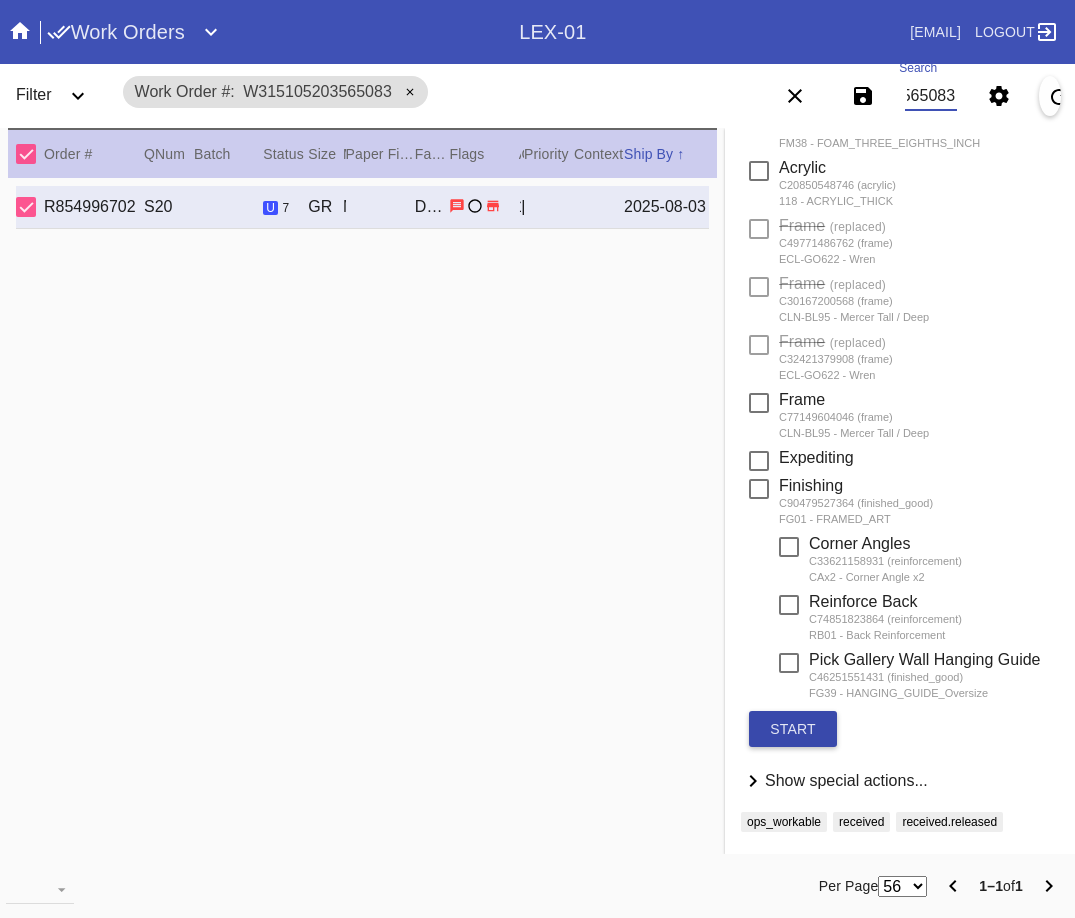 click on "start" at bounding box center (793, 729) 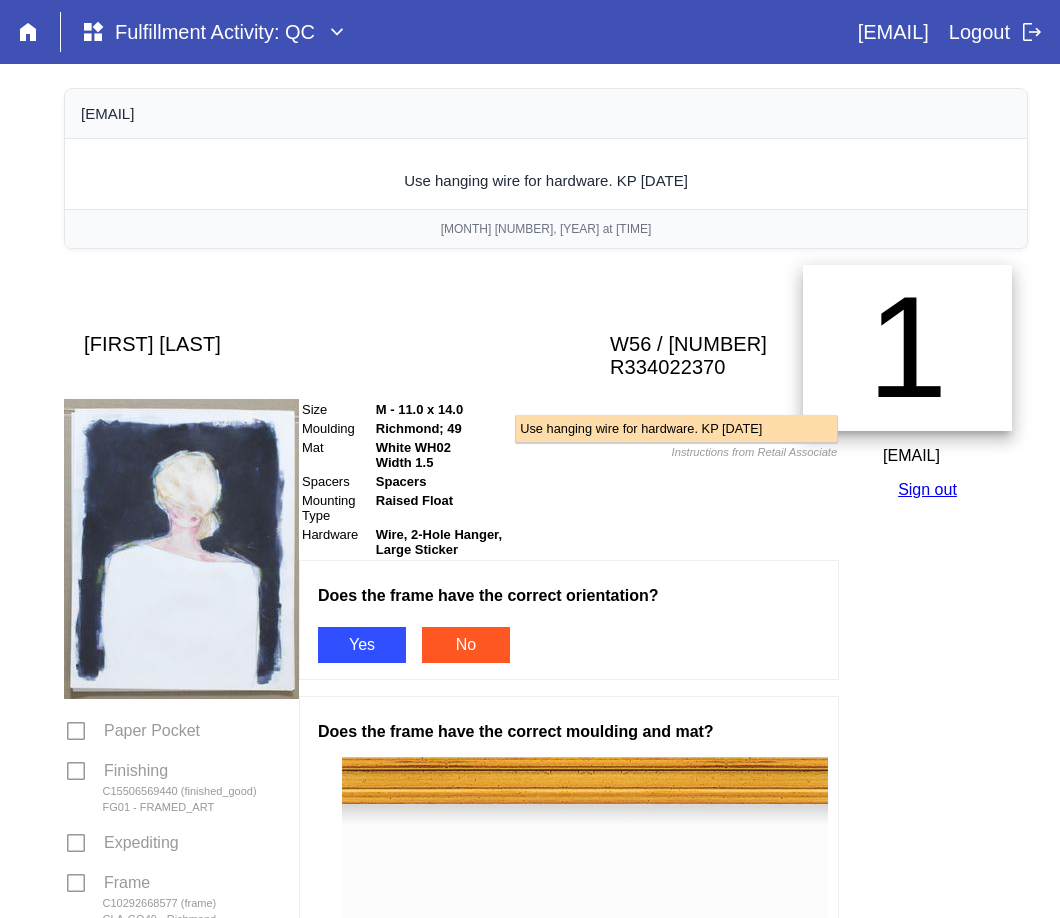 scroll, scrollTop: 0, scrollLeft: 0, axis: both 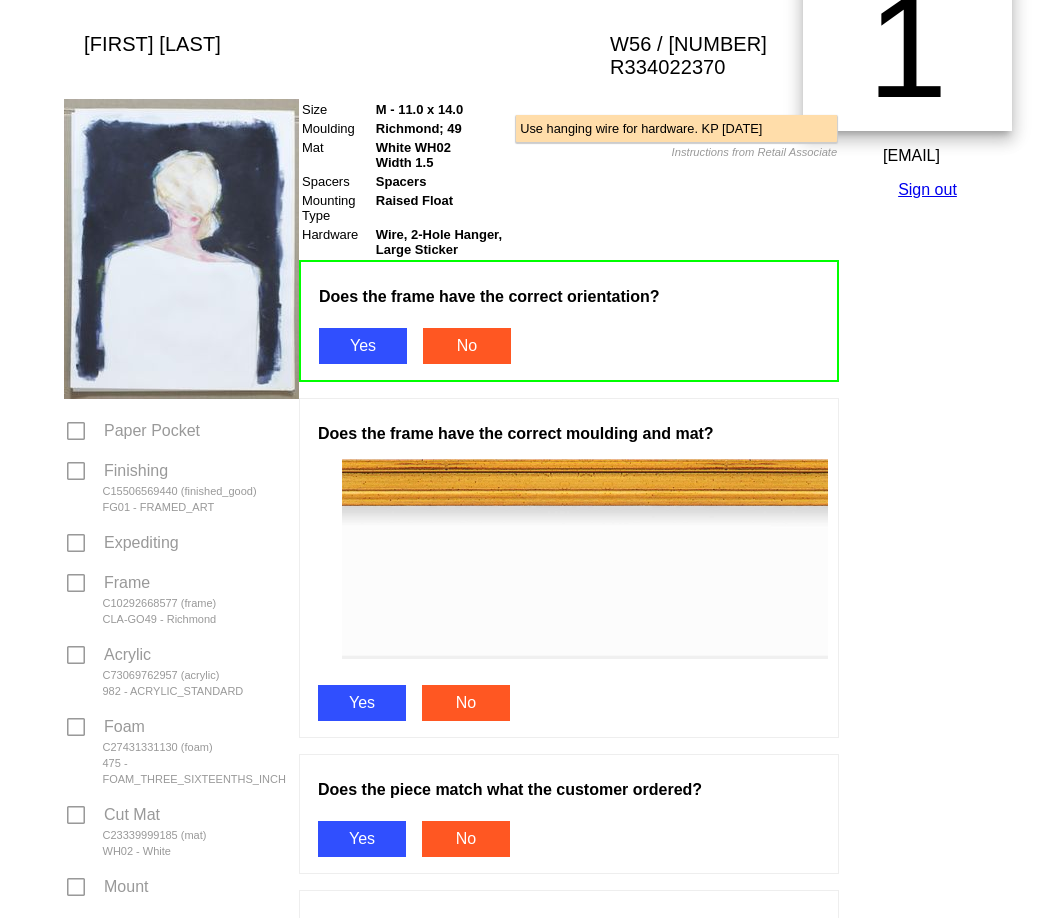 click on "Yes" at bounding box center (362, 703) 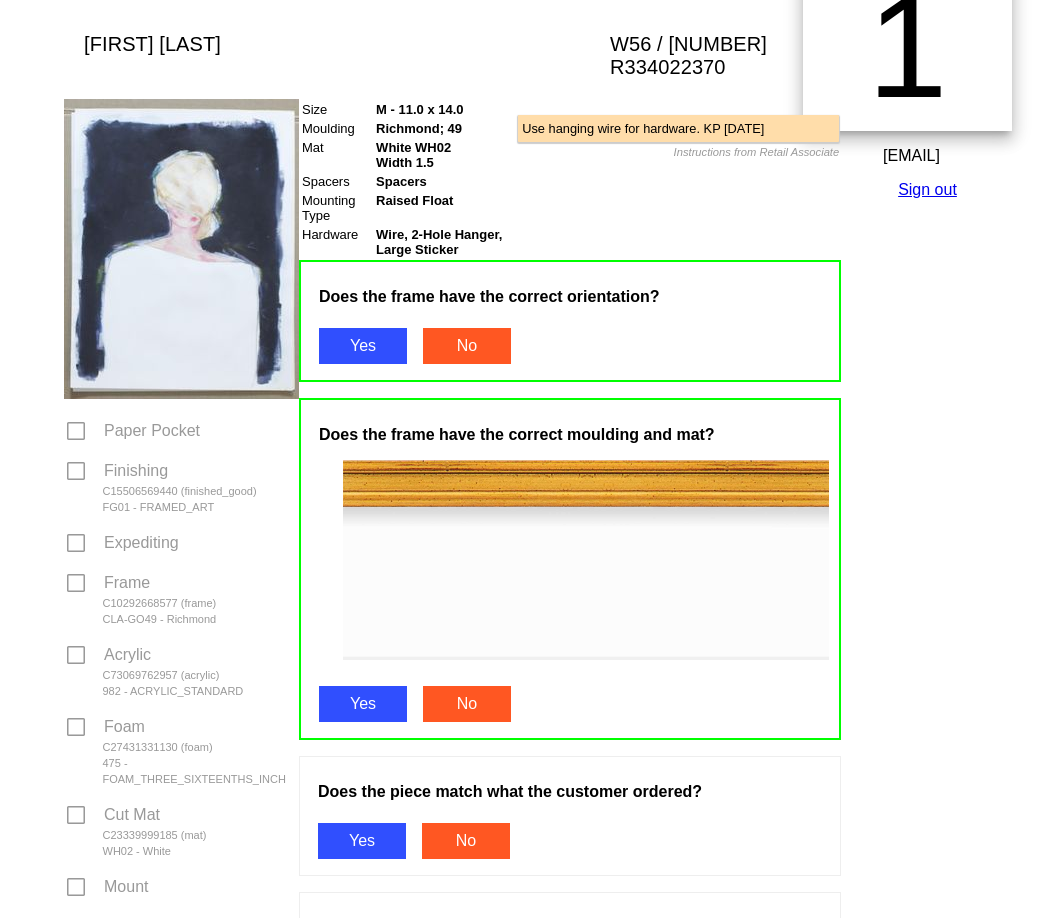 click on "Yes" at bounding box center [362, 841] 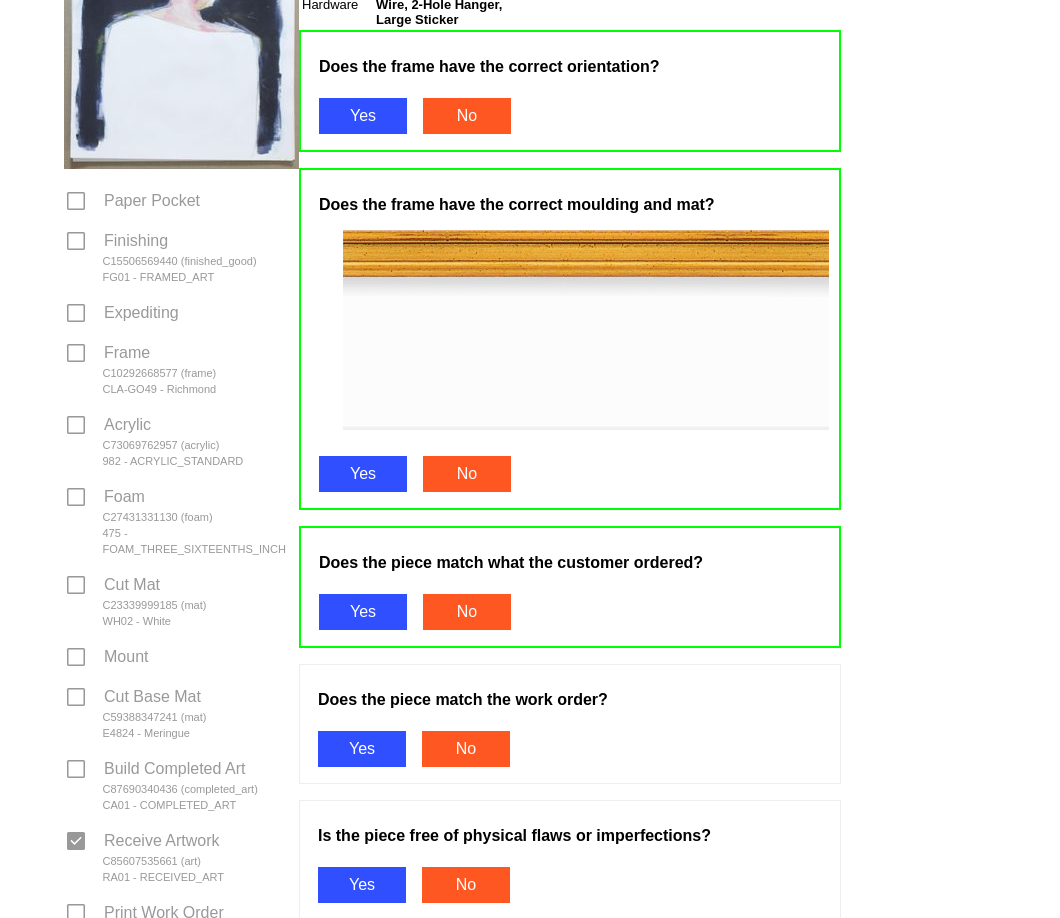 scroll, scrollTop: 700, scrollLeft: 0, axis: vertical 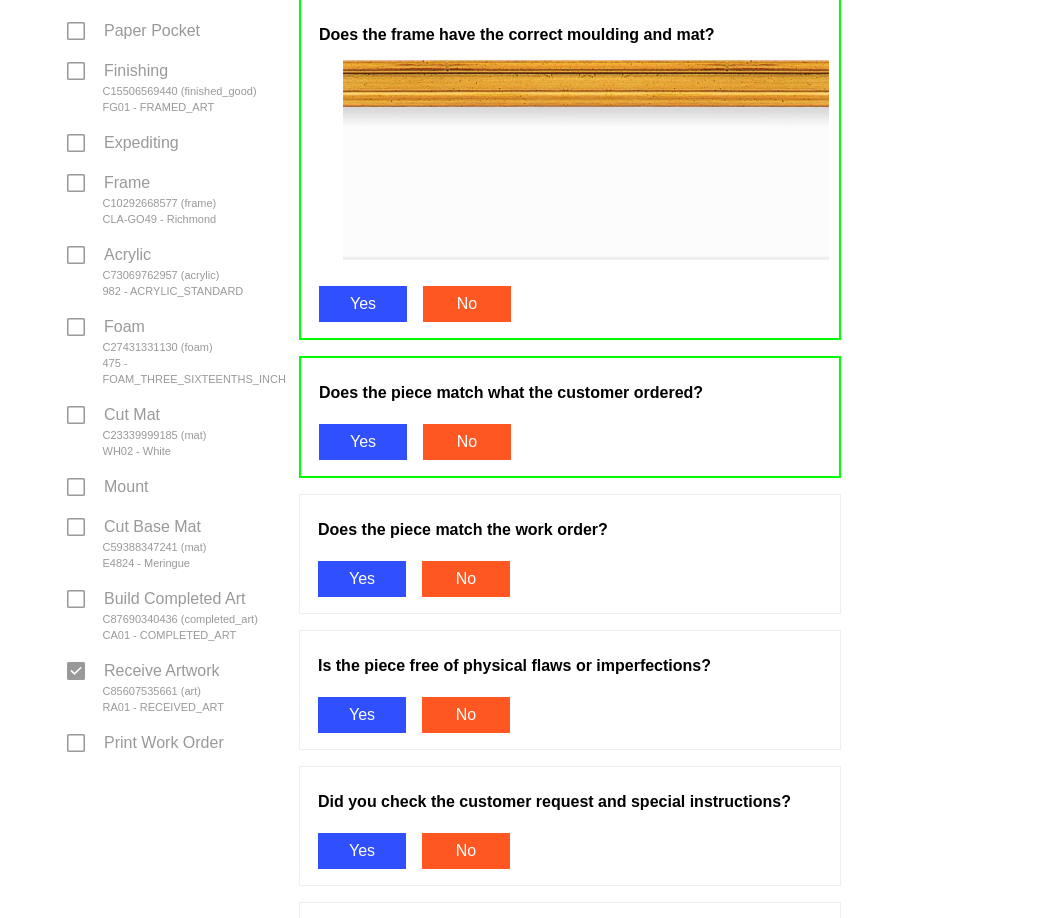 click on "Yes" at bounding box center [362, 579] 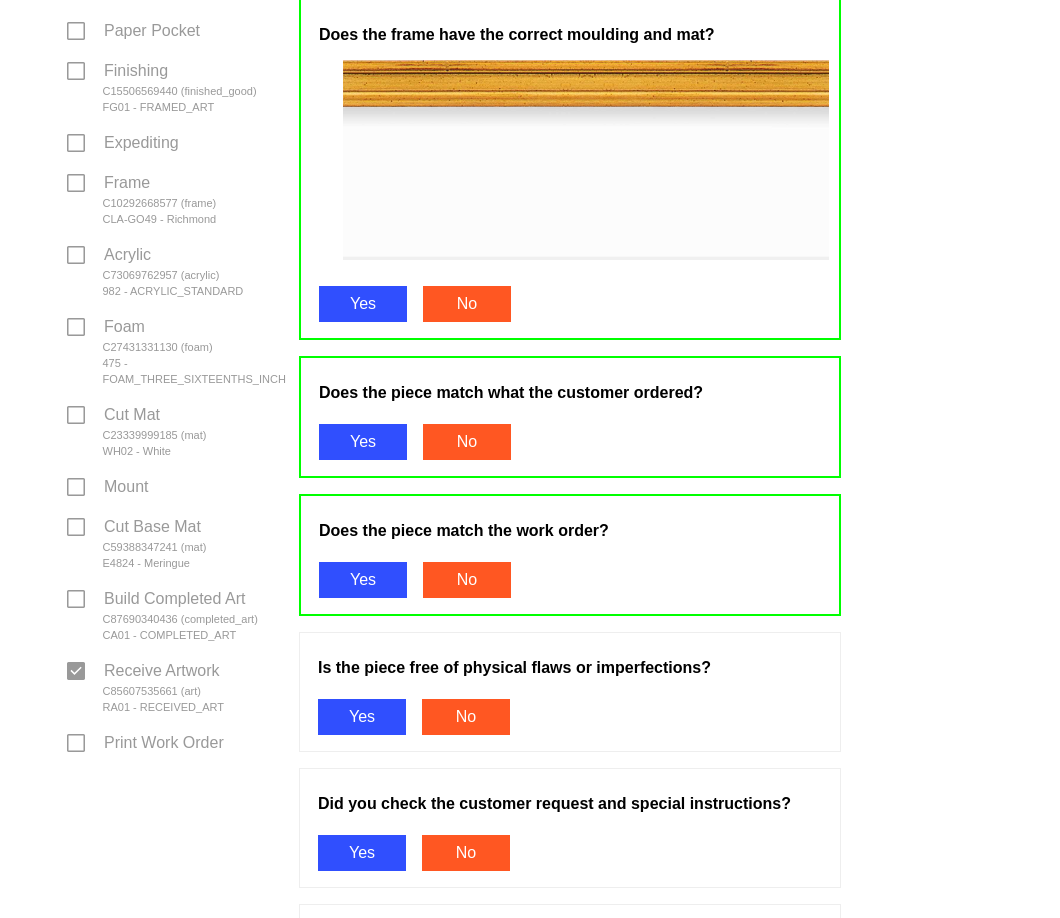 click on "Yes" at bounding box center [362, 717] 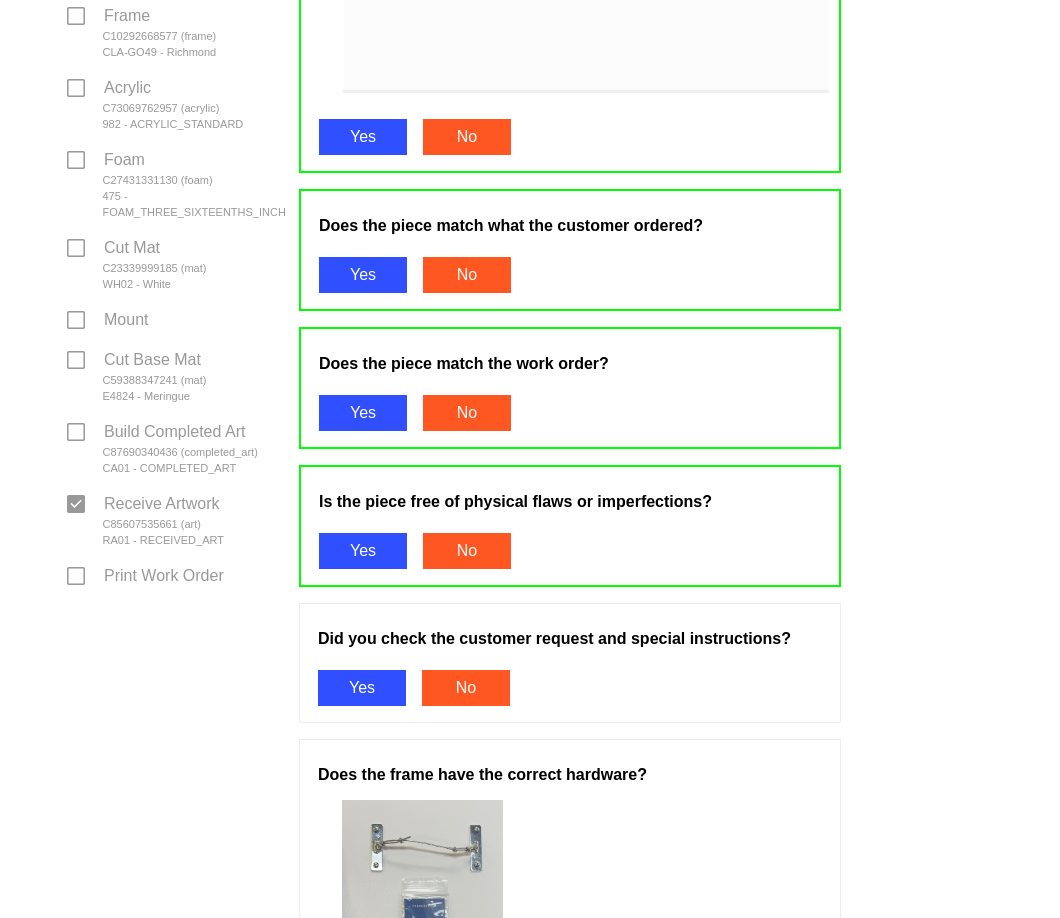 scroll, scrollTop: 1000, scrollLeft: 0, axis: vertical 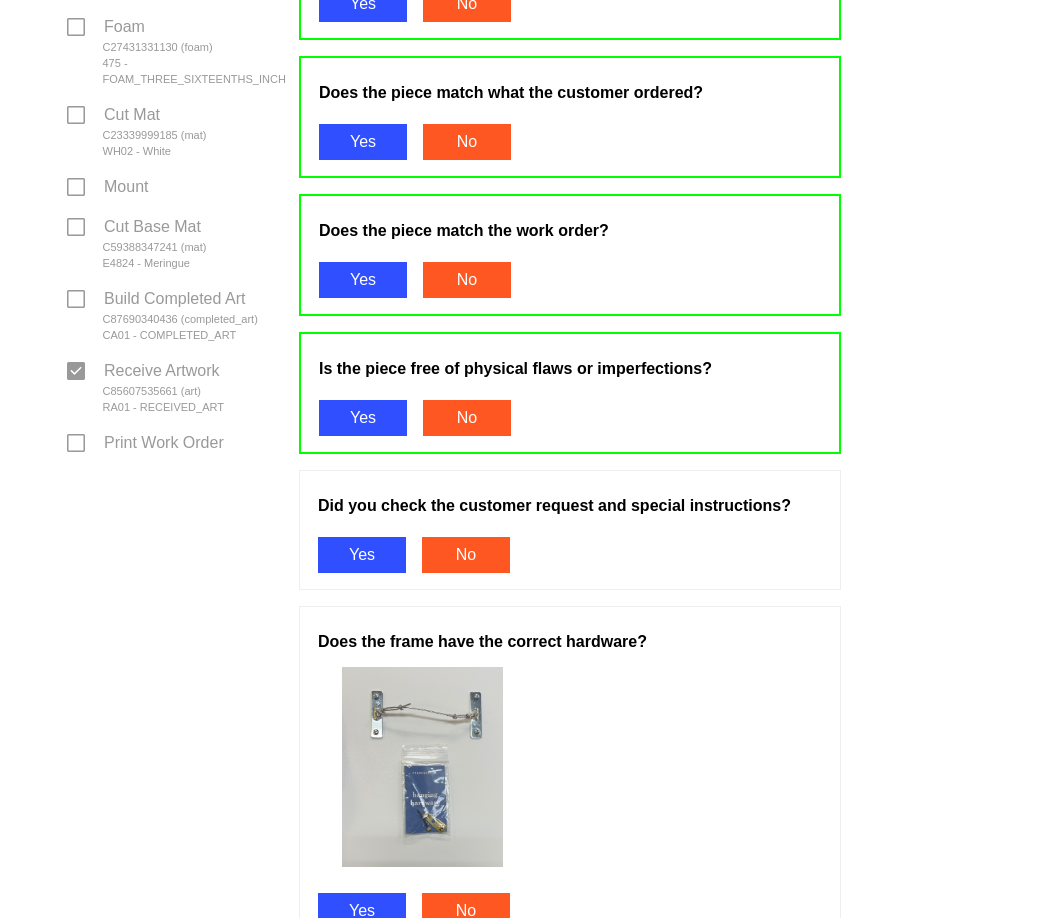 click on "Does the frame have the correct orientation? Yes No Does the frame have the correct moulding and mat? Yes No Does the piece match what the customer ordered? Yes No Does the piece match the work order? Yes No Is the piece free of physical flaws or imperfections? Yes No Did you check the customer request and special instructions? Yes No Does the frame have the correct hardware? Yes No Does the frame have a paper pocket? Yes No Pass" at bounding box center (570, 353) 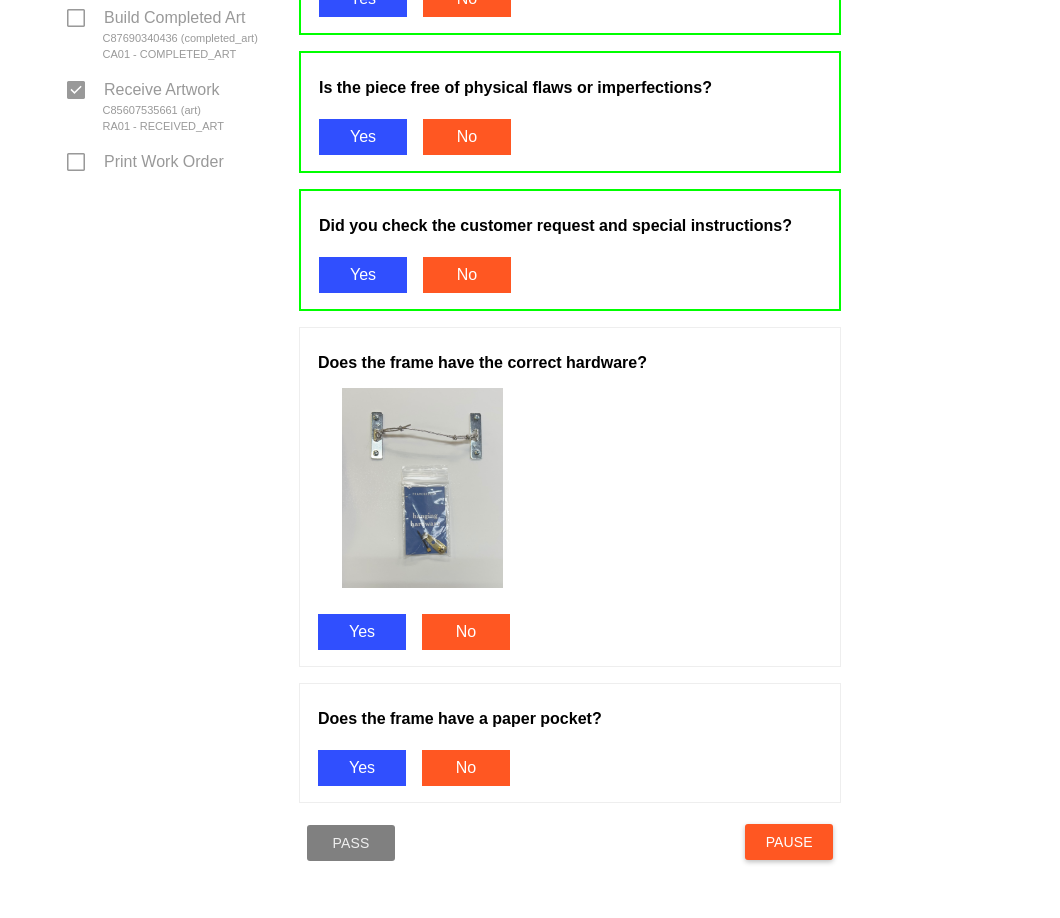 scroll, scrollTop: 1300, scrollLeft: 0, axis: vertical 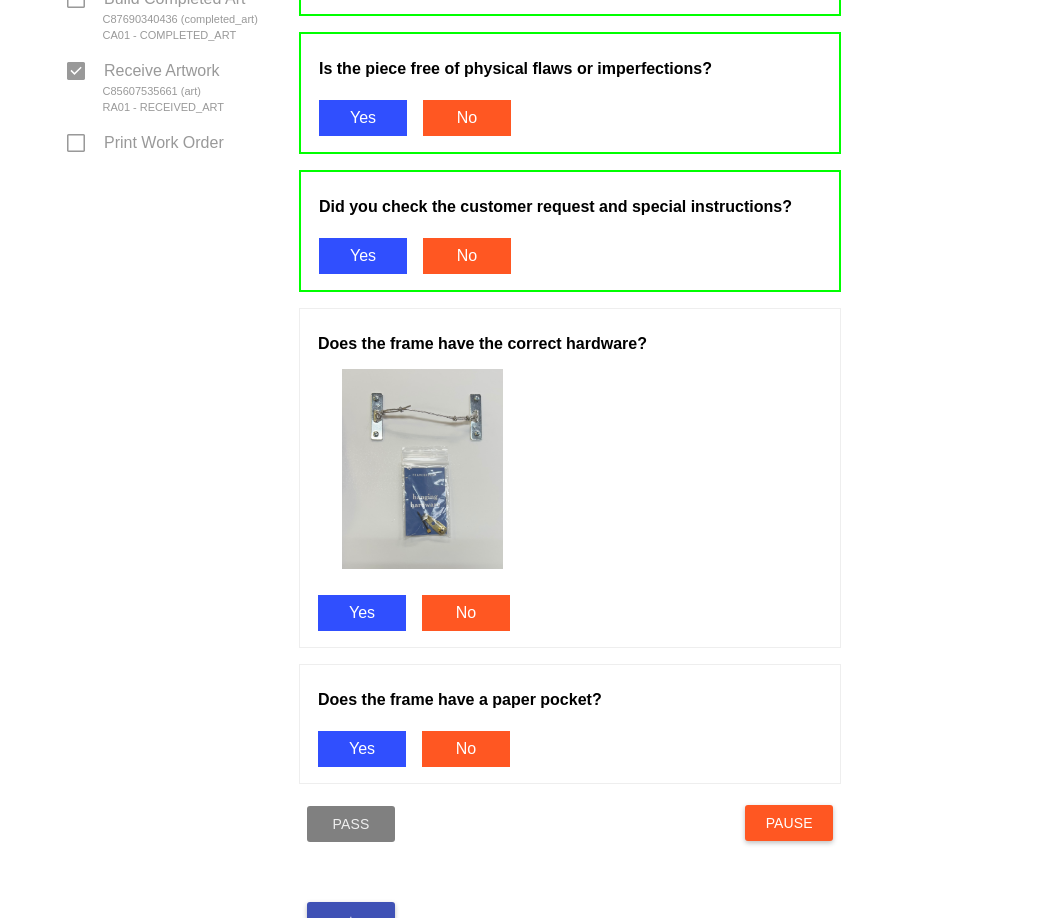 click on "Yes" at bounding box center [362, 613] 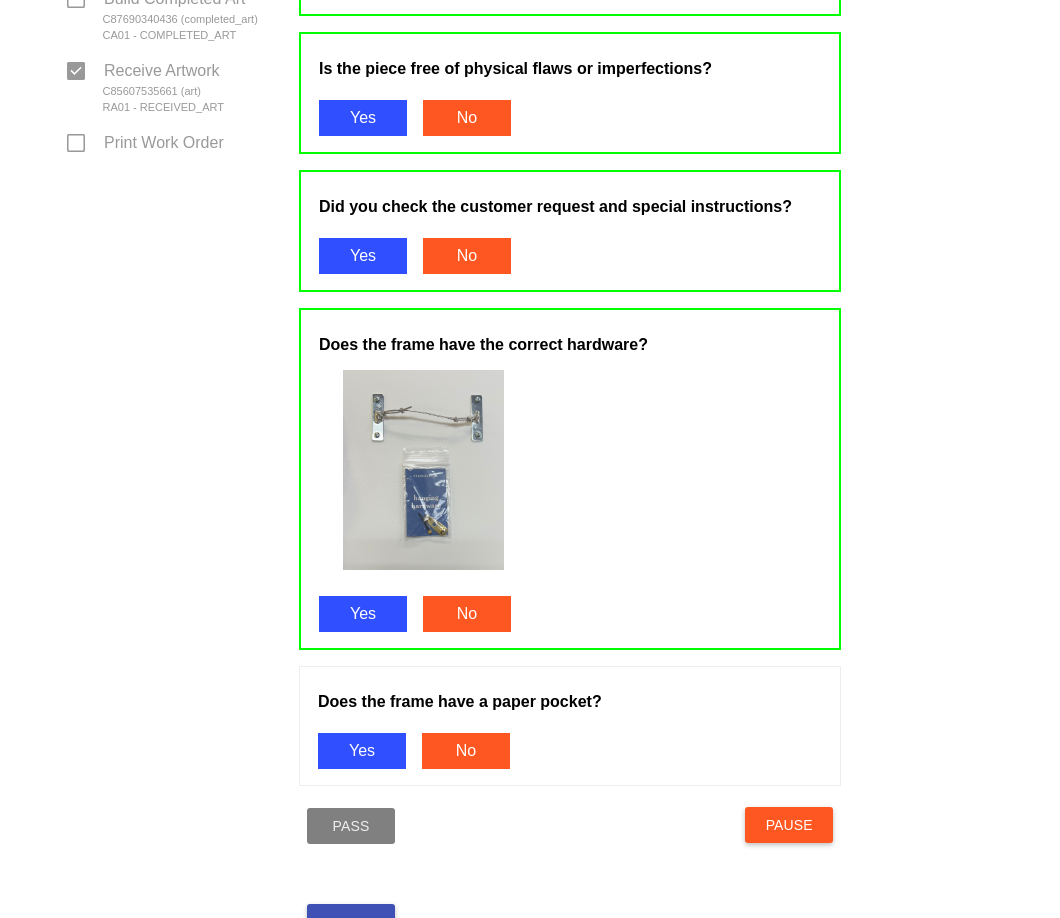 click on "Yes" at bounding box center [362, 751] 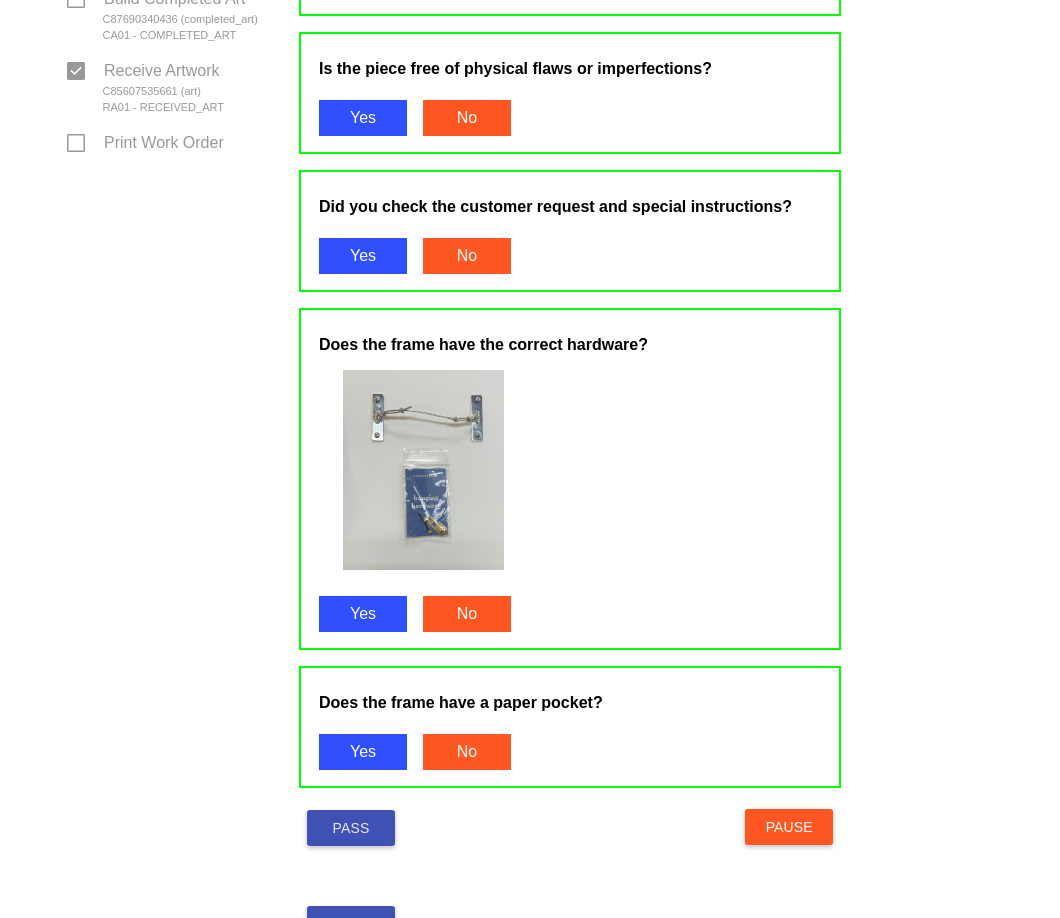 click on "Pass" at bounding box center (351, 828) 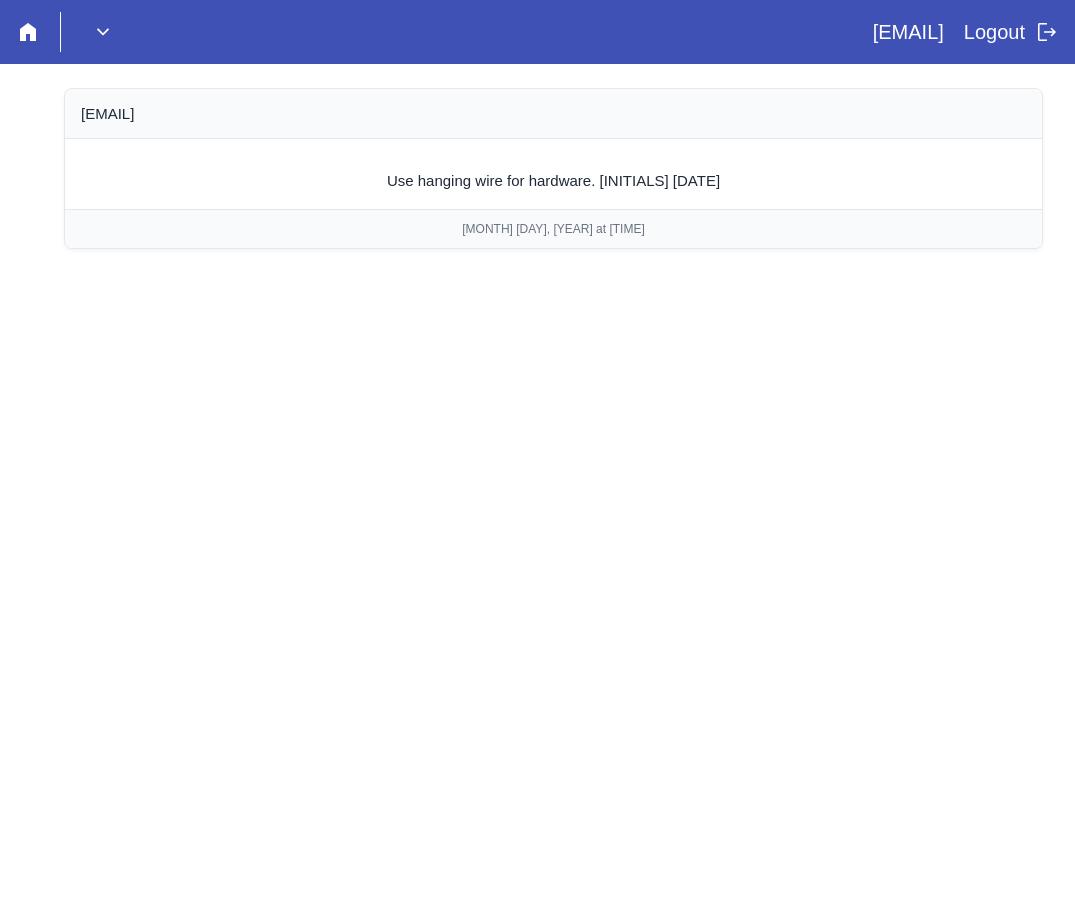 scroll, scrollTop: 0, scrollLeft: 0, axis: both 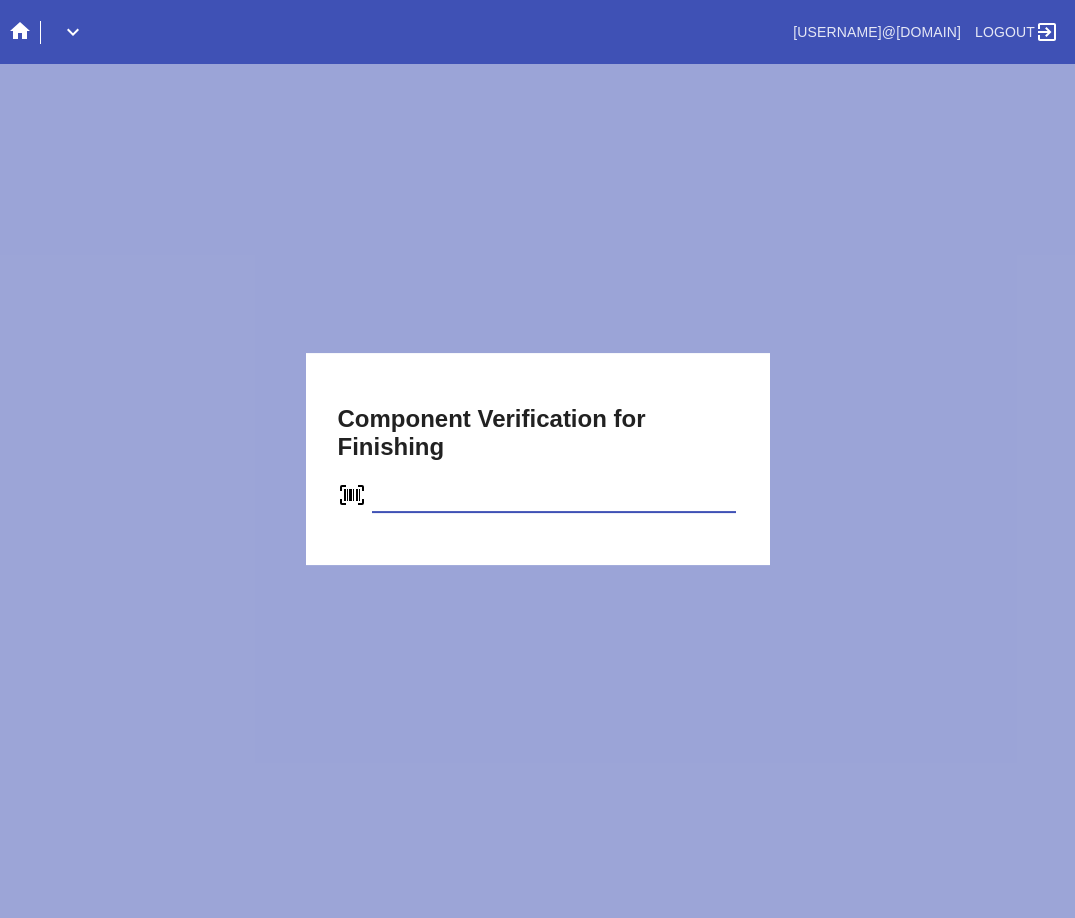 type on "C15506569440" 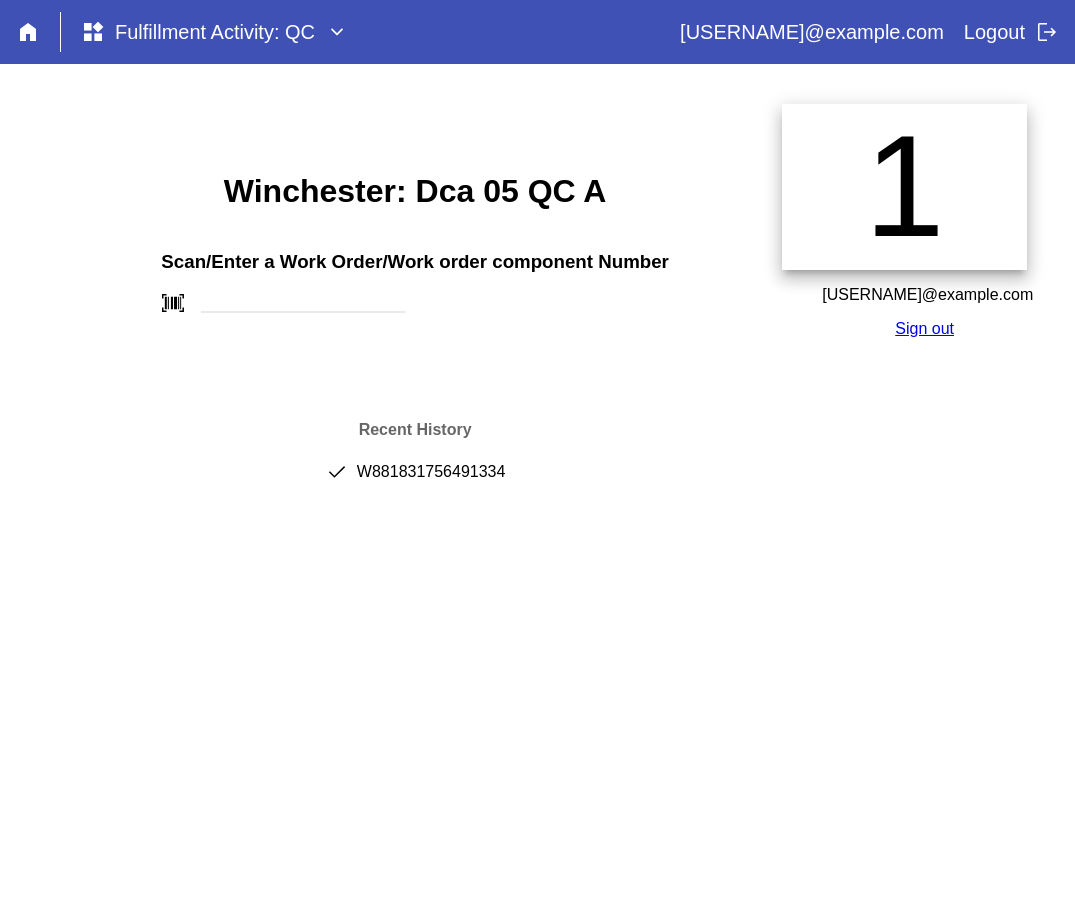 scroll, scrollTop: 0, scrollLeft: 0, axis: both 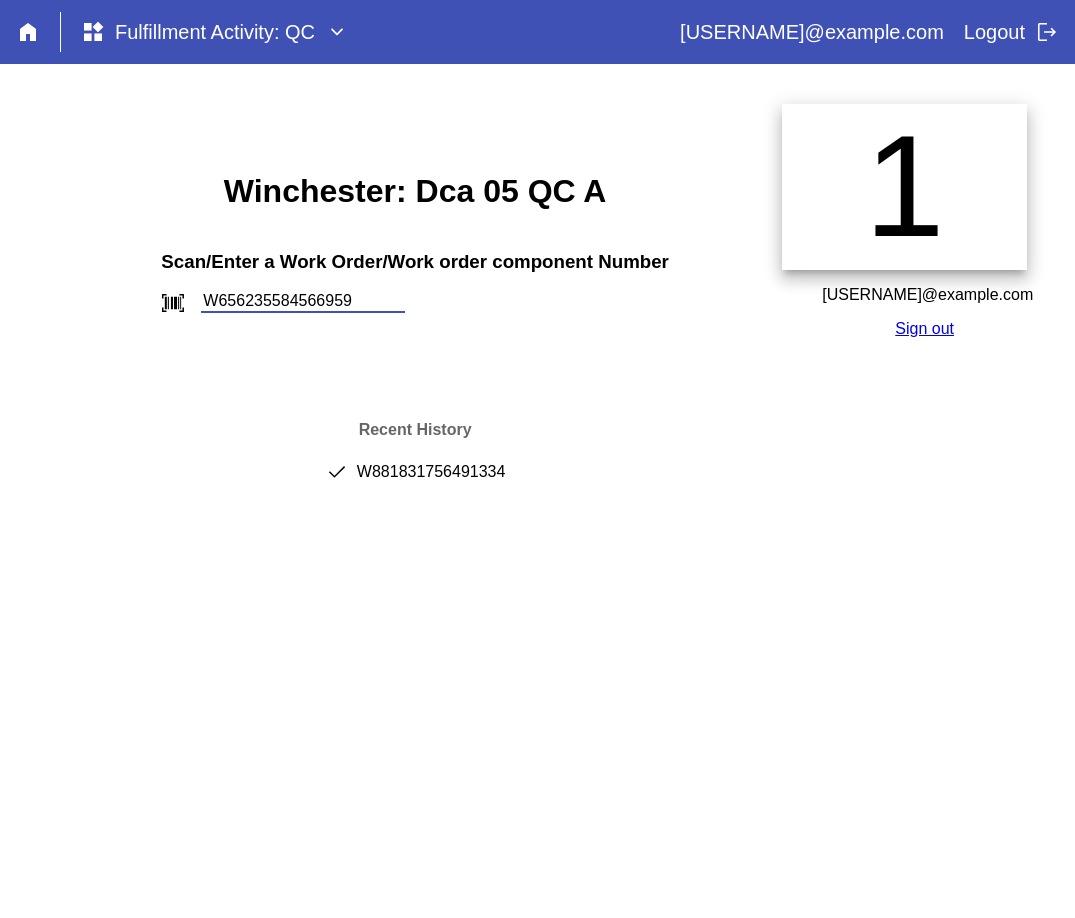 type on "W656235584566959" 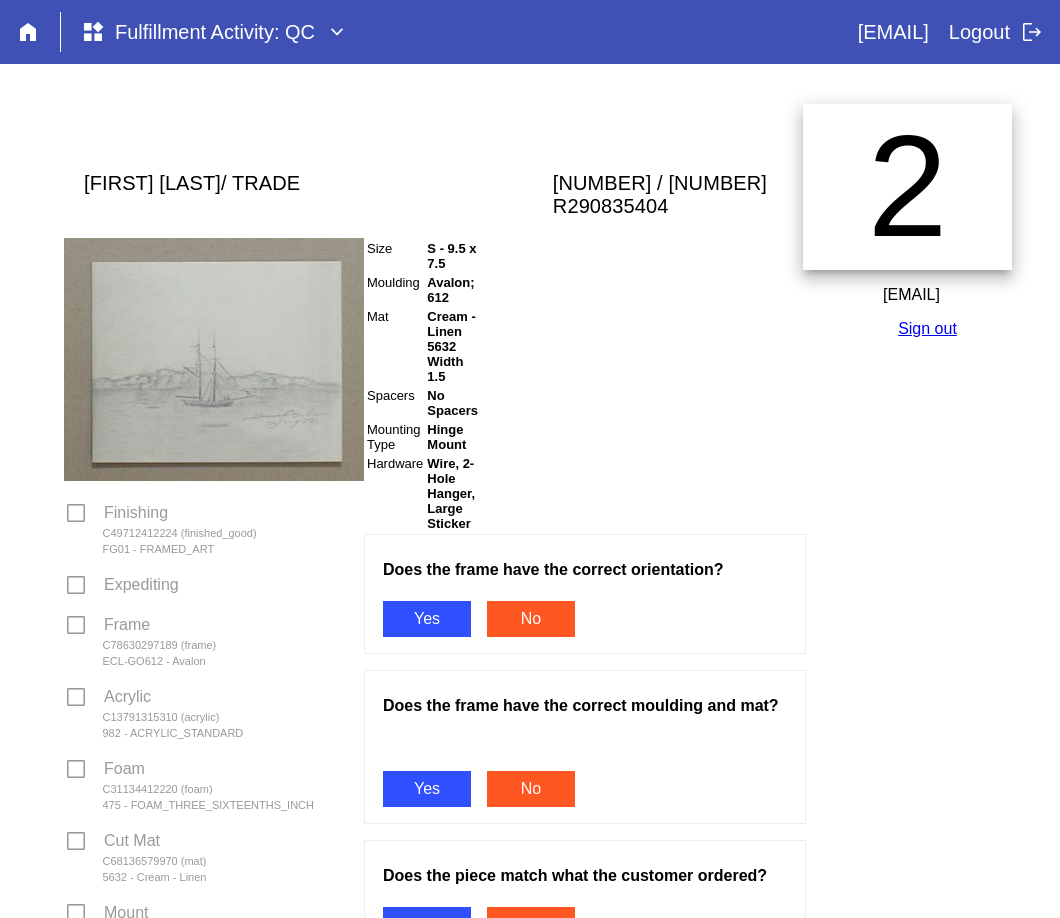 scroll, scrollTop: 0, scrollLeft: 0, axis: both 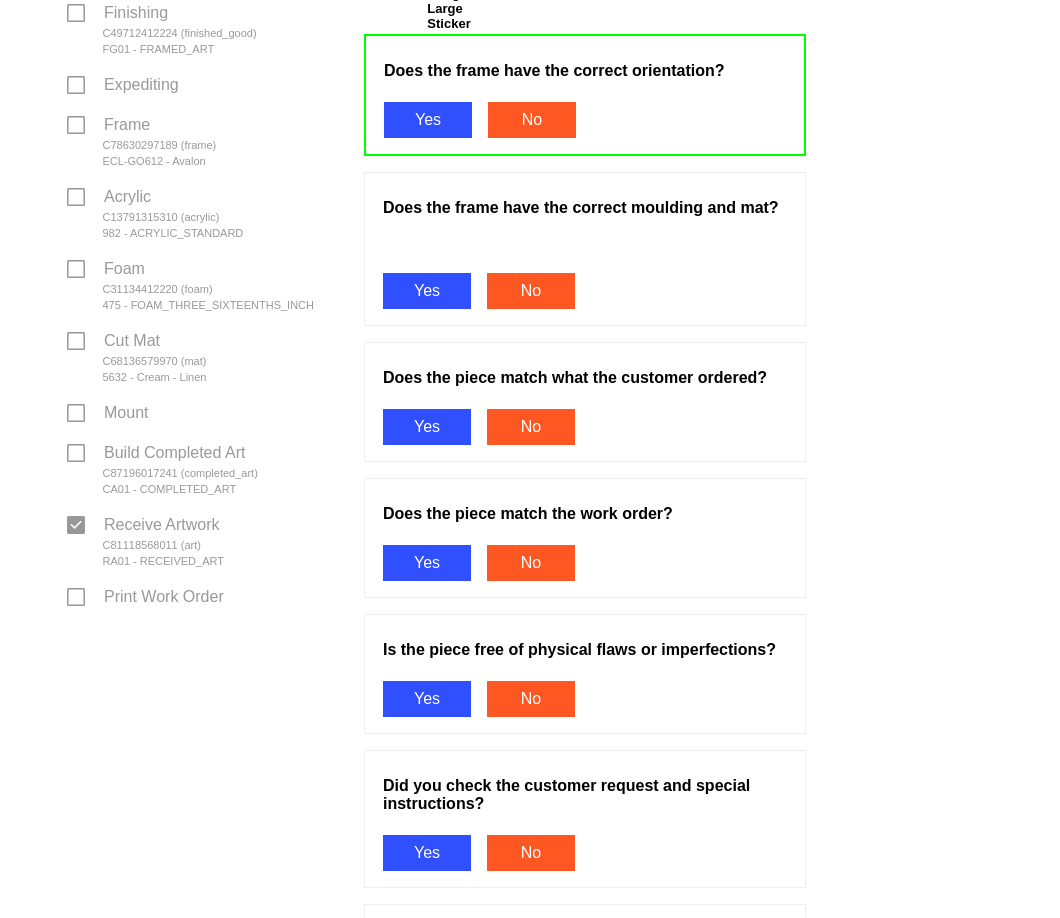 click on "Yes" at bounding box center [427, 291] 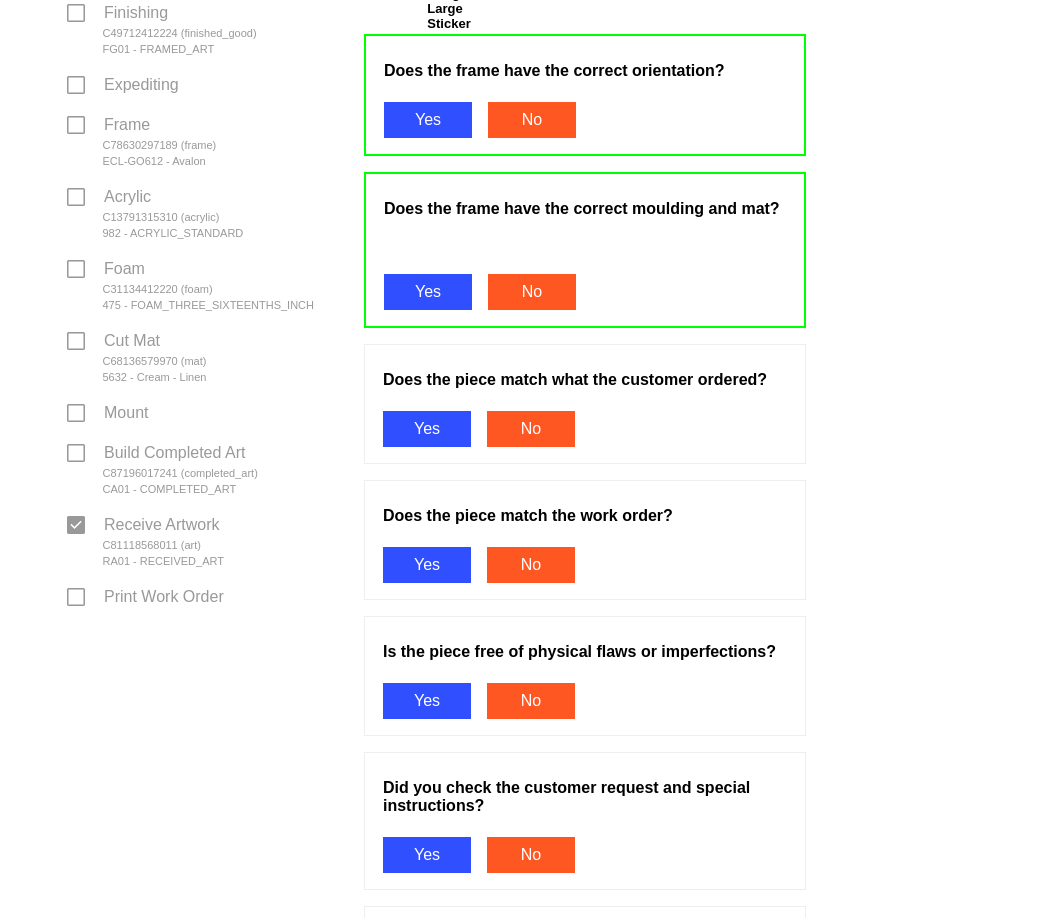 drag, startPoint x: 448, startPoint y: 415, endPoint x: 460, endPoint y: 572, distance: 157.45793 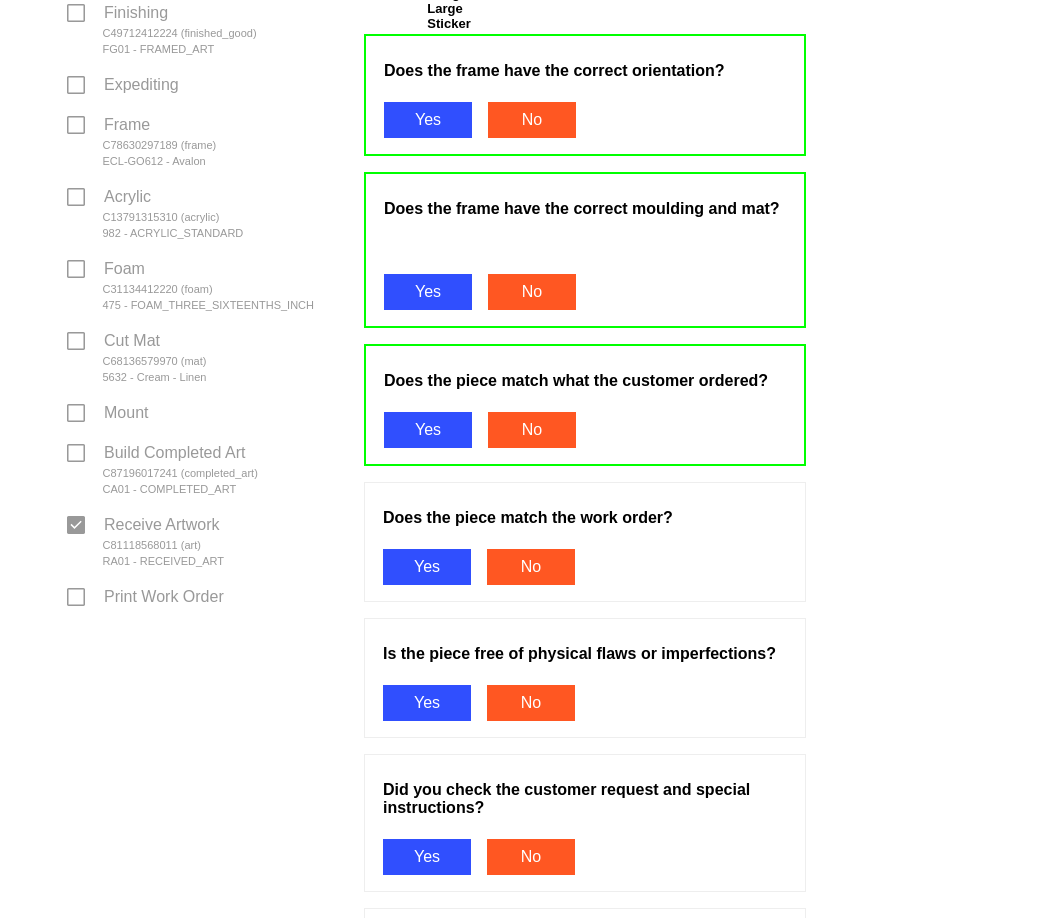 click on "Yes" at bounding box center (427, 567) 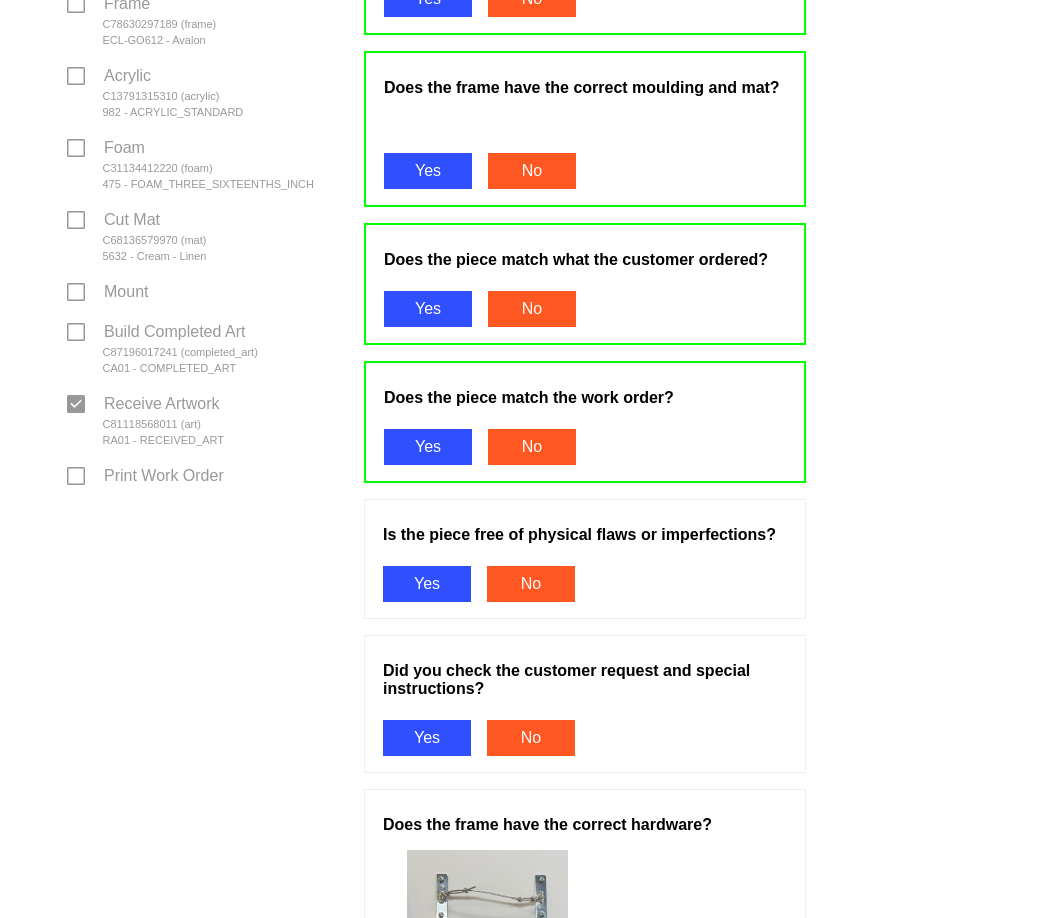 scroll, scrollTop: 700, scrollLeft: 0, axis: vertical 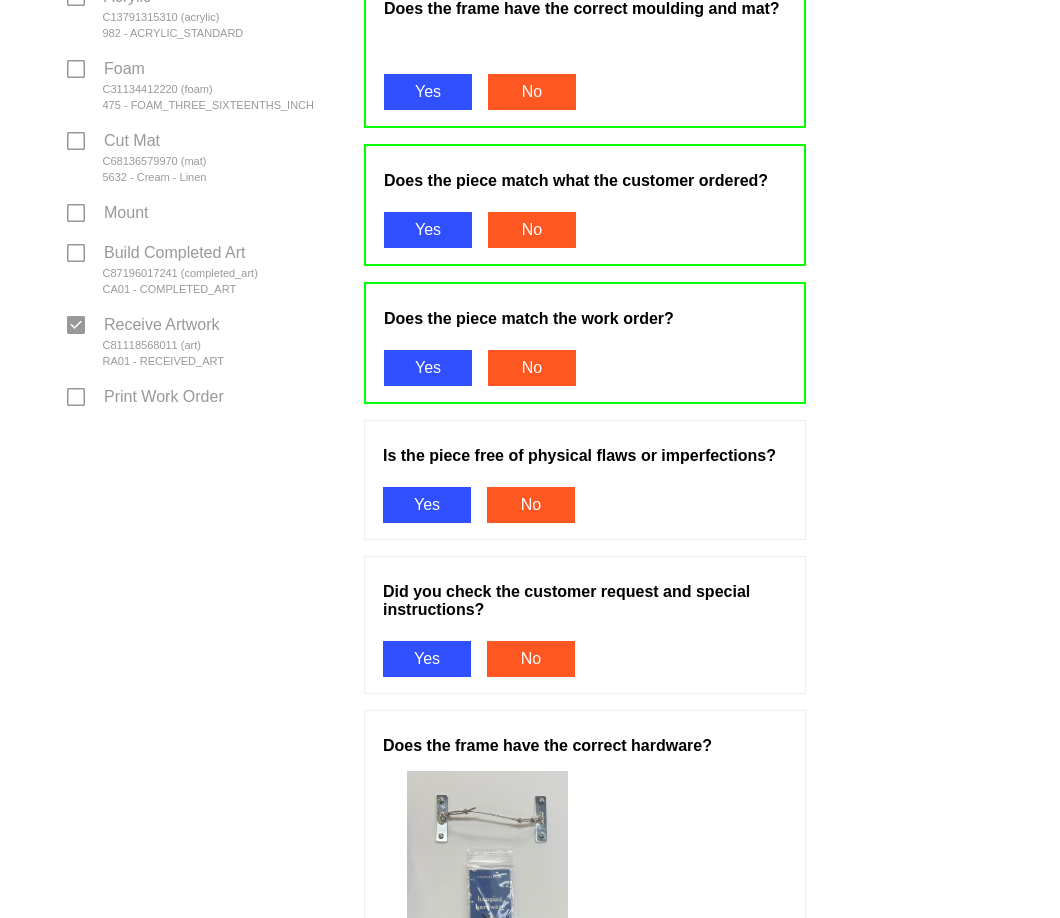 click on "Yes" at bounding box center (427, 505) 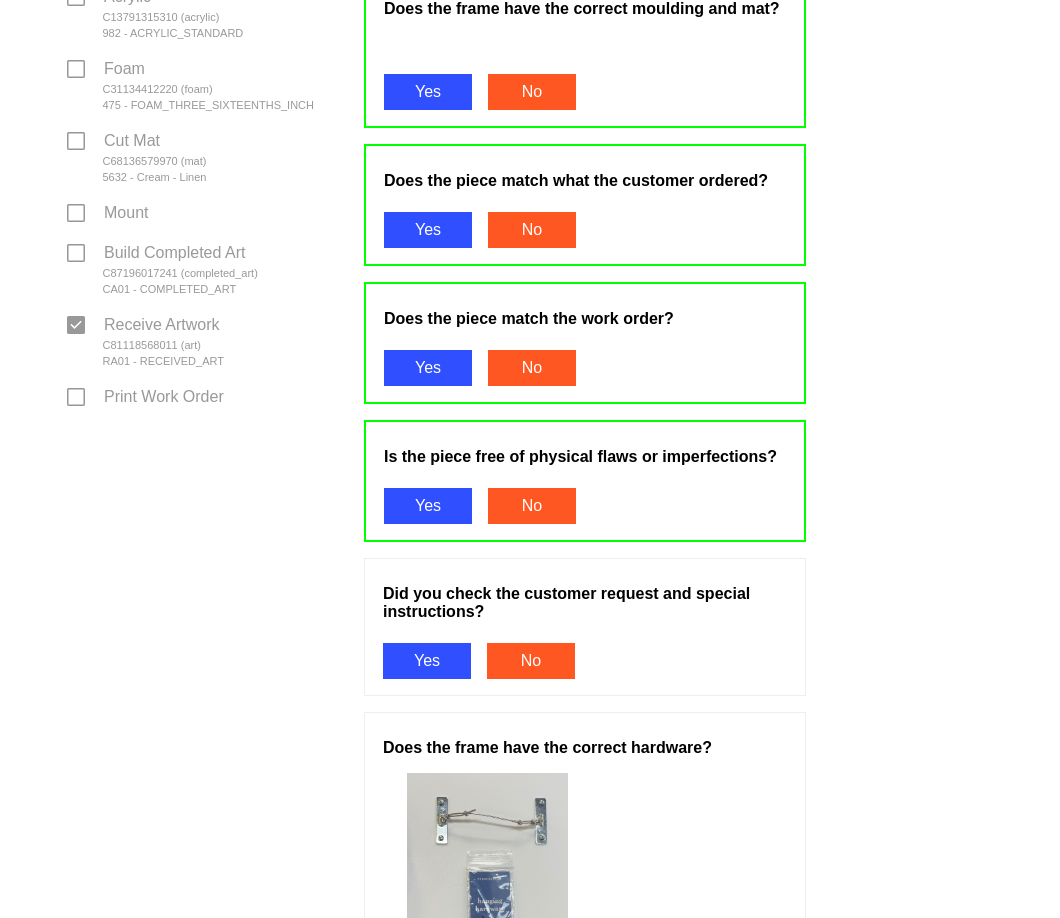 click on "Yes" at bounding box center [427, 661] 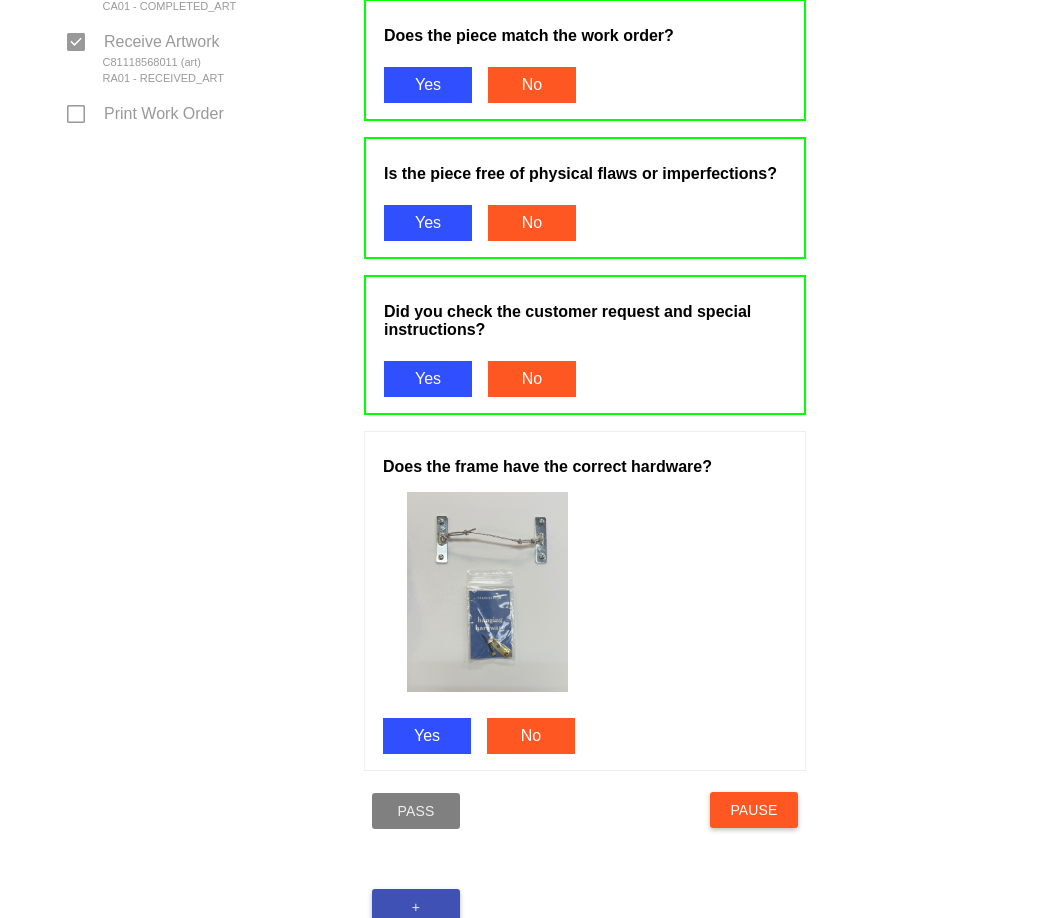 scroll, scrollTop: 1100, scrollLeft: 0, axis: vertical 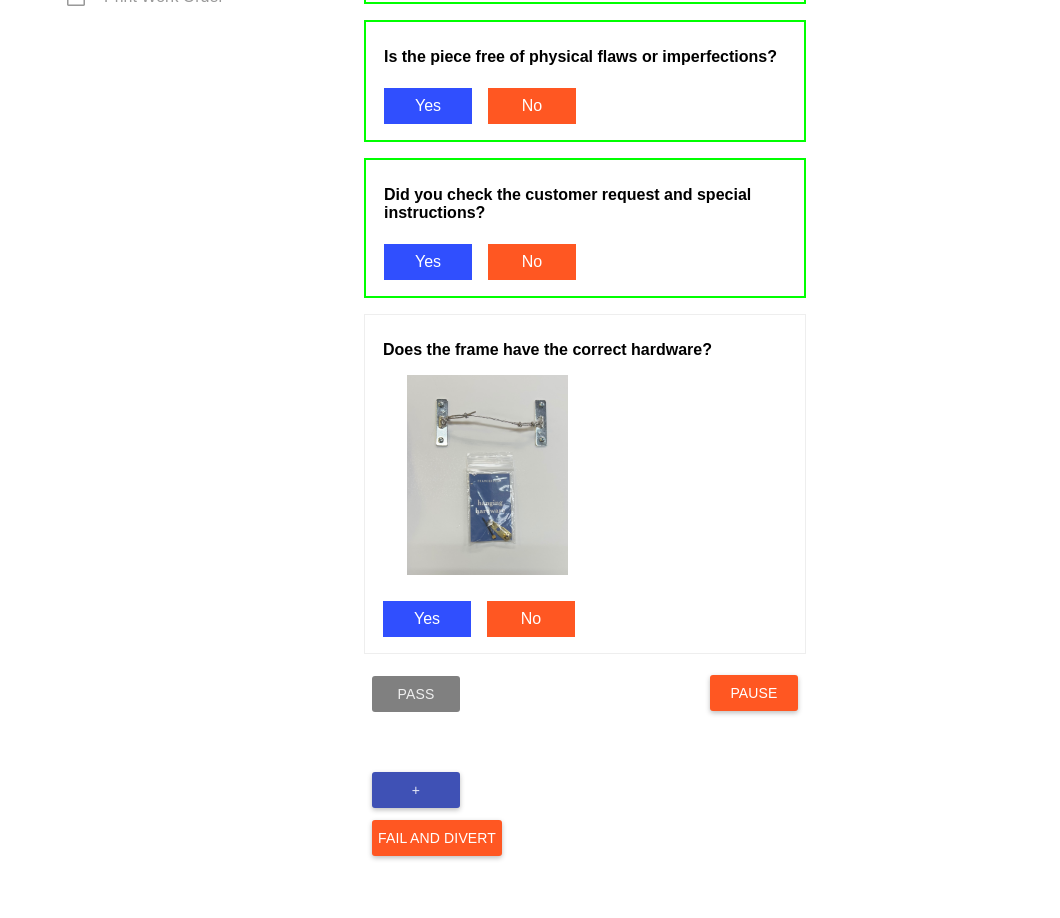drag, startPoint x: 419, startPoint y: 619, endPoint x: 419, endPoint y: 640, distance: 21 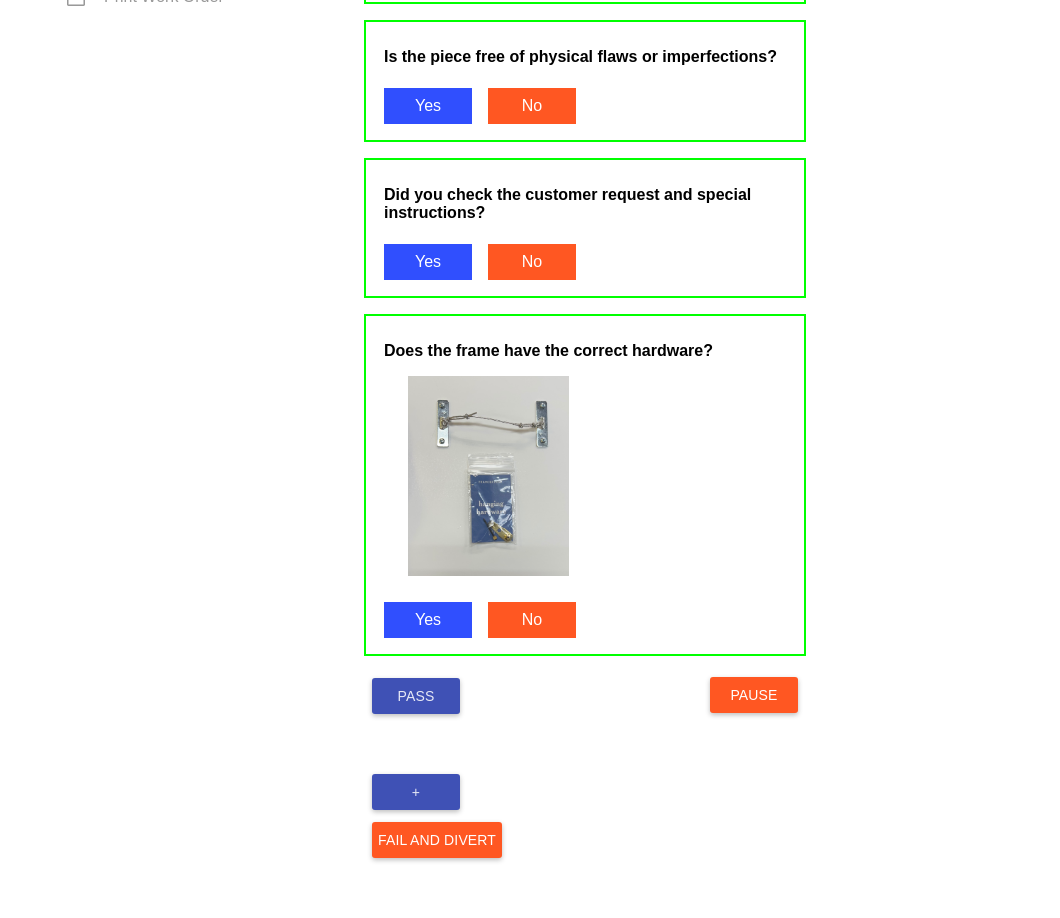 click on "Pass" at bounding box center (416, 696) 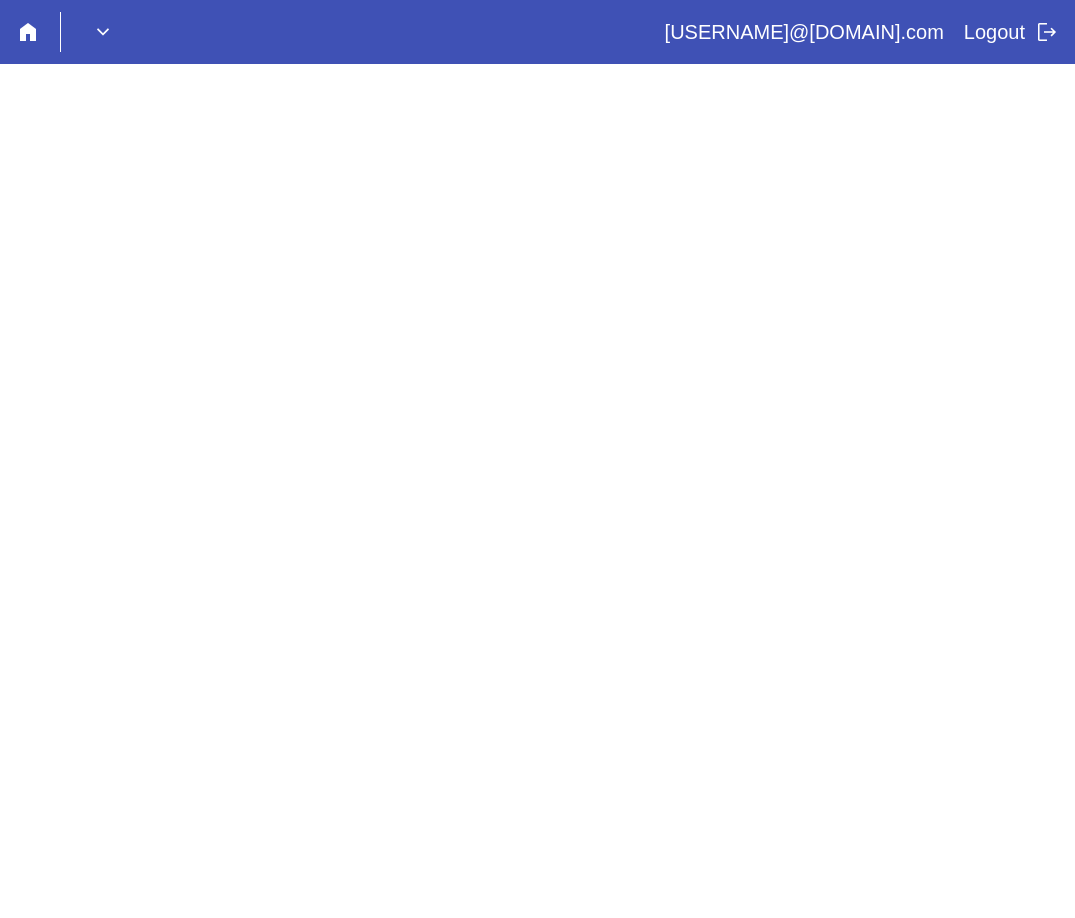 scroll, scrollTop: 0, scrollLeft: 0, axis: both 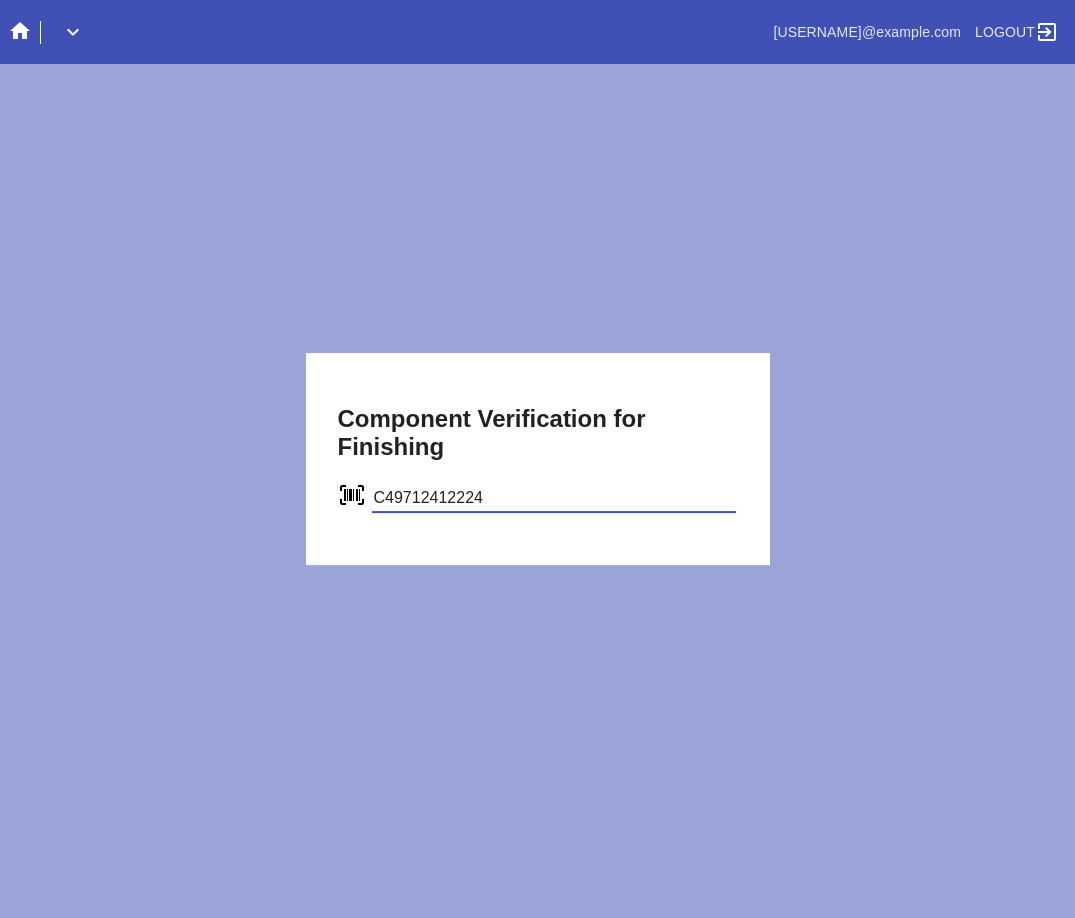 type on "C49712412224" 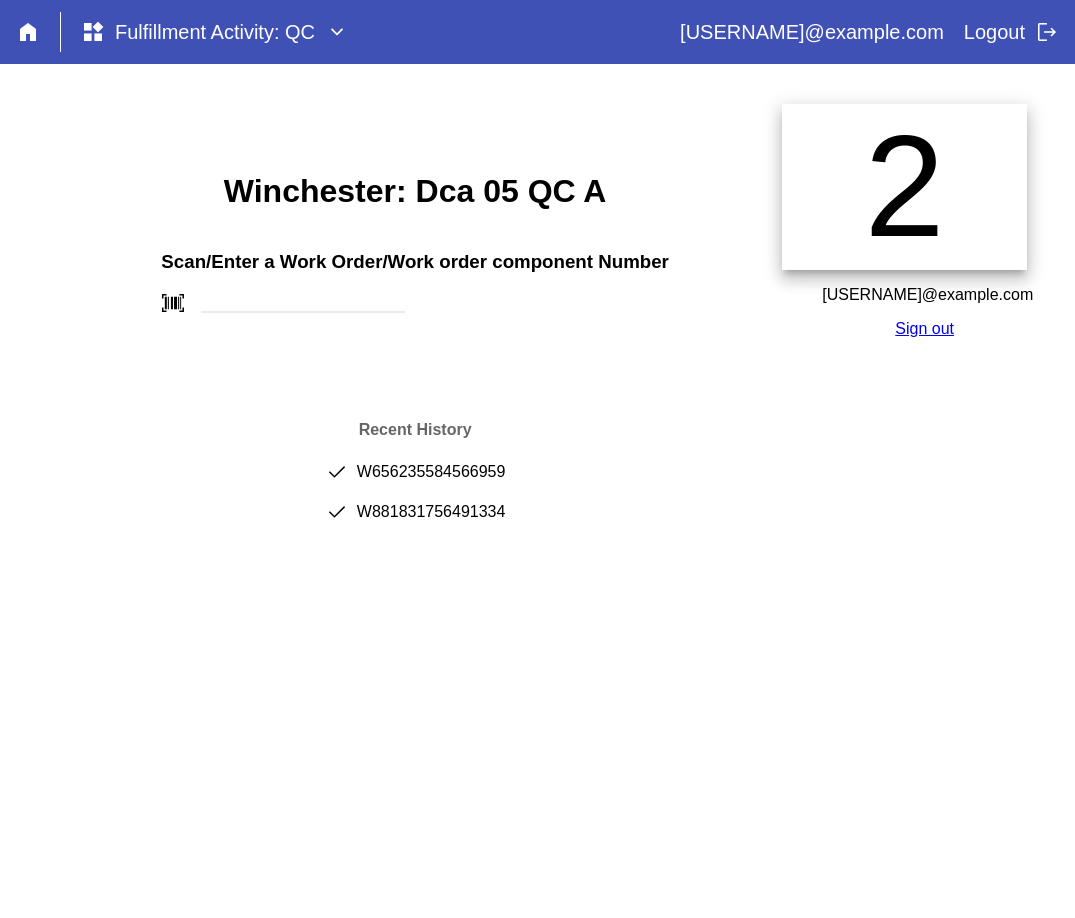 scroll, scrollTop: 0, scrollLeft: 0, axis: both 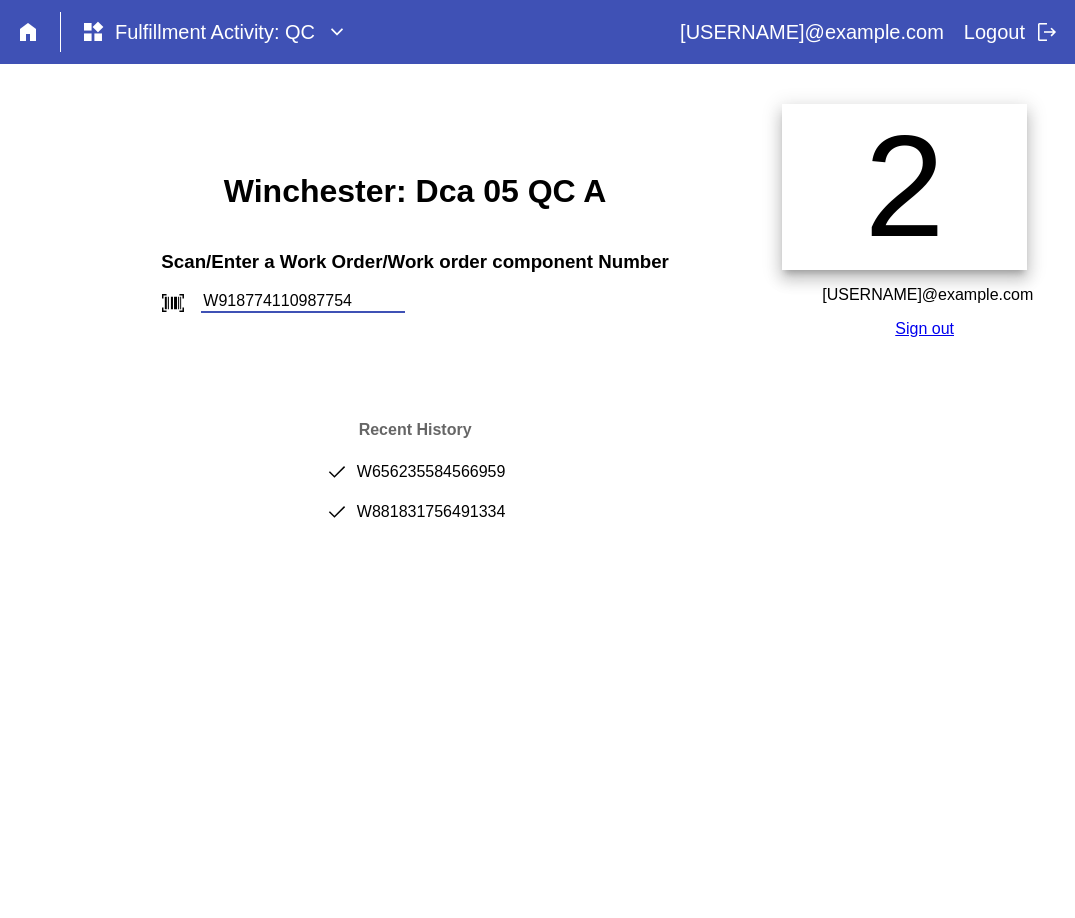 type on "W918774110987754" 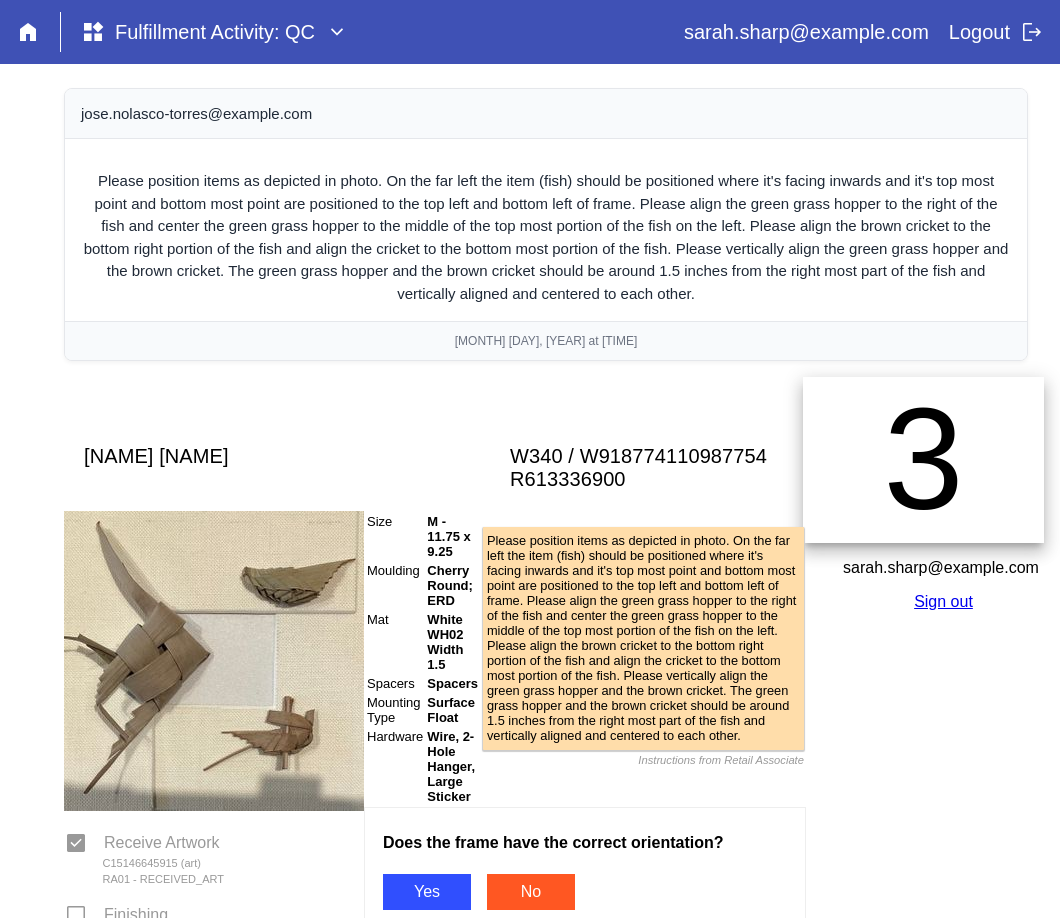 scroll, scrollTop: 0, scrollLeft: 0, axis: both 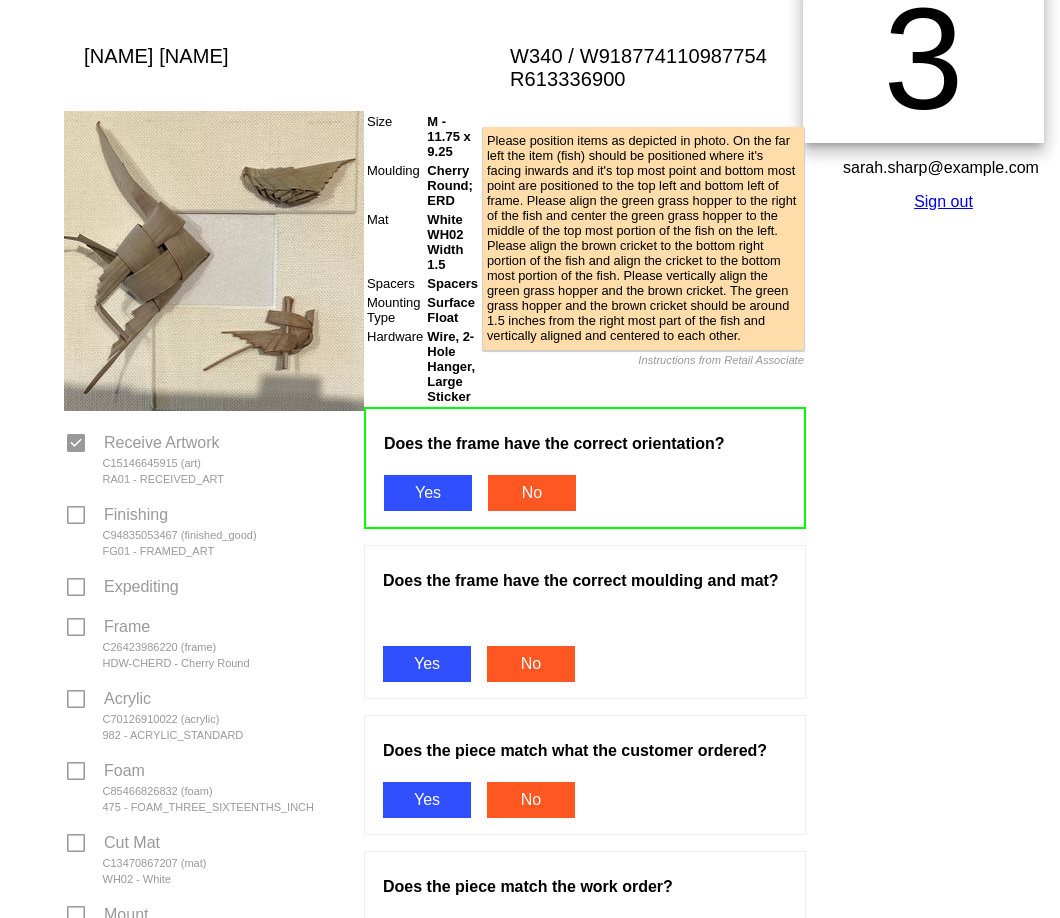 click on "Yes" at bounding box center [427, 664] 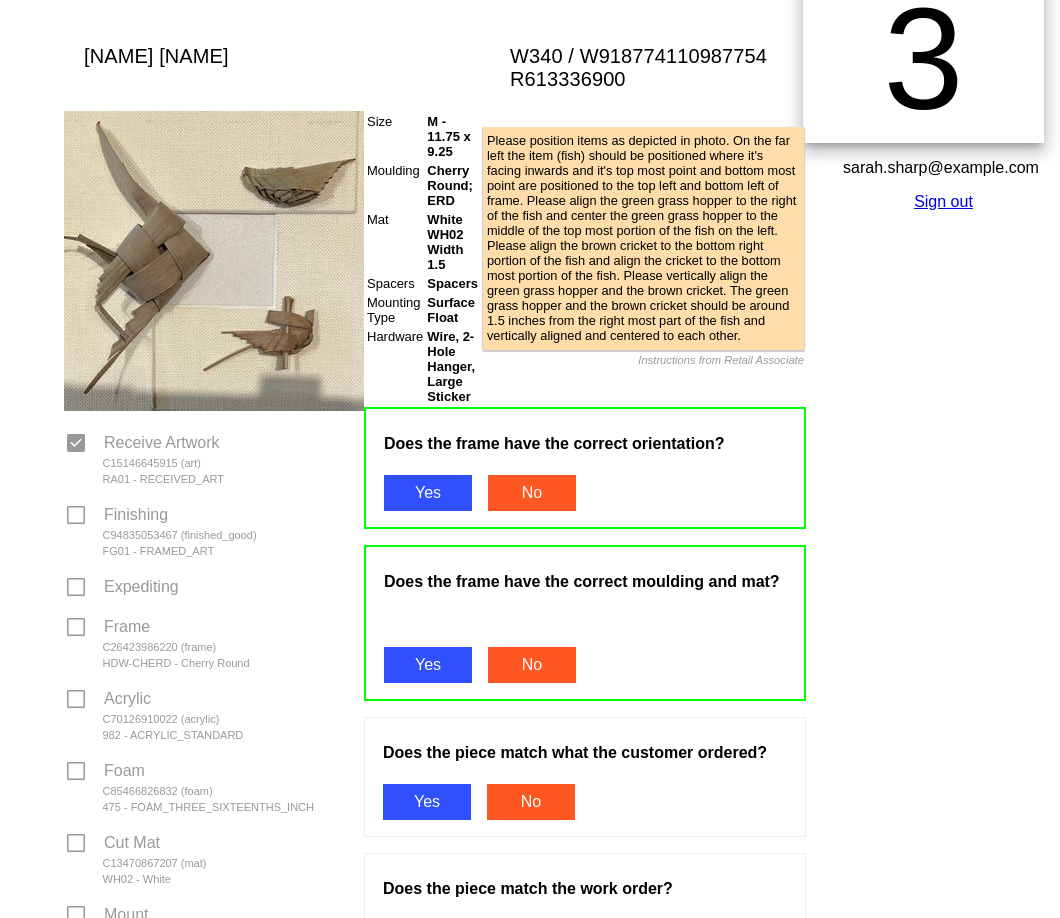 click on "Yes" at bounding box center [427, 802] 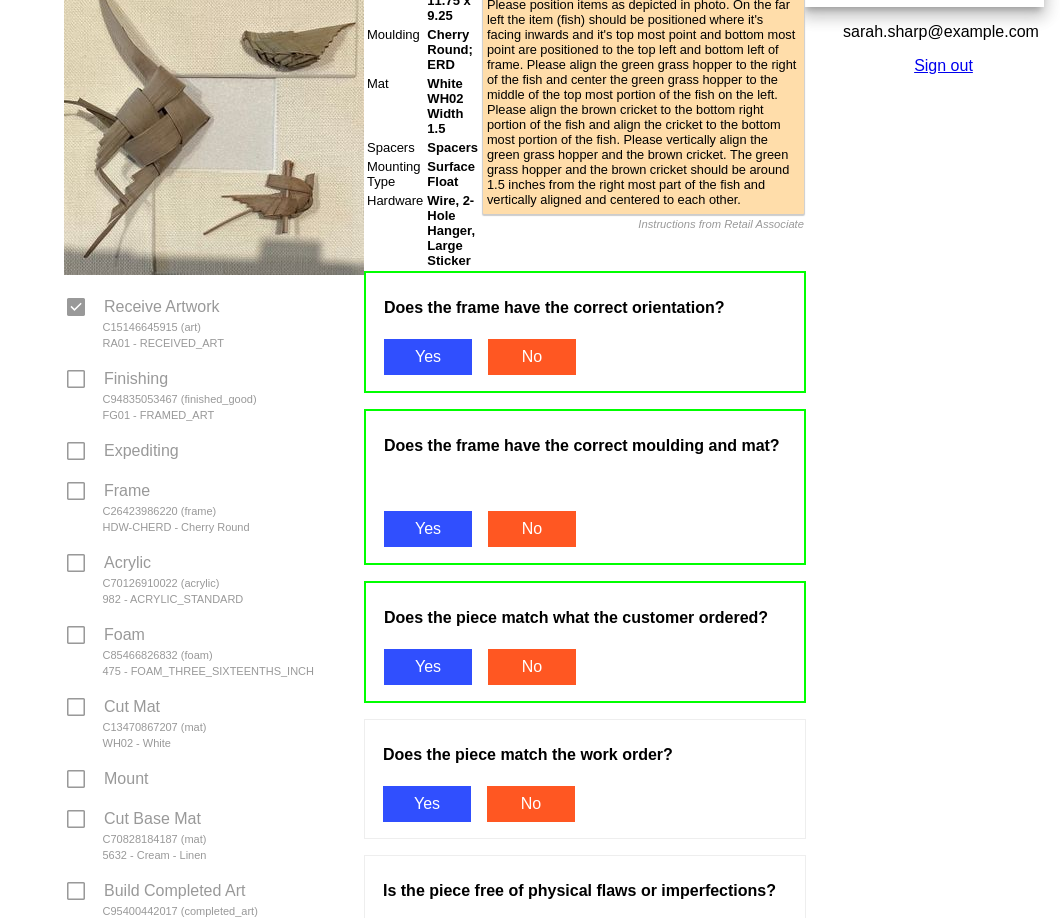 scroll, scrollTop: 700, scrollLeft: 0, axis: vertical 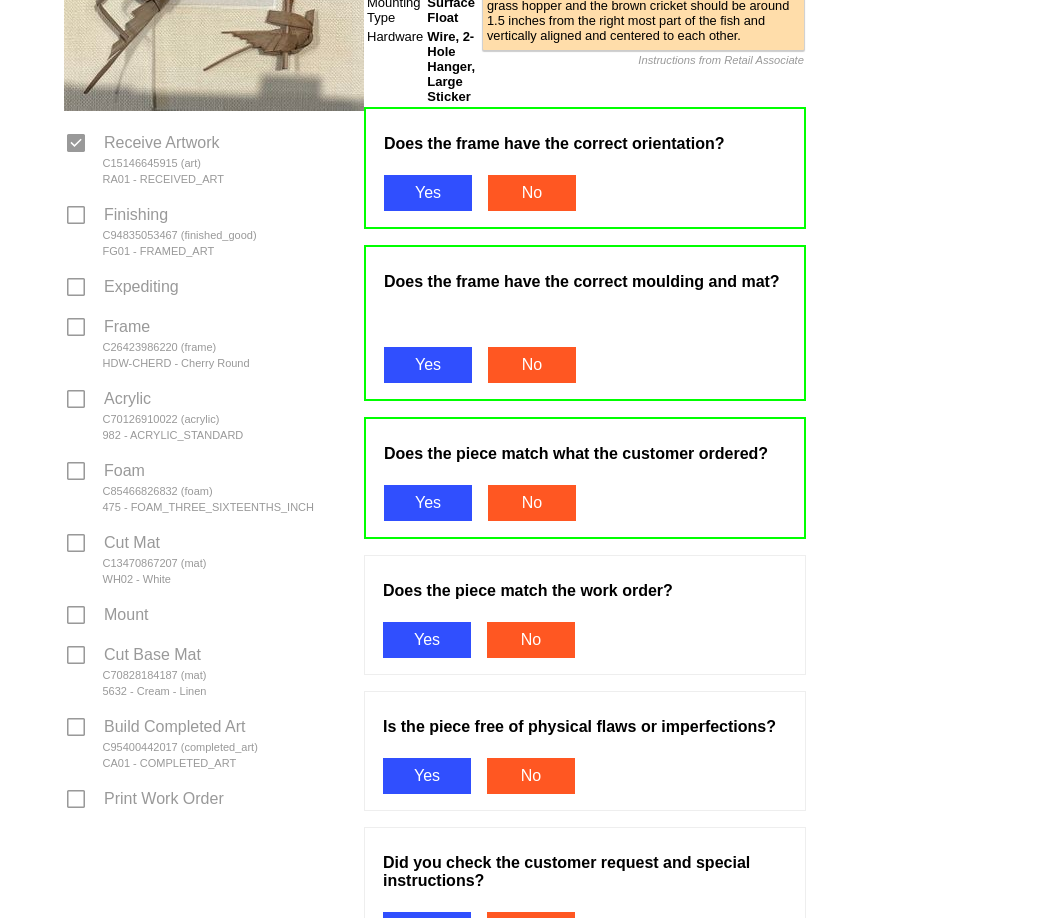 click on "Yes" at bounding box center [427, 640] 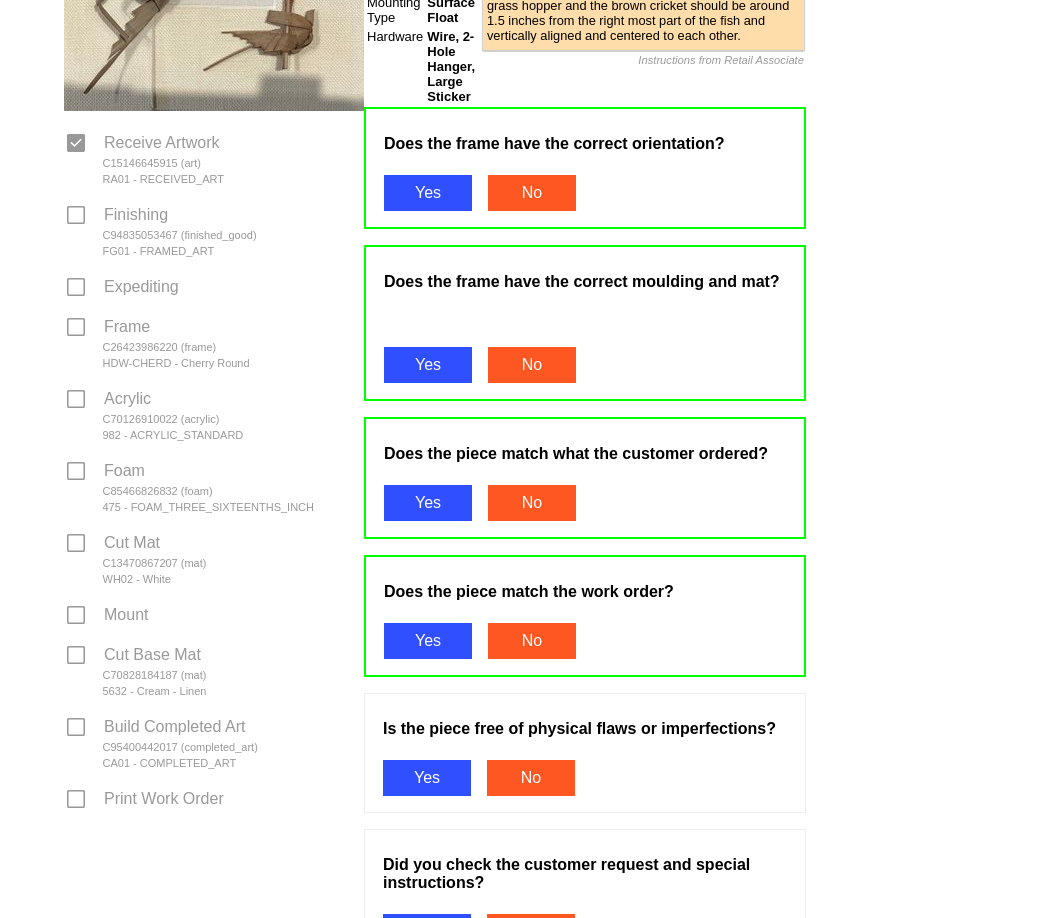 click on "Yes" at bounding box center (427, 778) 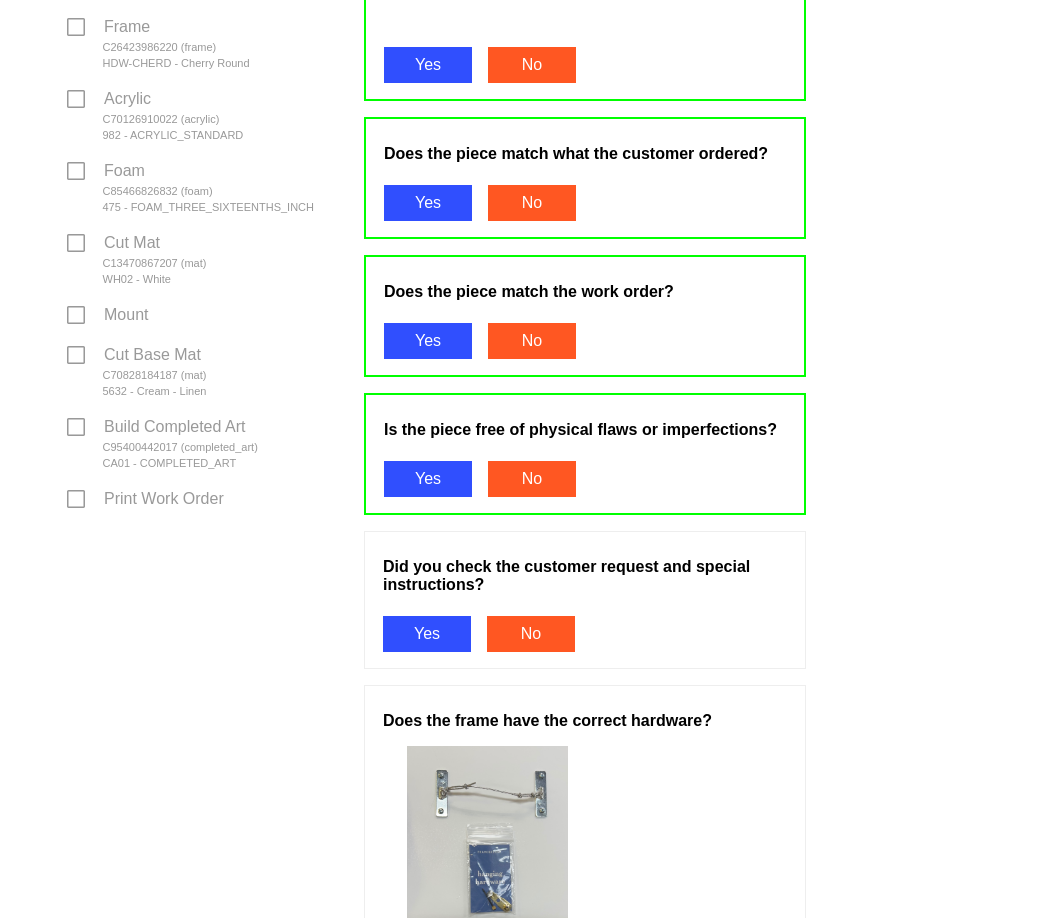 click on "Yes" at bounding box center [427, 634] 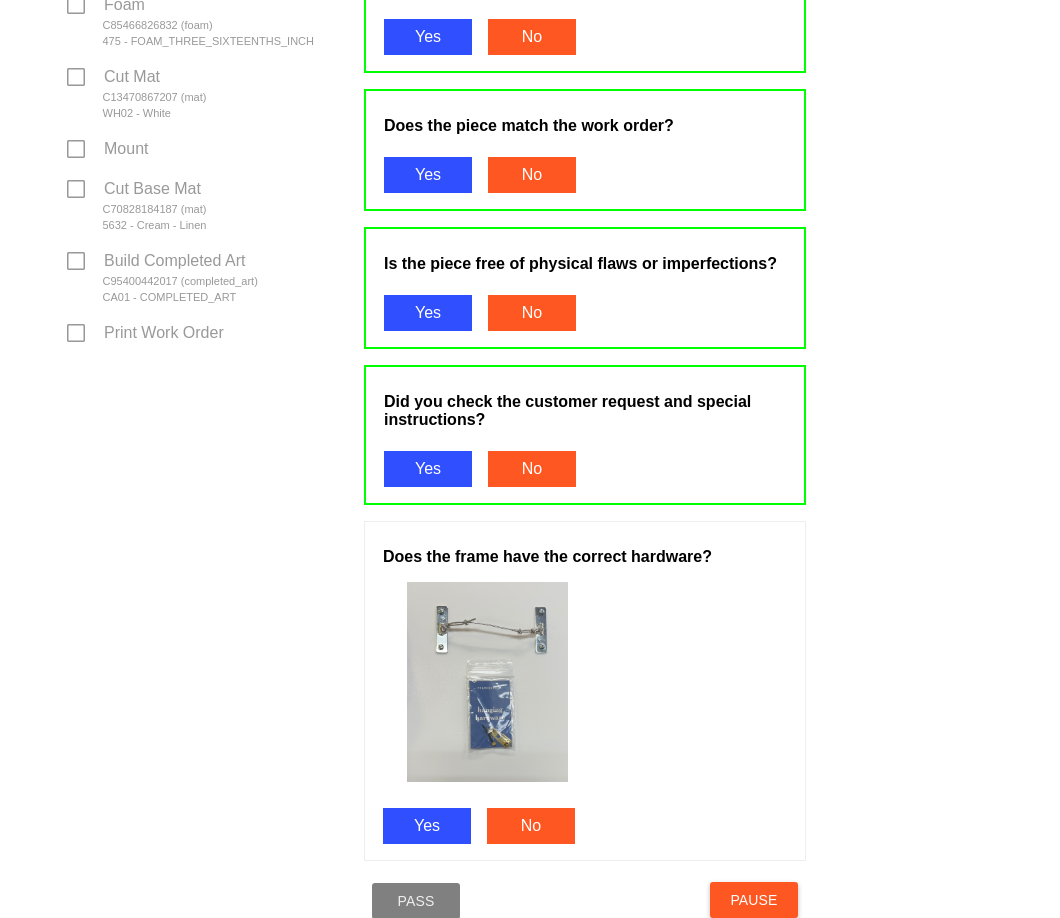 scroll, scrollTop: 1300, scrollLeft: 0, axis: vertical 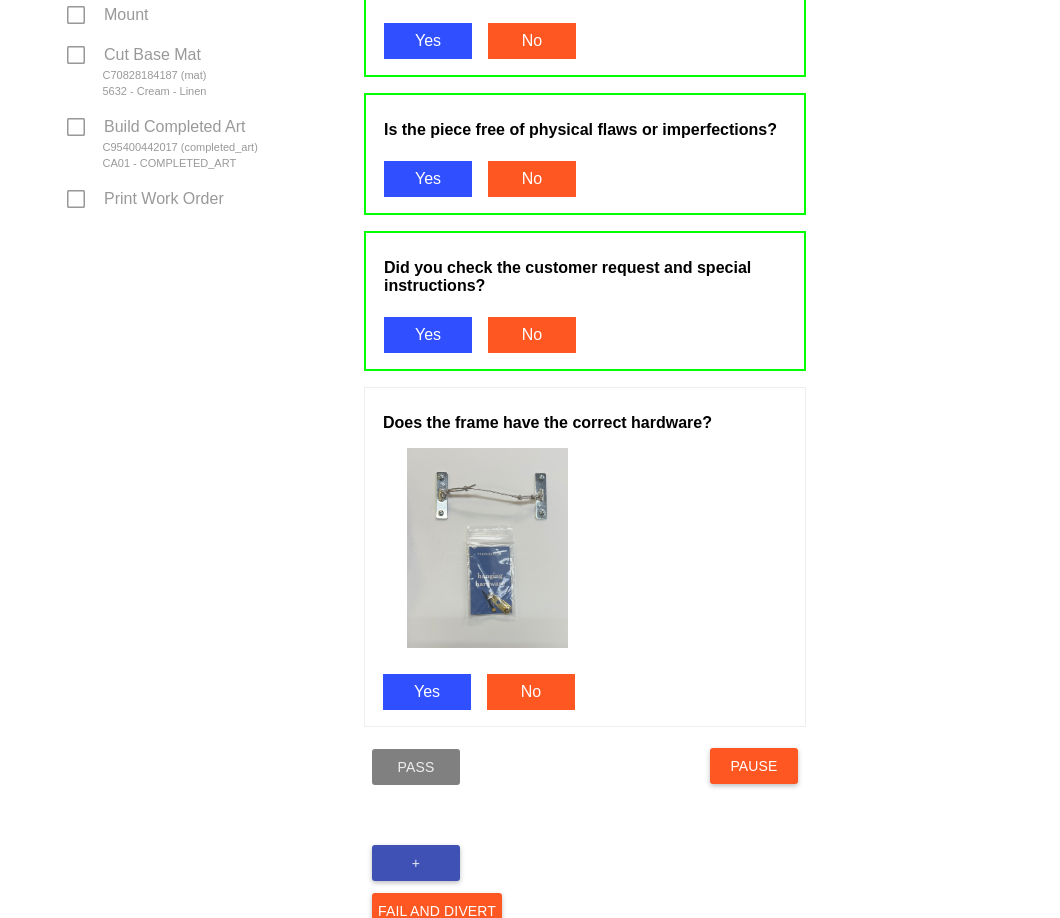 click on "Yes" at bounding box center [427, 692] 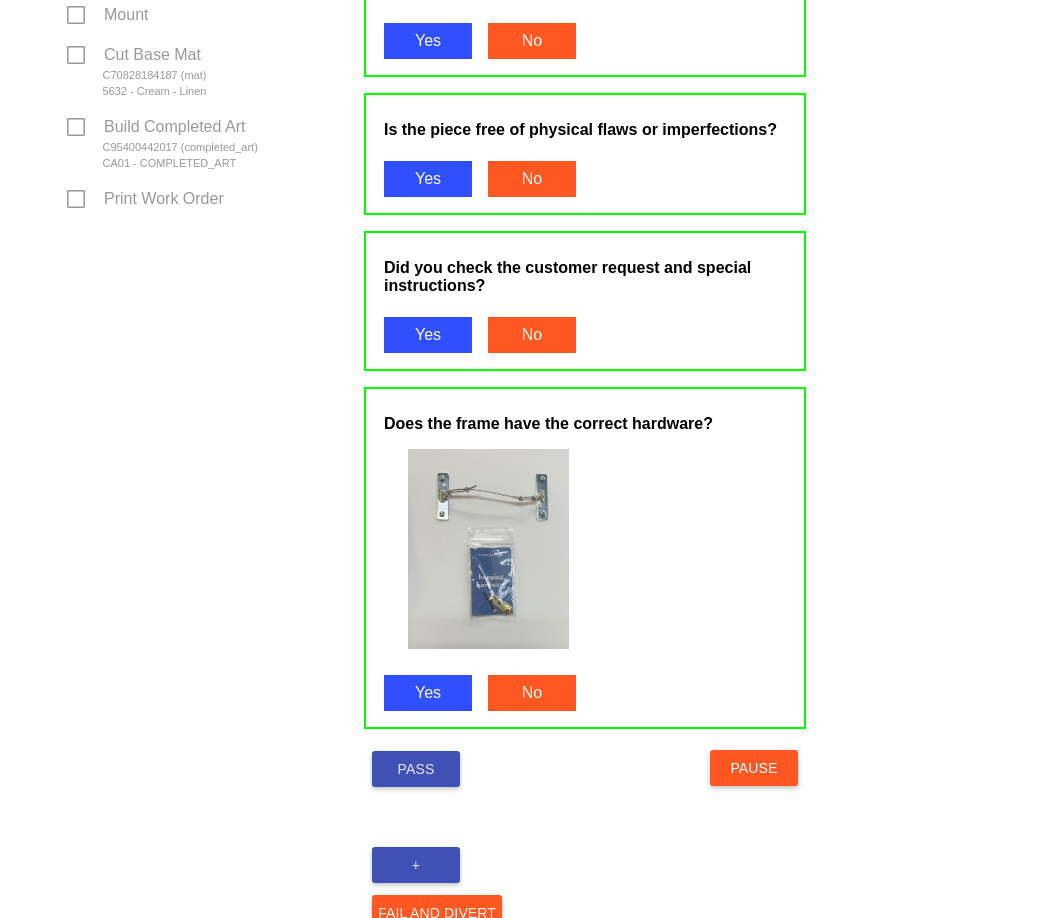 click on "Pass" at bounding box center [416, 769] 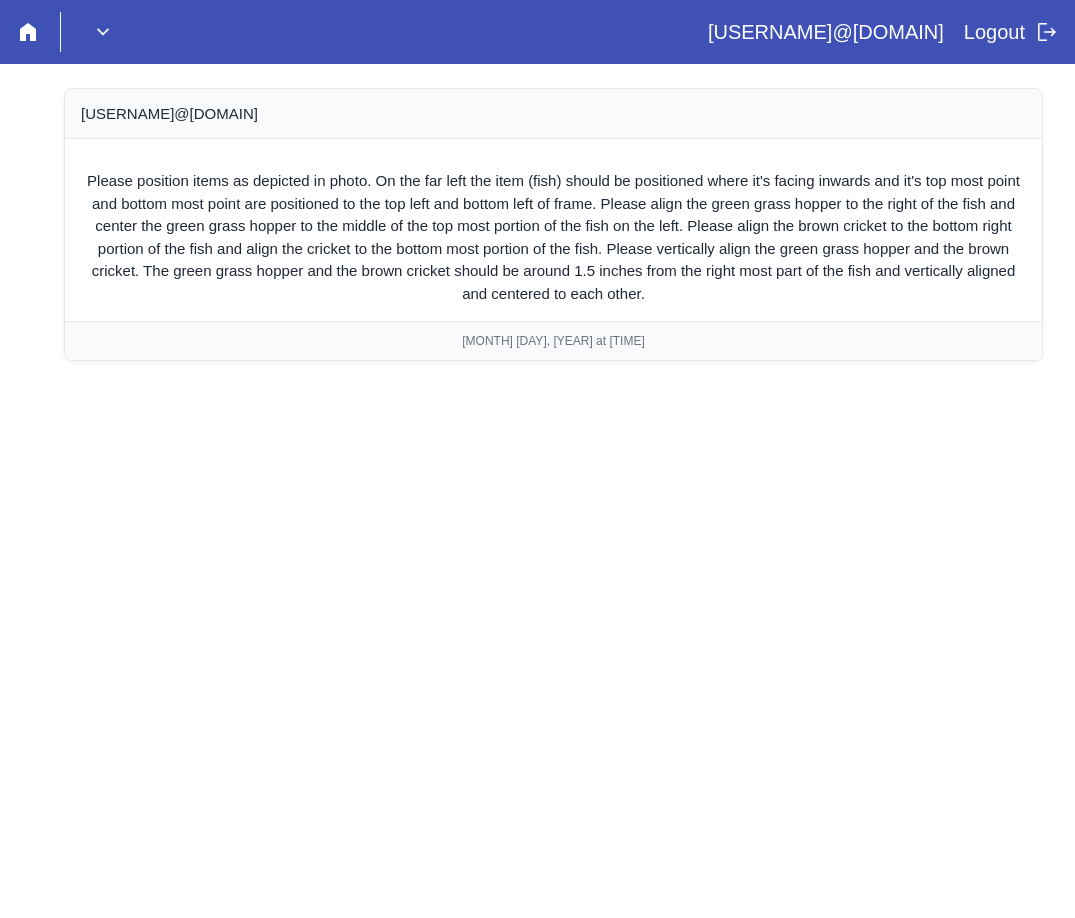 scroll, scrollTop: 0, scrollLeft: 0, axis: both 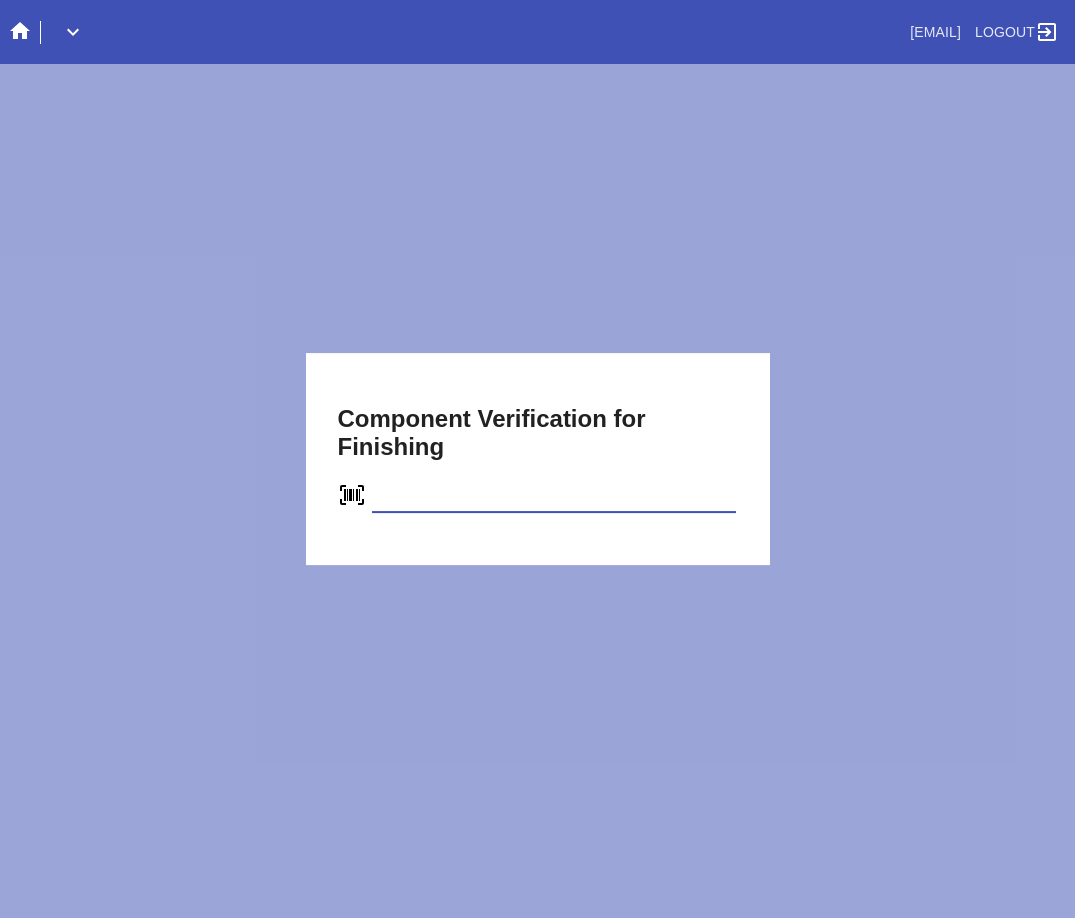 type on "C94835053467" 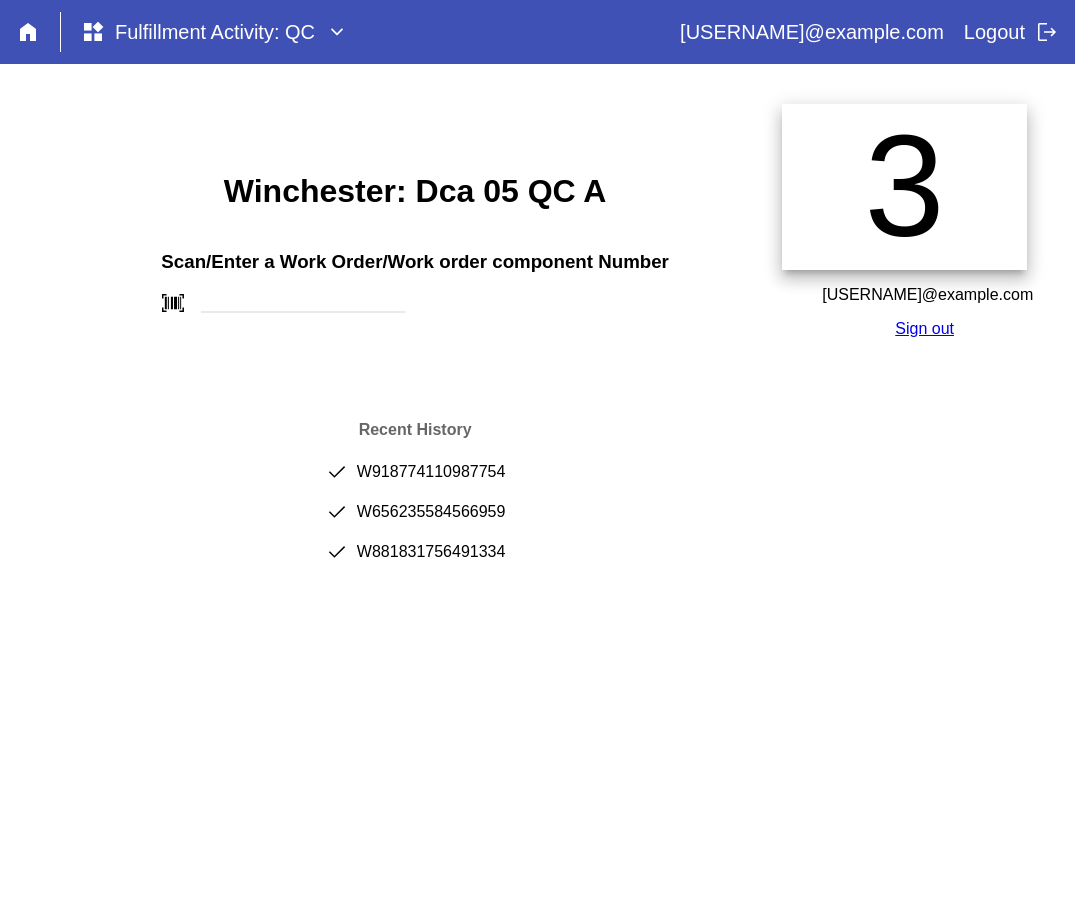 scroll, scrollTop: 0, scrollLeft: 0, axis: both 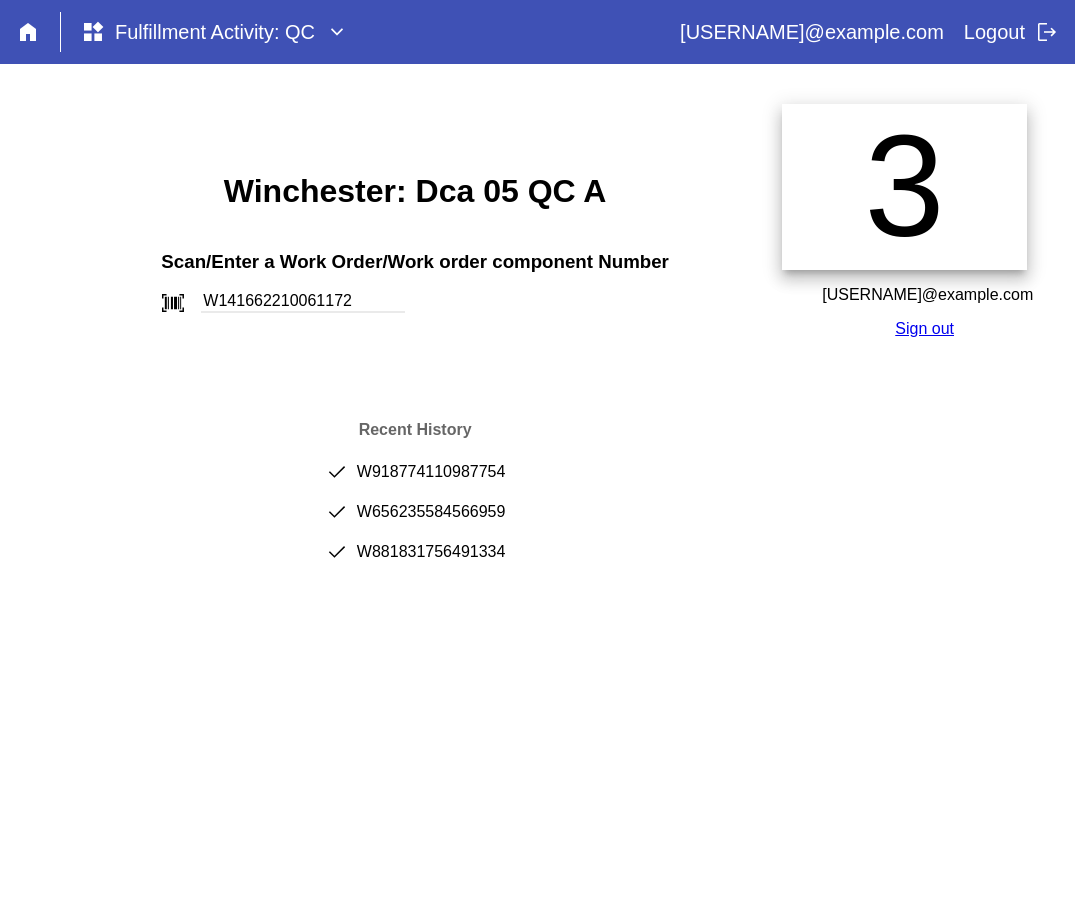 type on "W141662210061172" 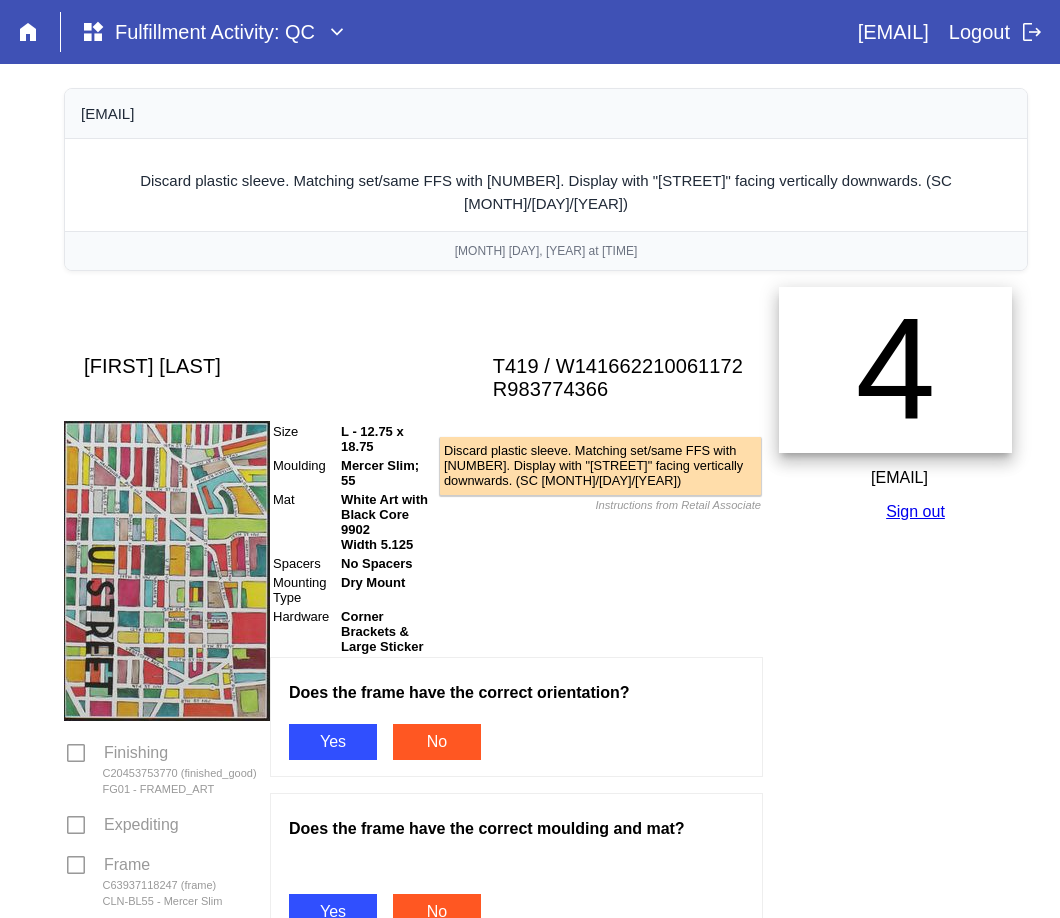scroll, scrollTop: 0, scrollLeft: 0, axis: both 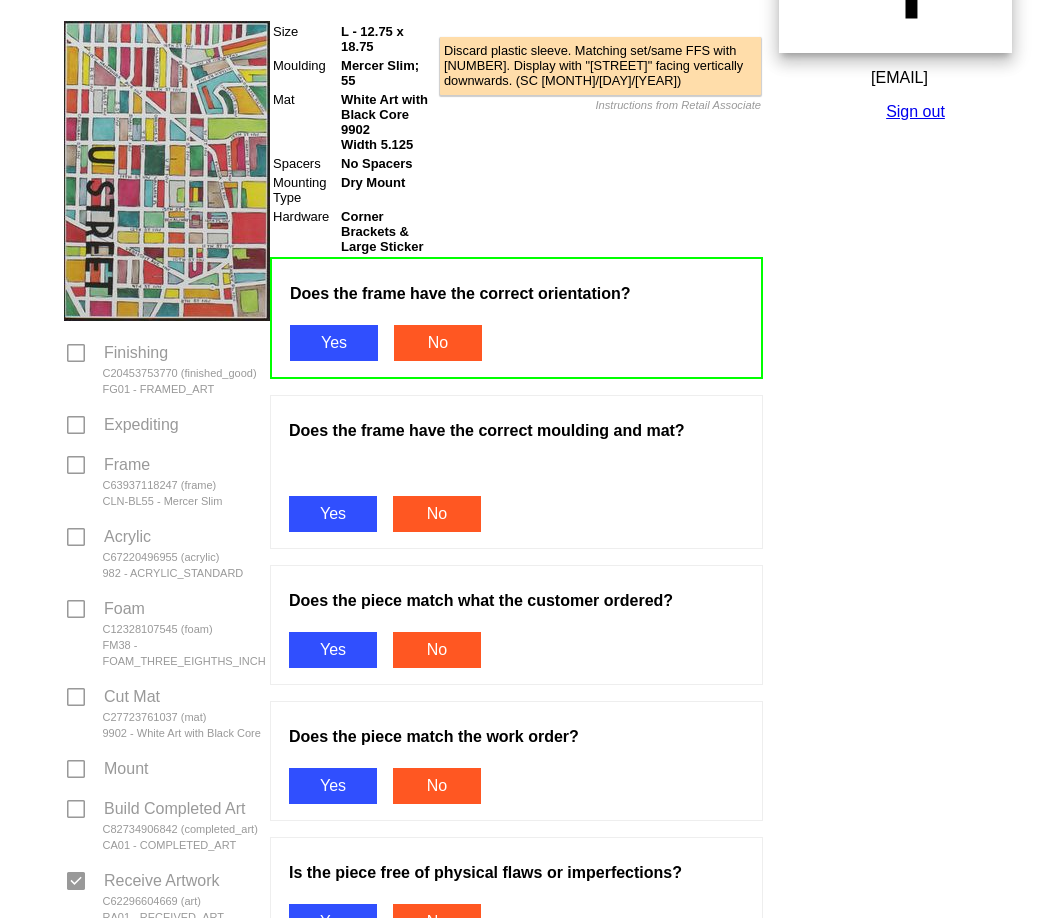 click on "Yes" at bounding box center [333, 514] 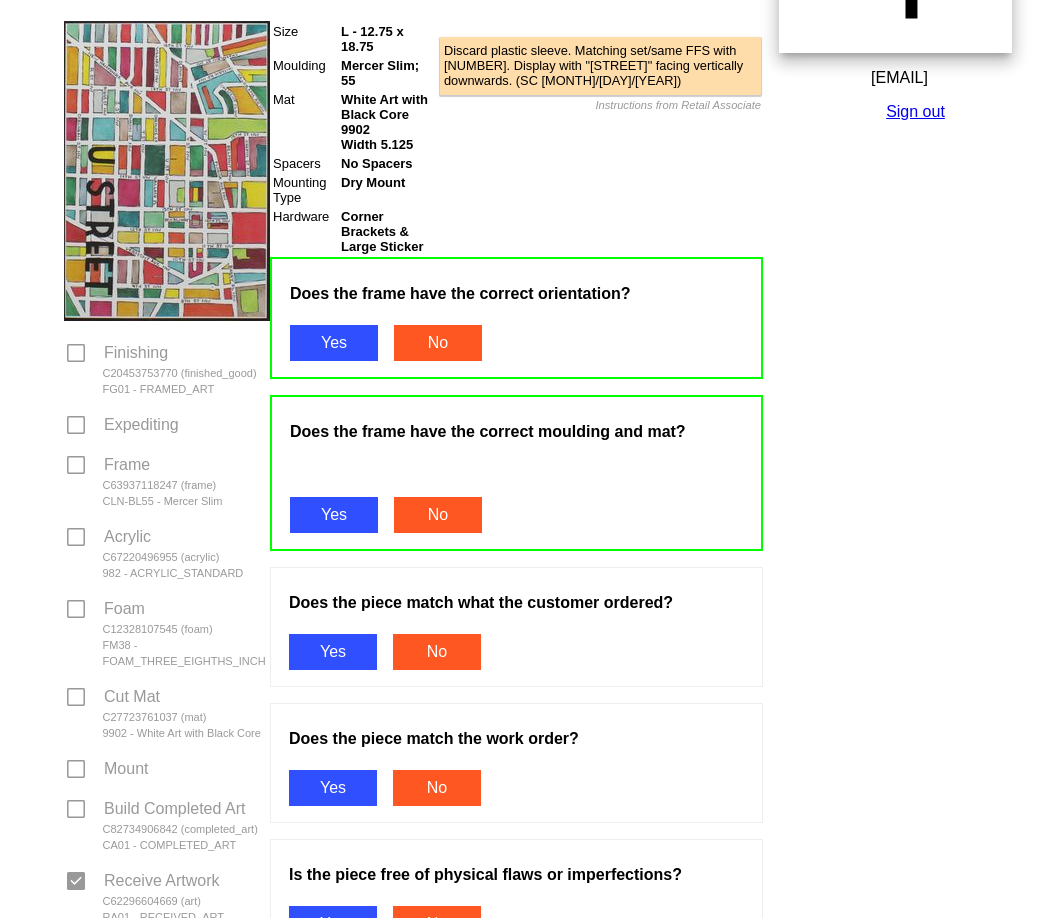 click on "Yes" at bounding box center (333, 652) 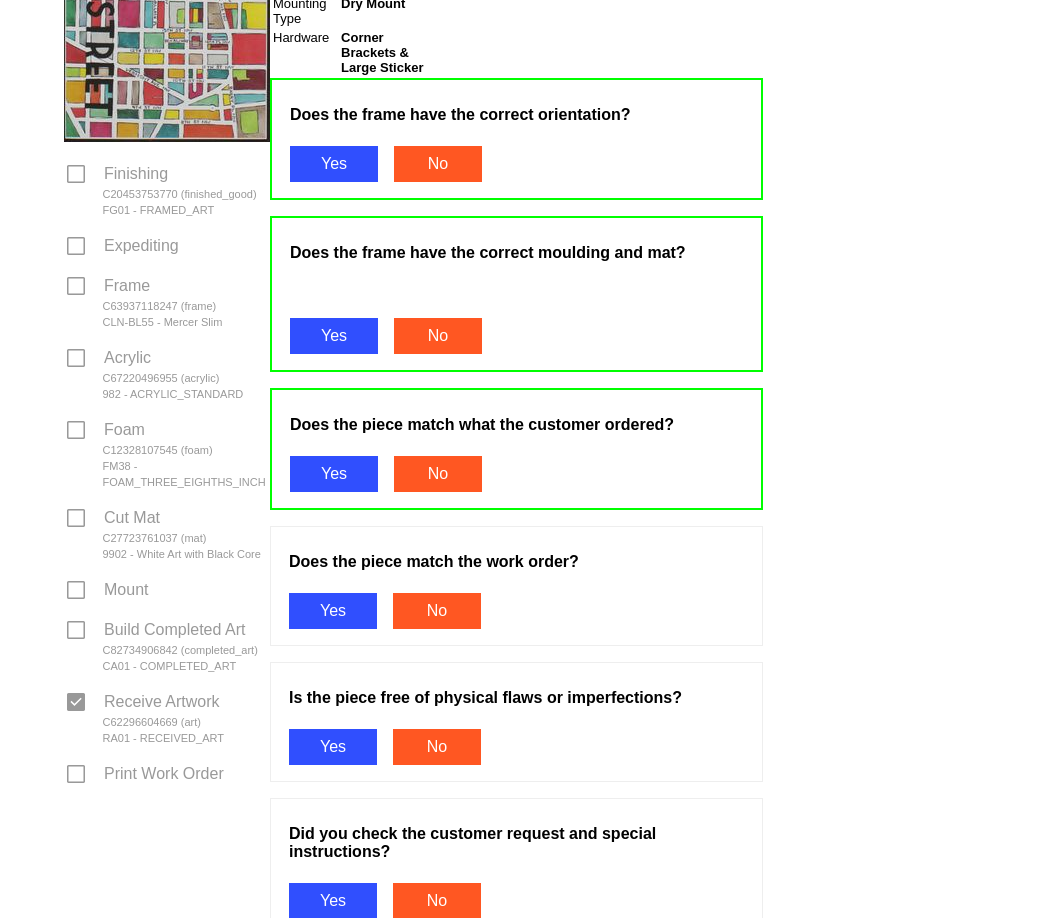 scroll, scrollTop: 529, scrollLeft: 0, axis: vertical 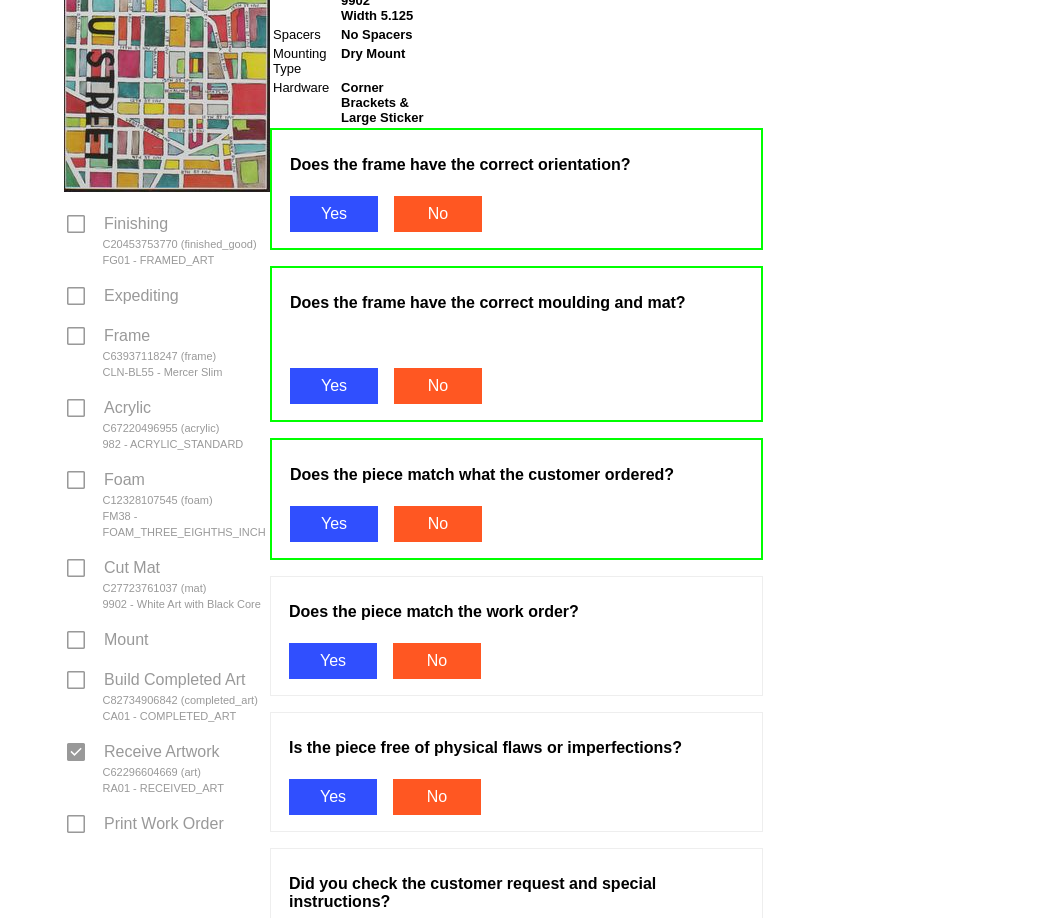 click on "Yes" at bounding box center [333, 661] 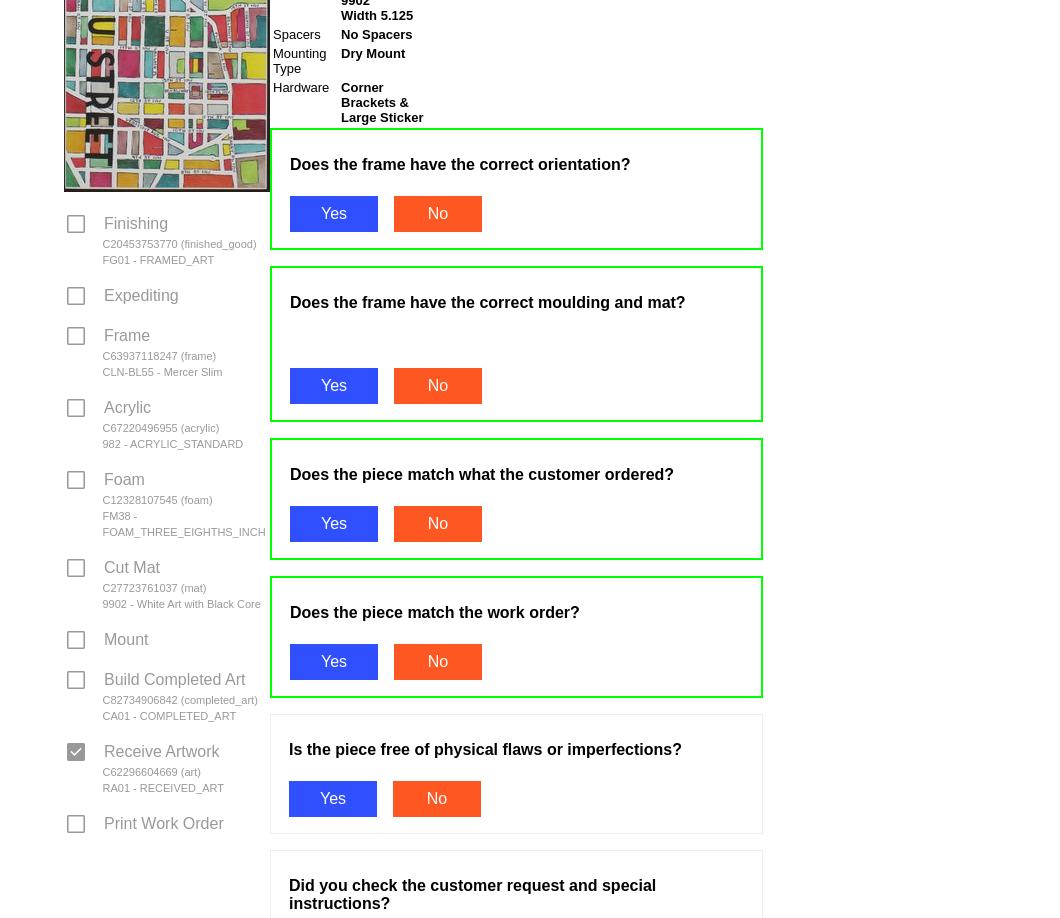 click on "Yes" at bounding box center [333, 799] 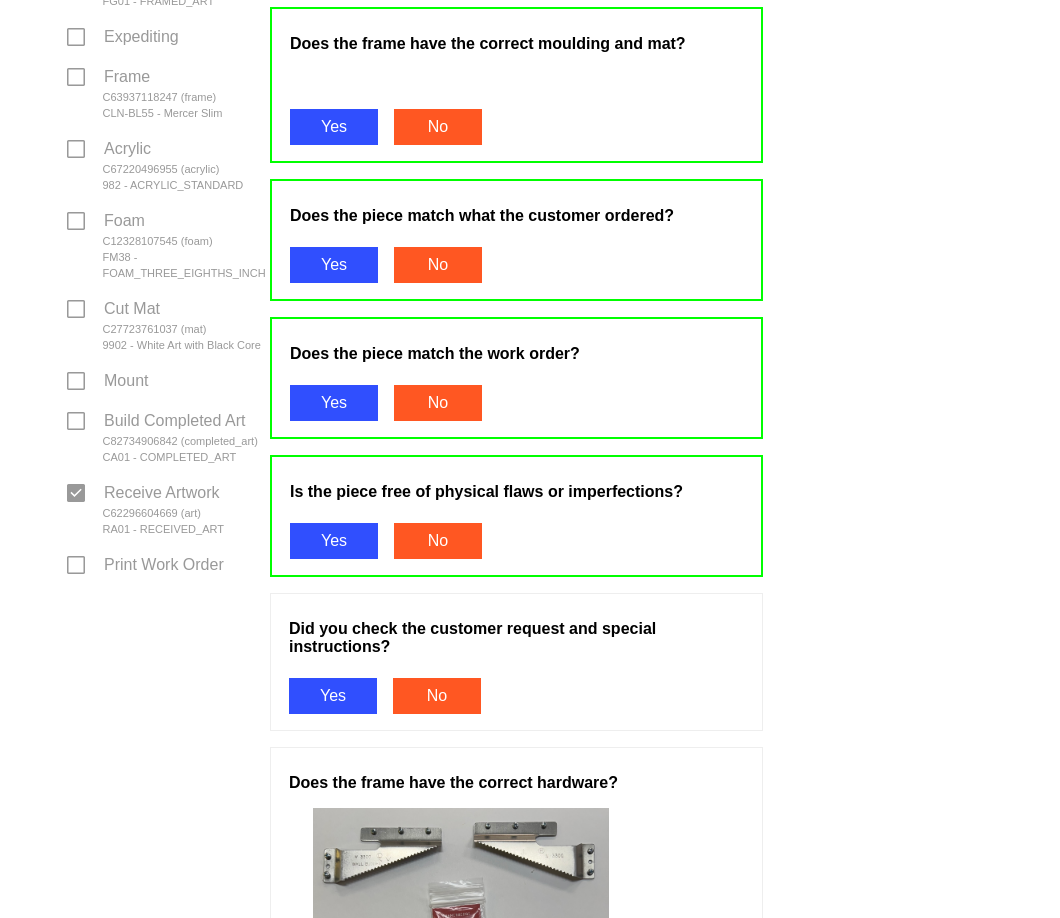 scroll, scrollTop: 929, scrollLeft: 0, axis: vertical 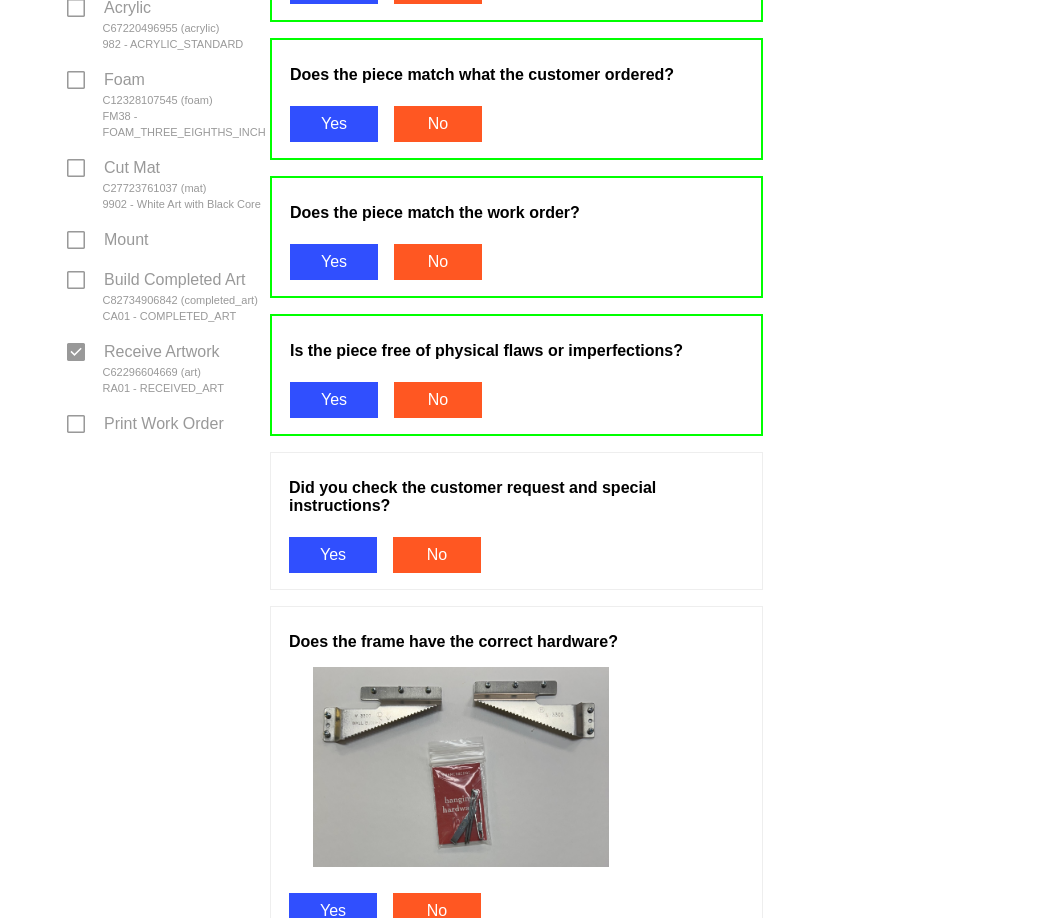 click on "Yes" at bounding box center (333, 555) 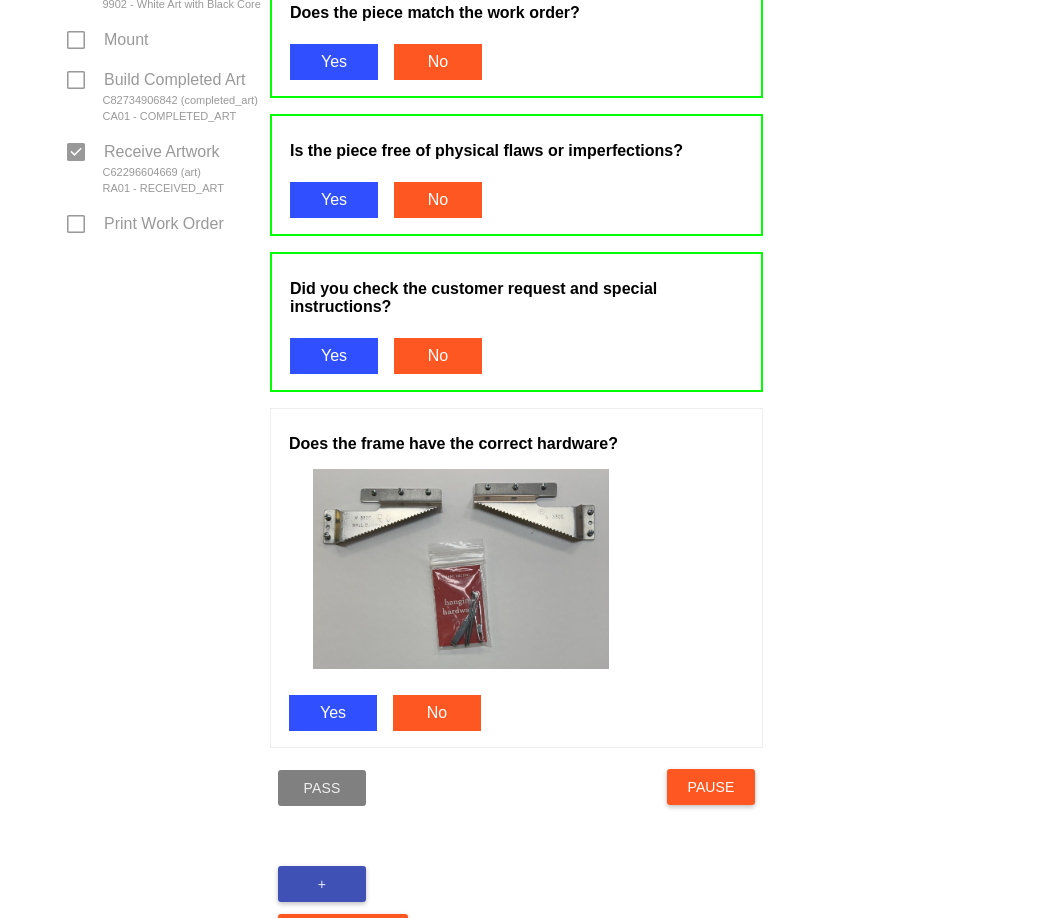 scroll, scrollTop: 1201, scrollLeft: 0, axis: vertical 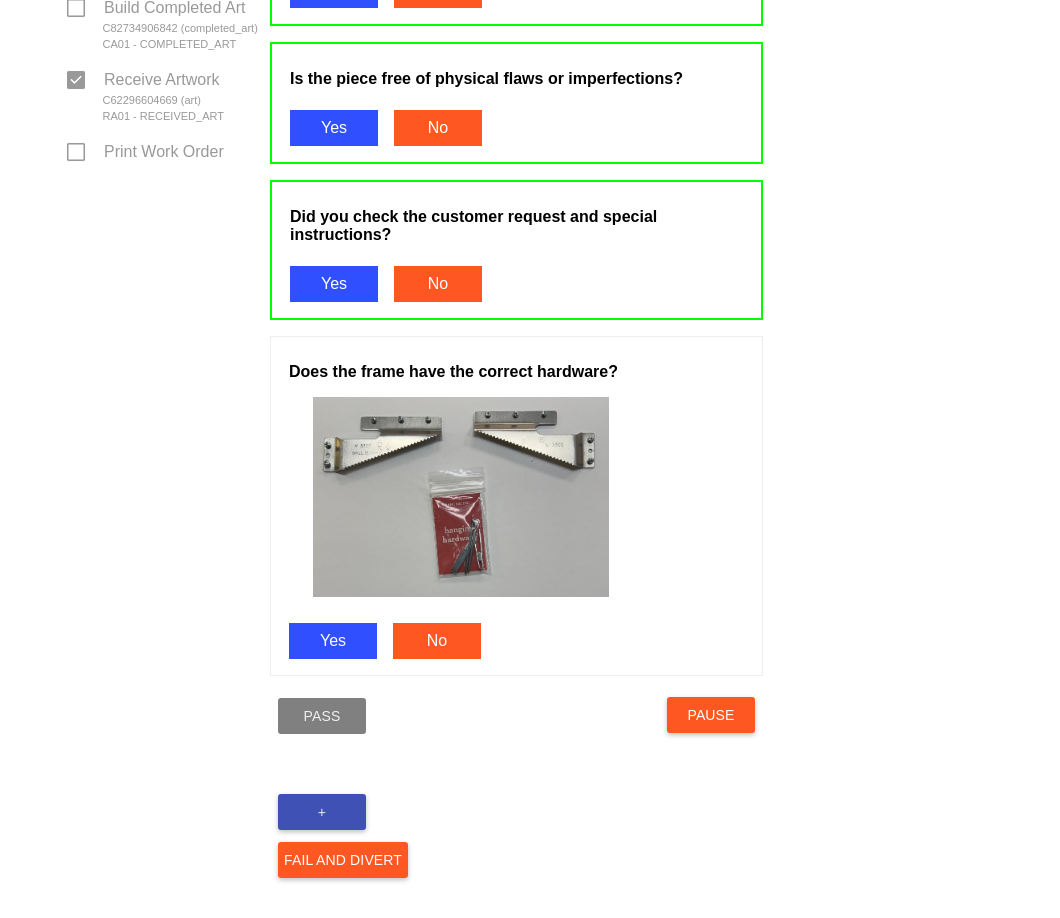 click on "Yes" at bounding box center [333, 641] 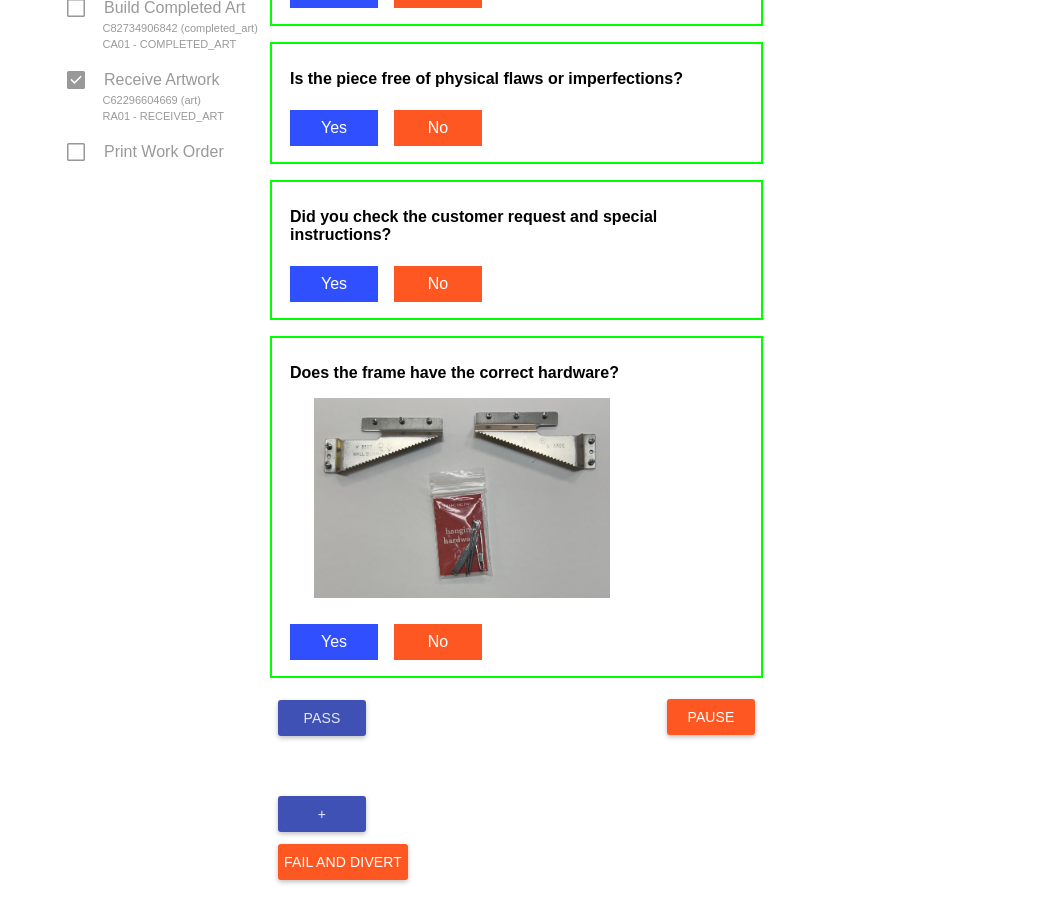 click on "Pass" at bounding box center (322, 718) 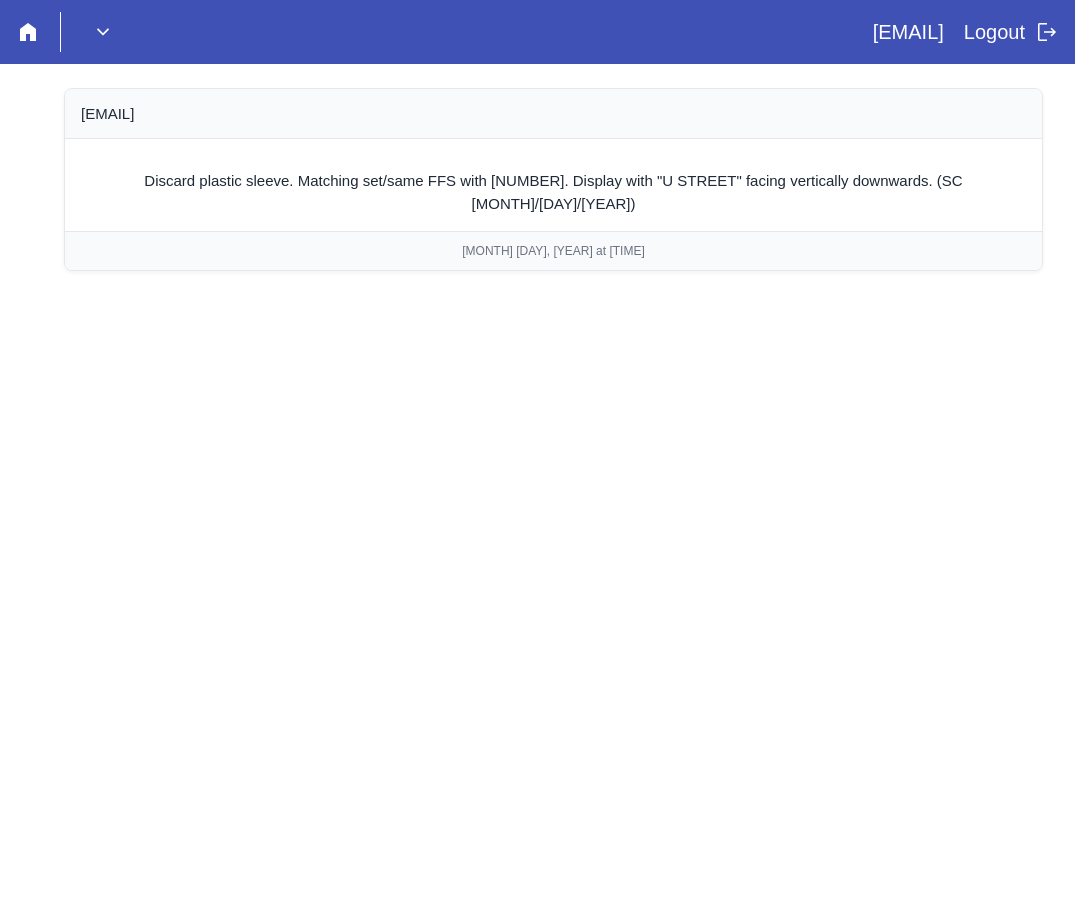 scroll, scrollTop: 0, scrollLeft: 0, axis: both 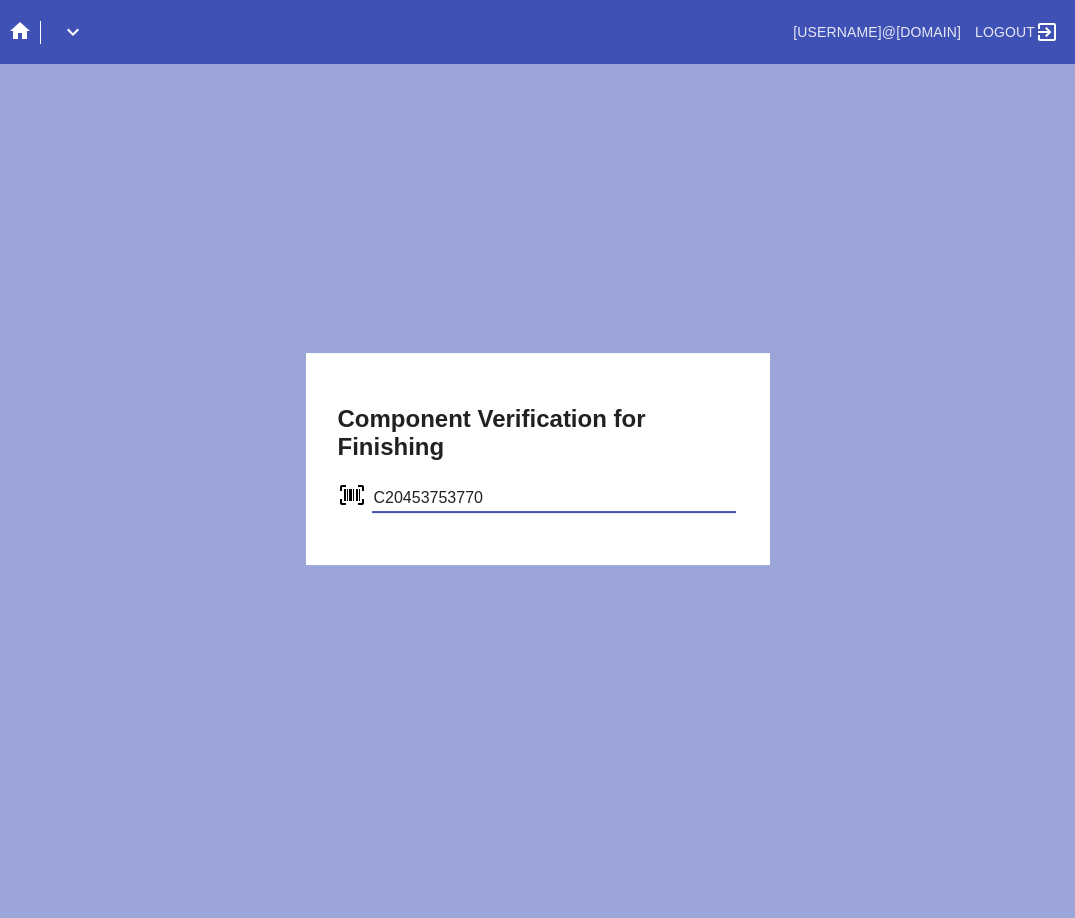 type on "C20453753770" 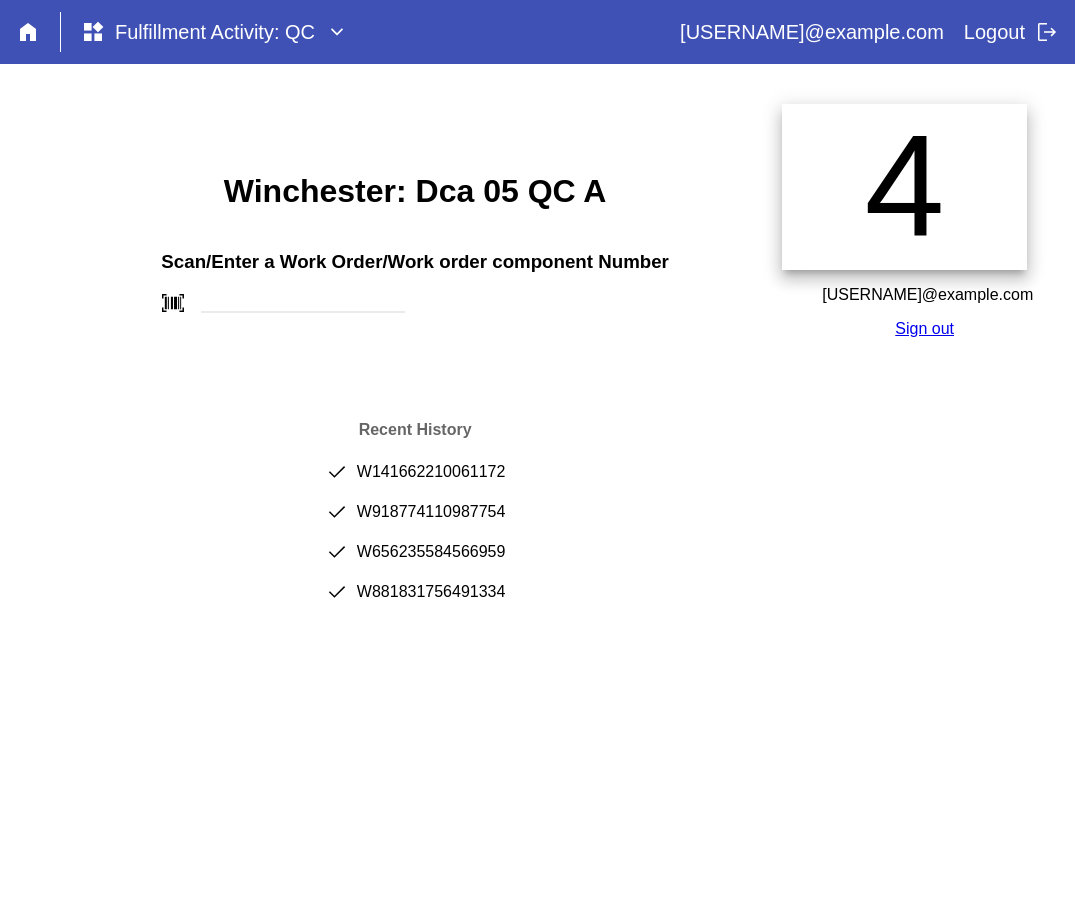 scroll, scrollTop: 0, scrollLeft: 0, axis: both 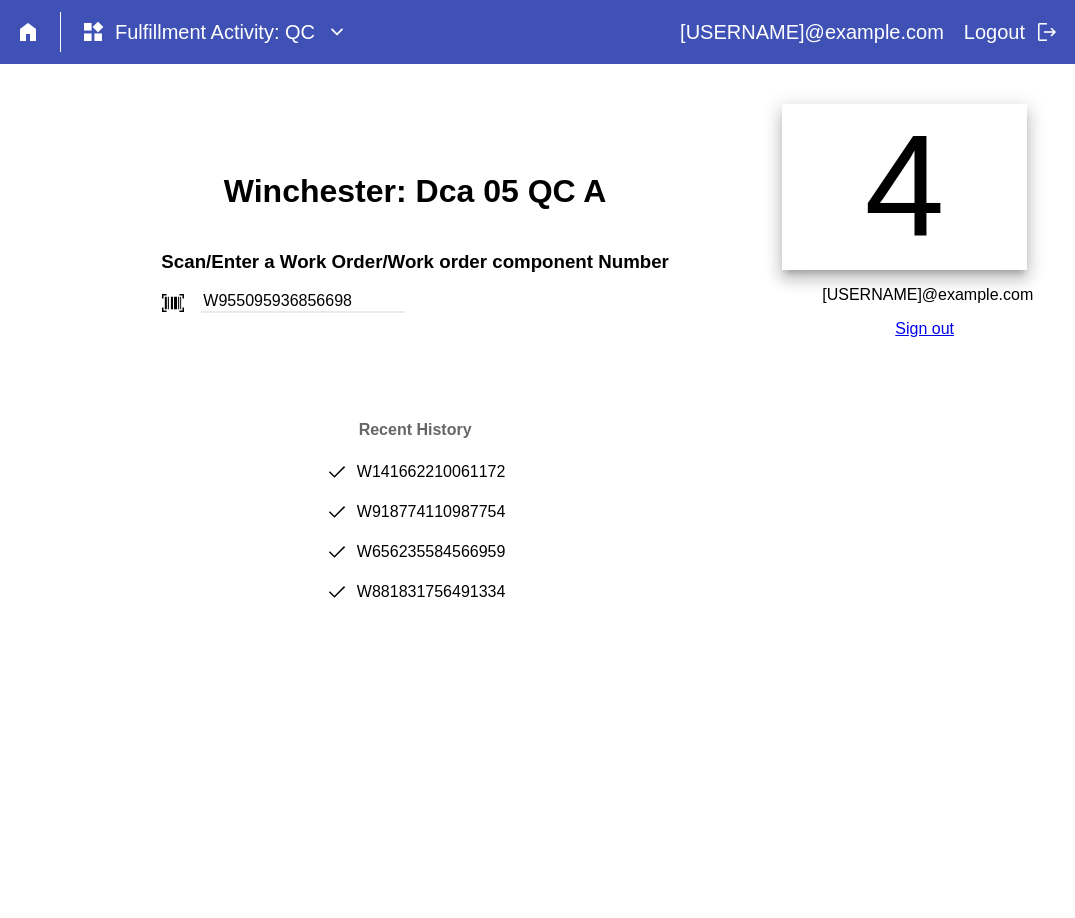 type on "W955095936856698" 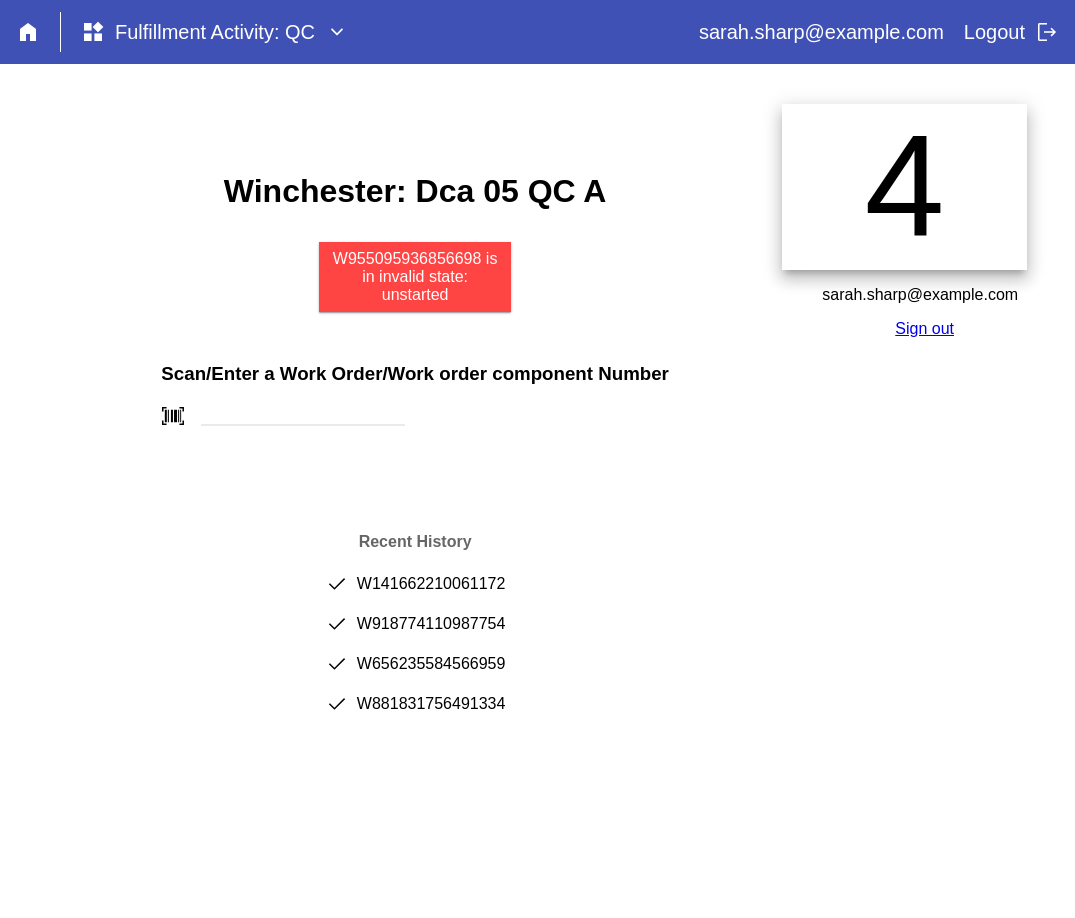 scroll, scrollTop: 0, scrollLeft: 0, axis: both 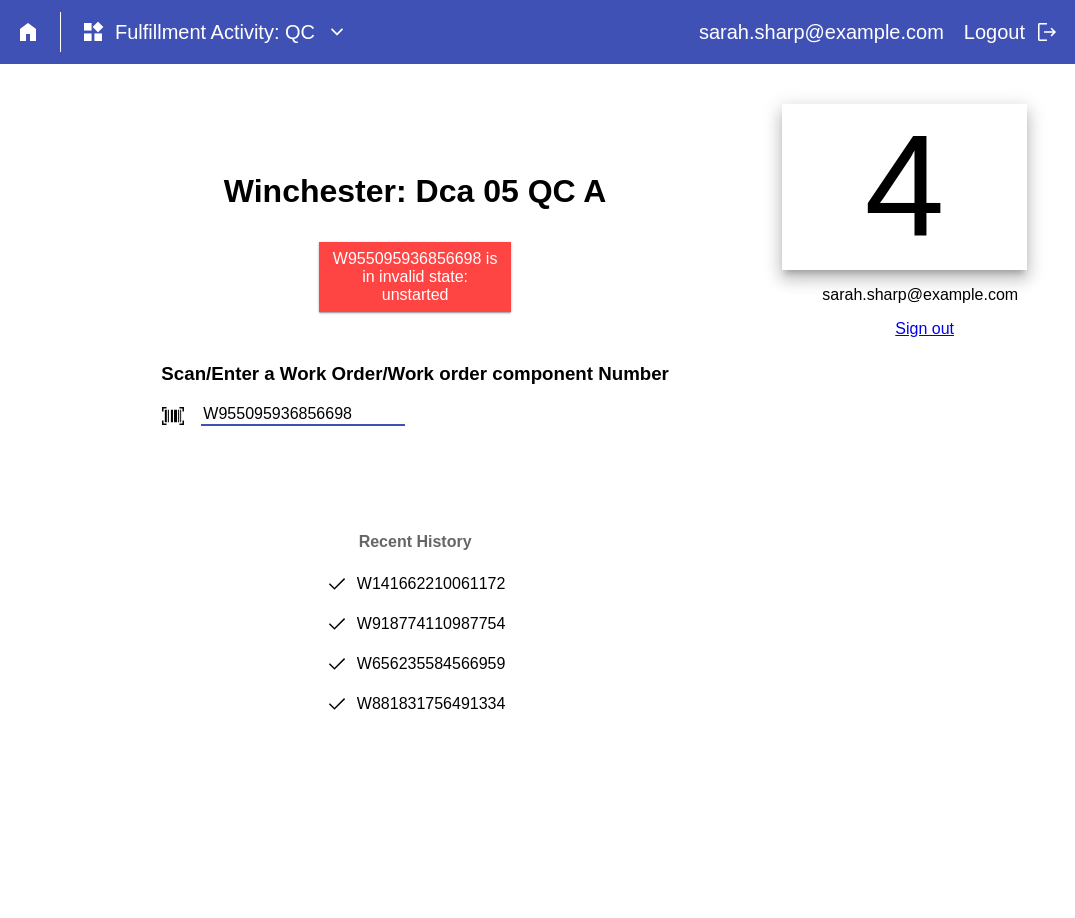 type on "W955095936856698" 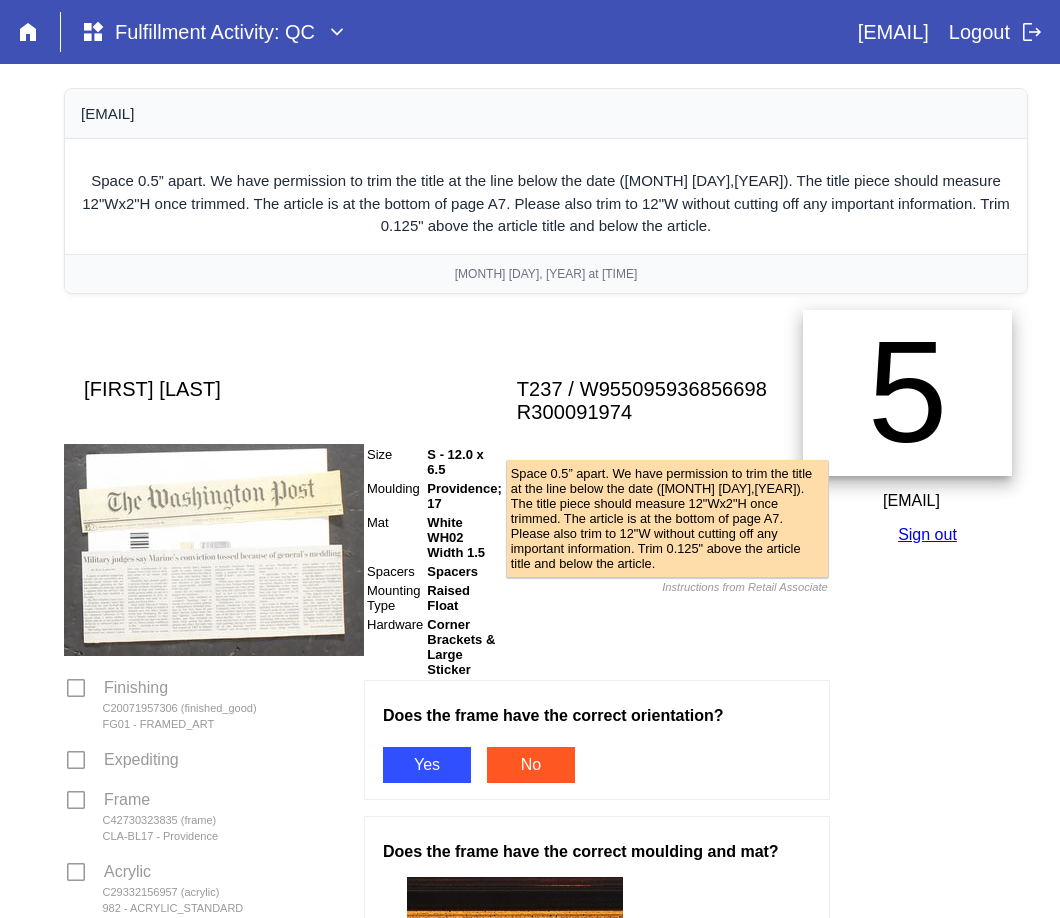 scroll, scrollTop: 0, scrollLeft: 0, axis: both 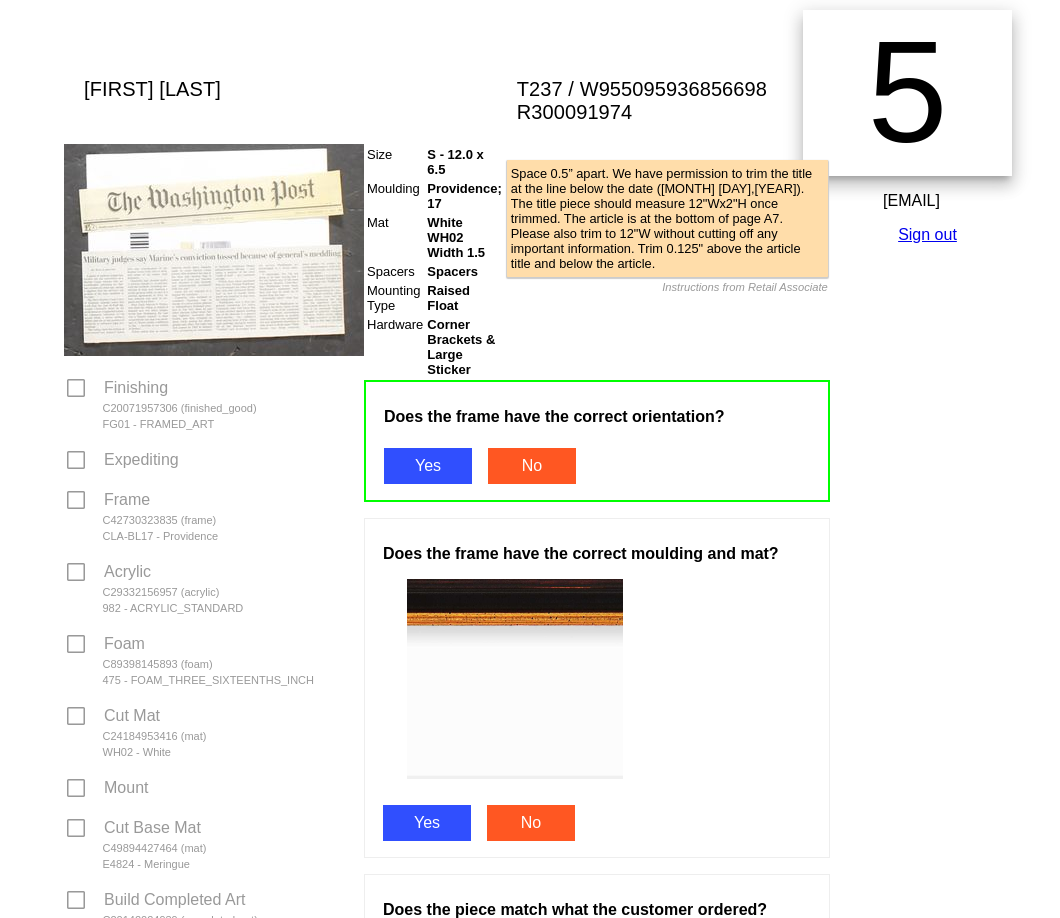 click on "Yes" at bounding box center (427, 823) 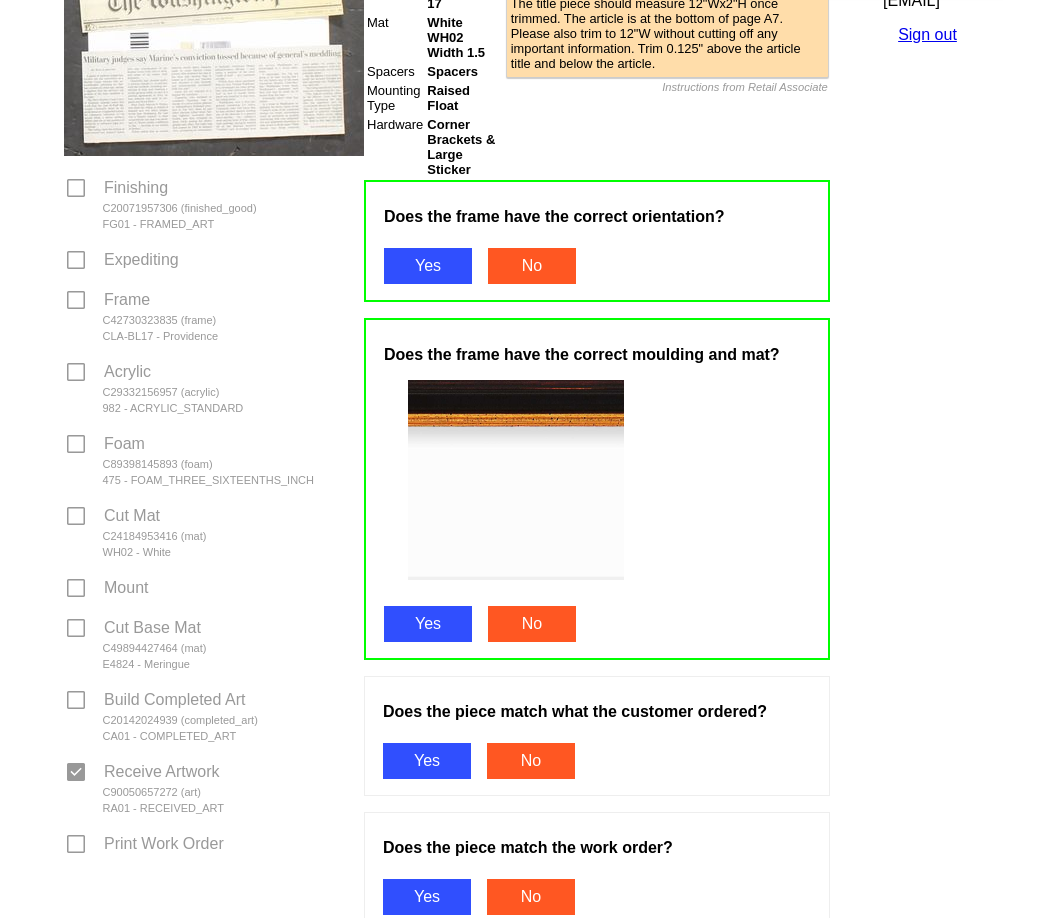 drag, startPoint x: 412, startPoint y: 749, endPoint x: 421, endPoint y: 826, distance: 77.52419 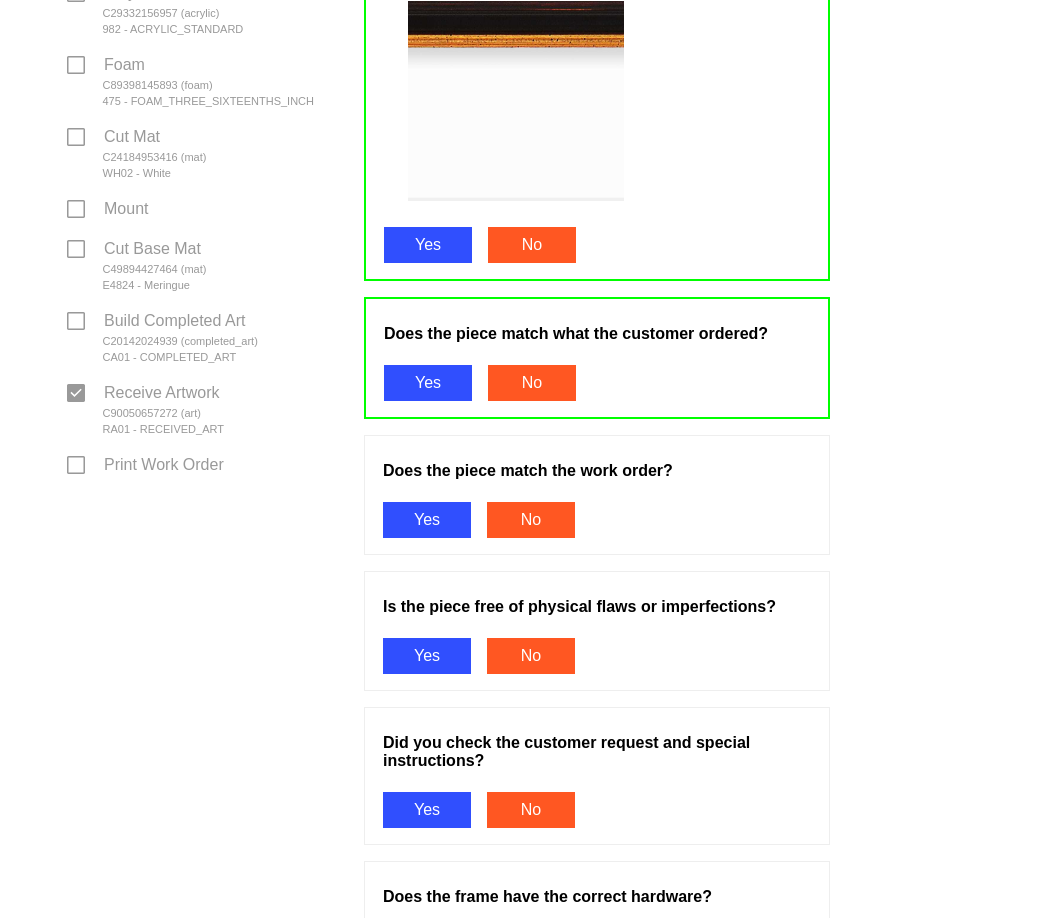 scroll, scrollTop: 1000, scrollLeft: 0, axis: vertical 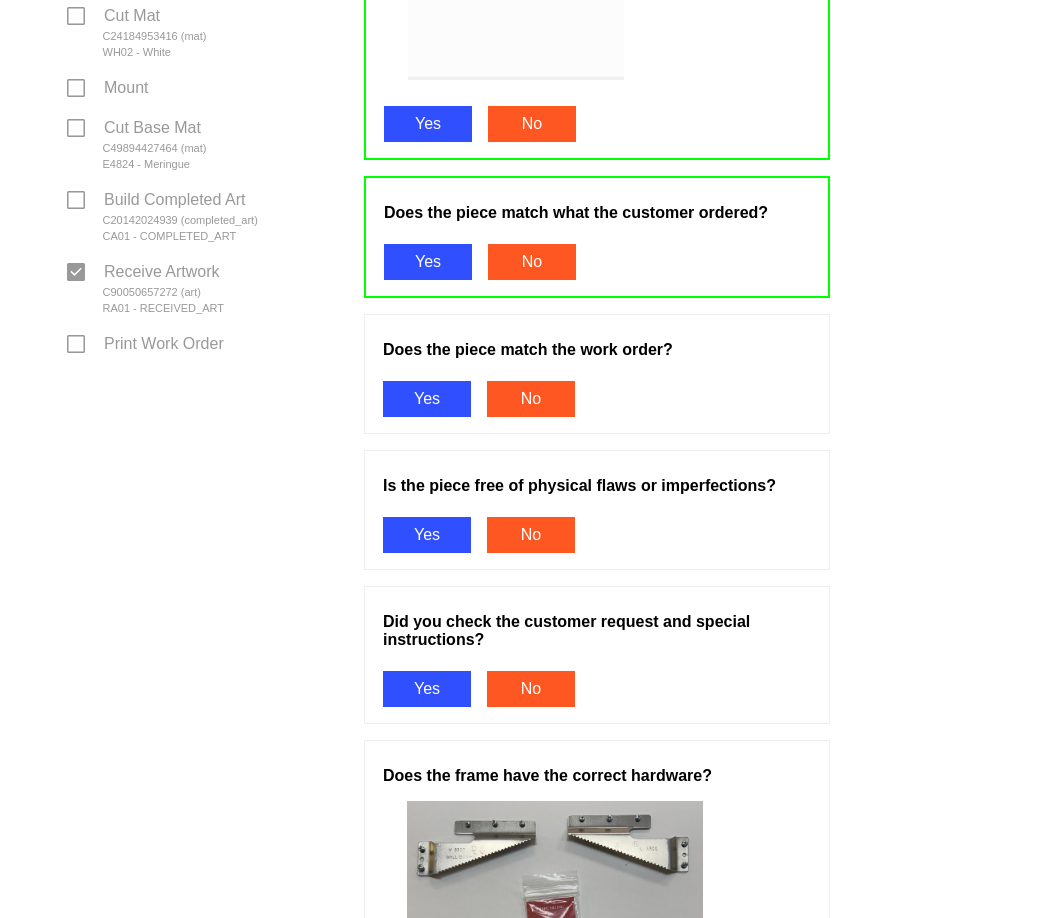 drag, startPoint x: 392, startPoint y: 524, endPoint x: 422, endPoint y: 630, distance: 110.16351 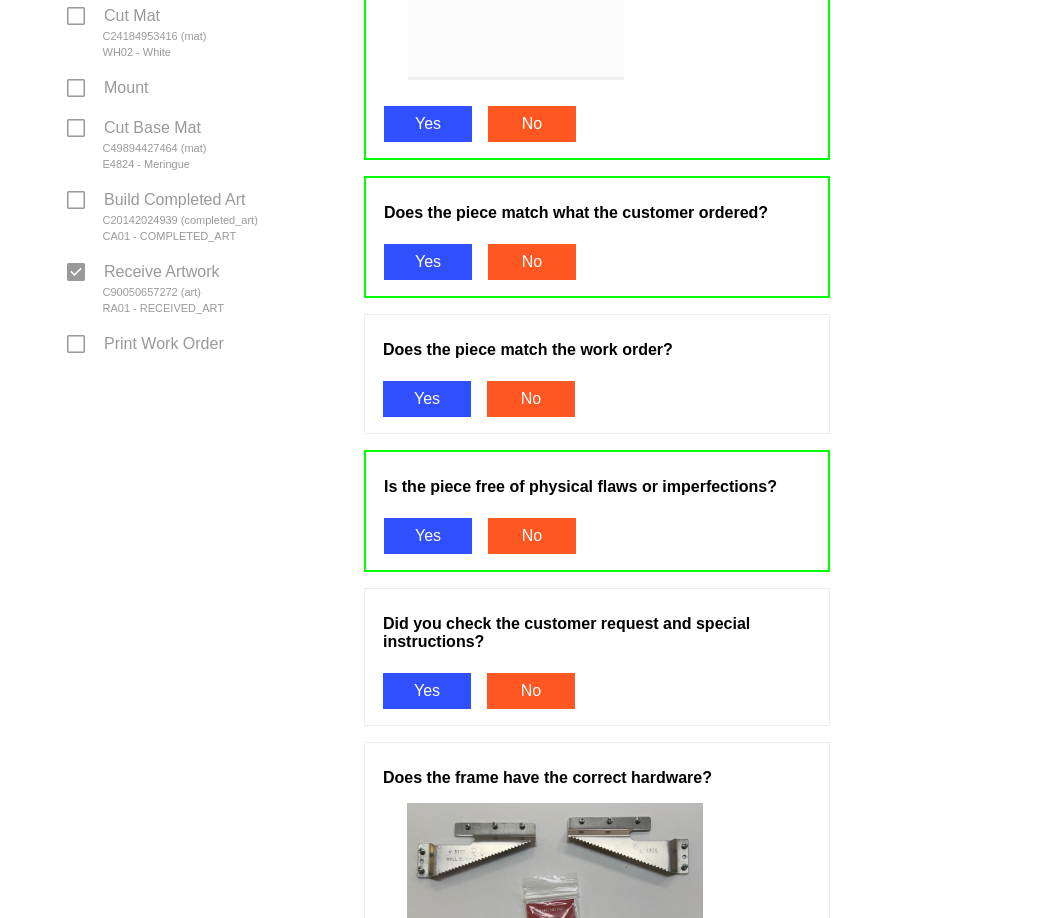 click on "Yes" at bounding box center (427, 691) 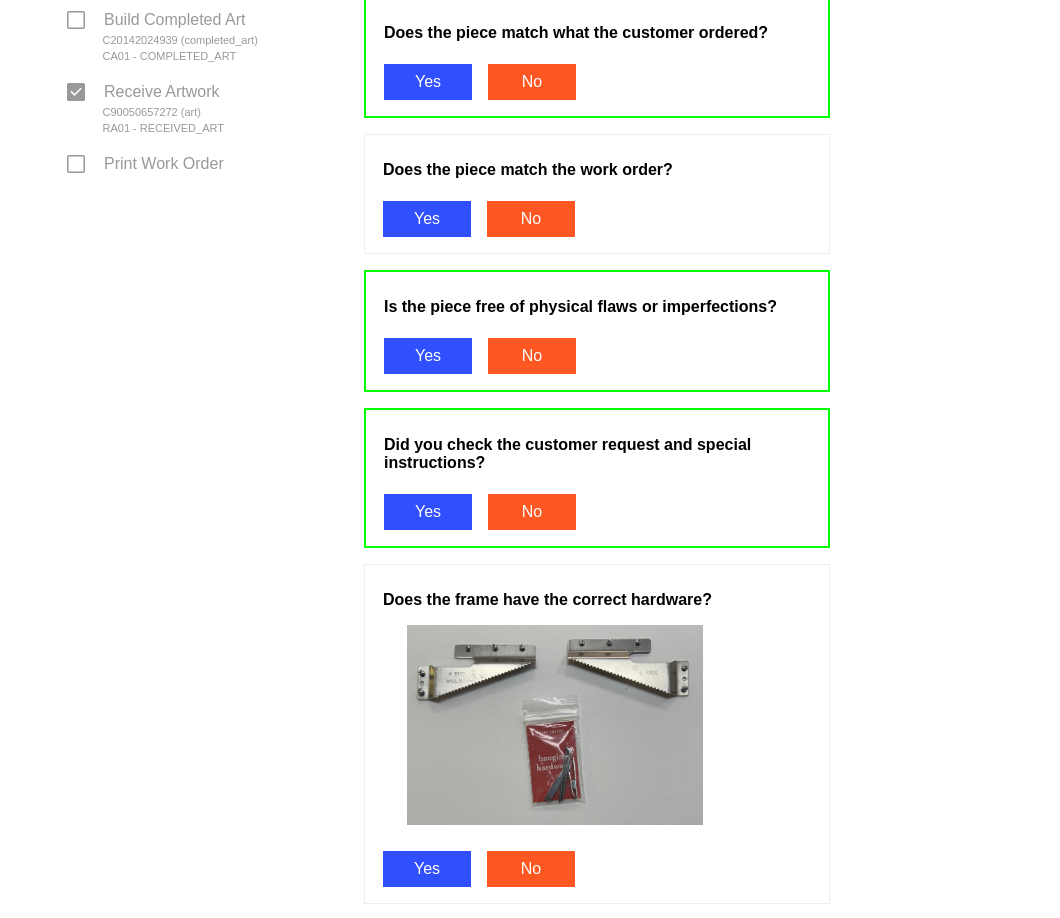scroll, scrollTop: 1430, scrollLeft: 0, axis: vertical 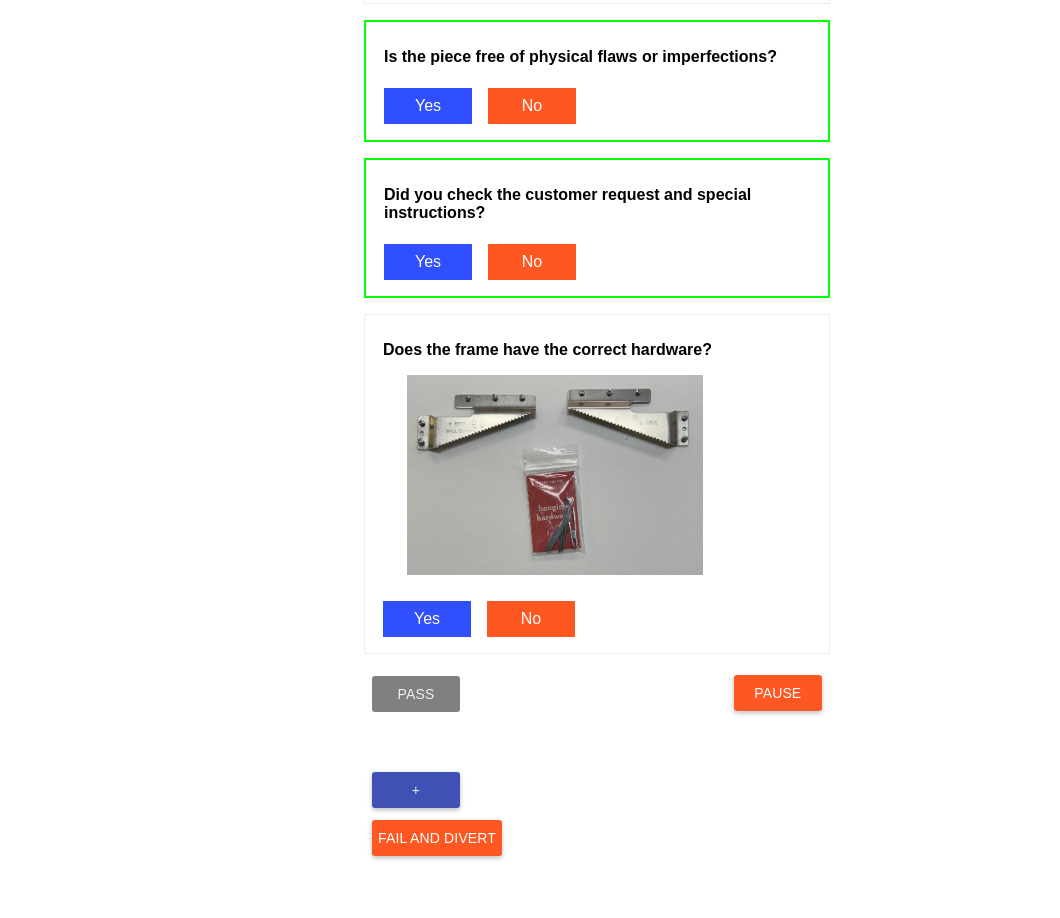click on "Yes" at bounding box center (427, 619) 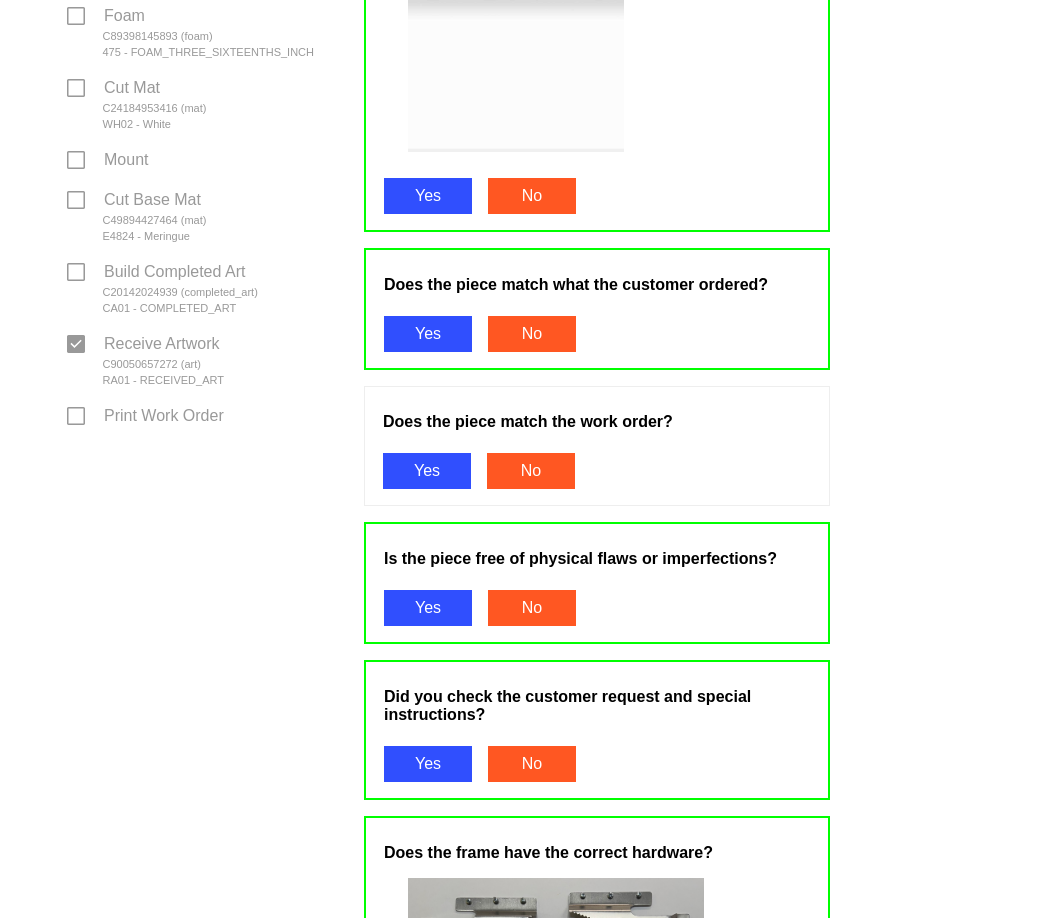 scroll, scrollTop: 830, scrollLeft: 0, axis: vertical 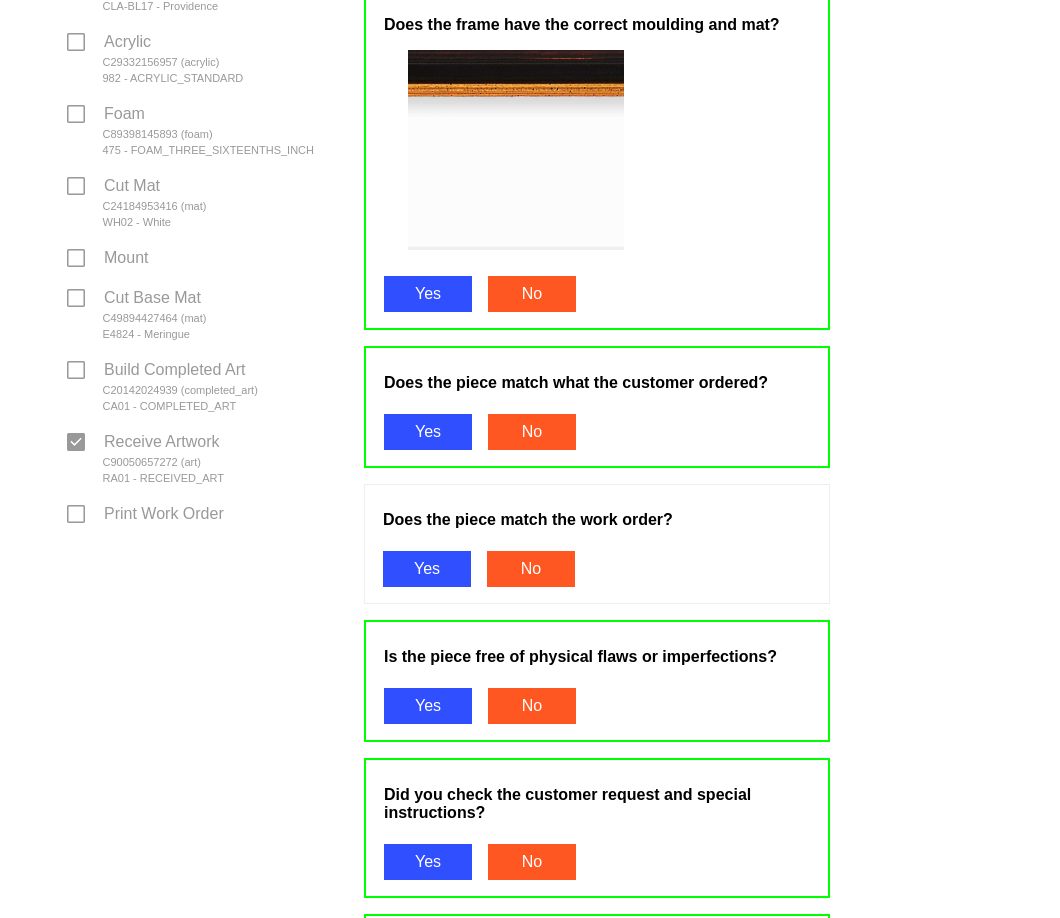 click on "Yes" at bounding box center (427, 569) 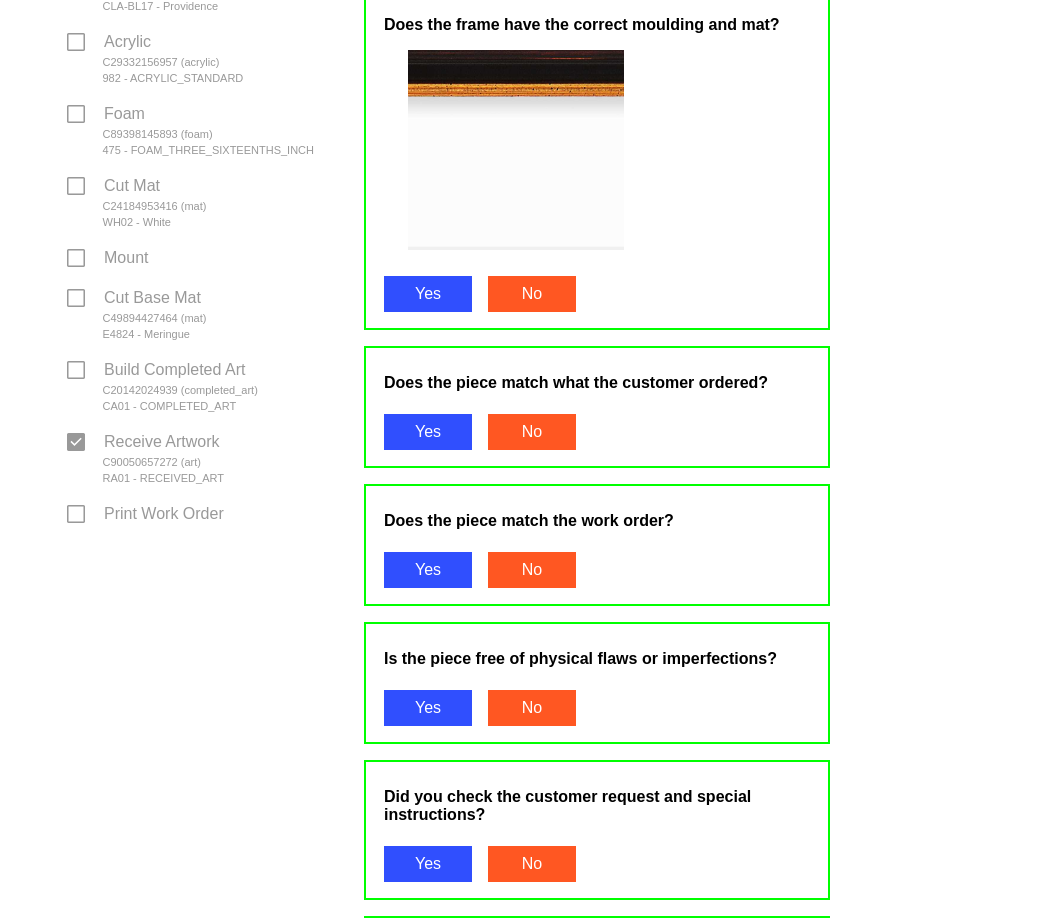 scroll, scrollTop: 1230, scrollLeft: 0, axis: vertical 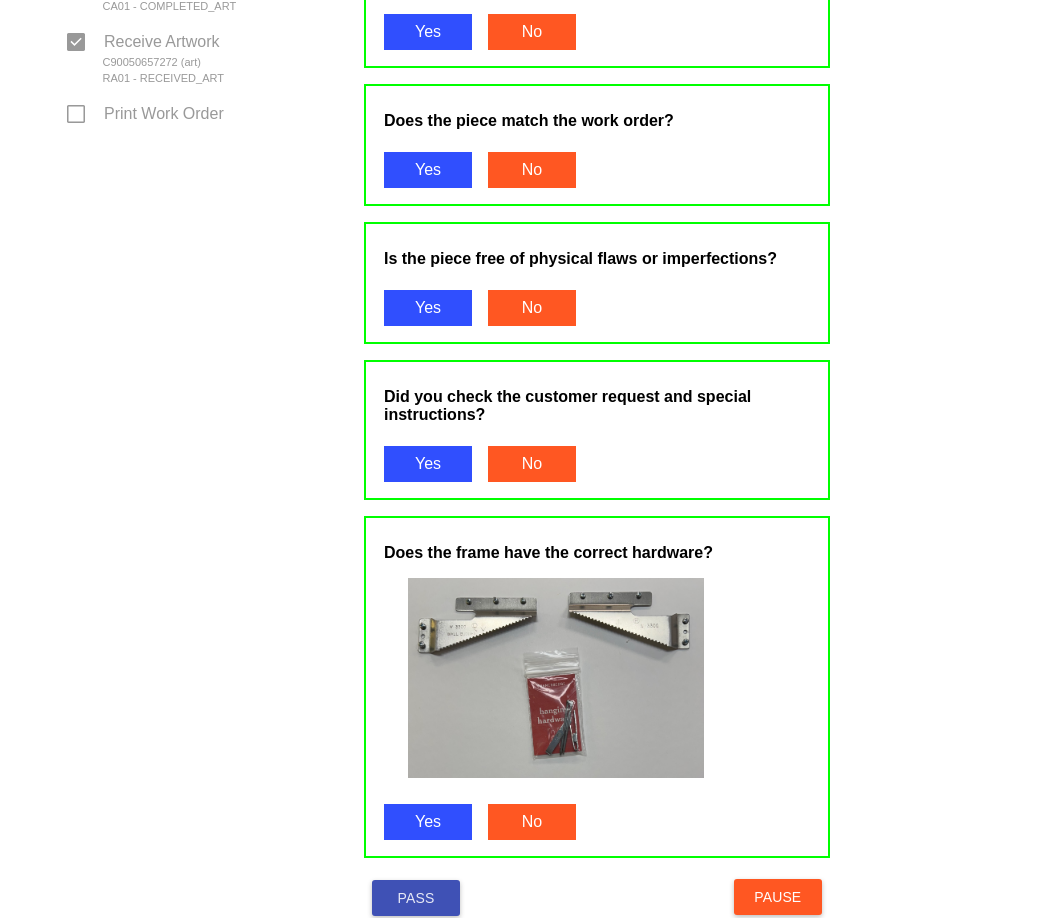 click on "Pass" at bounding box center [416, 898] 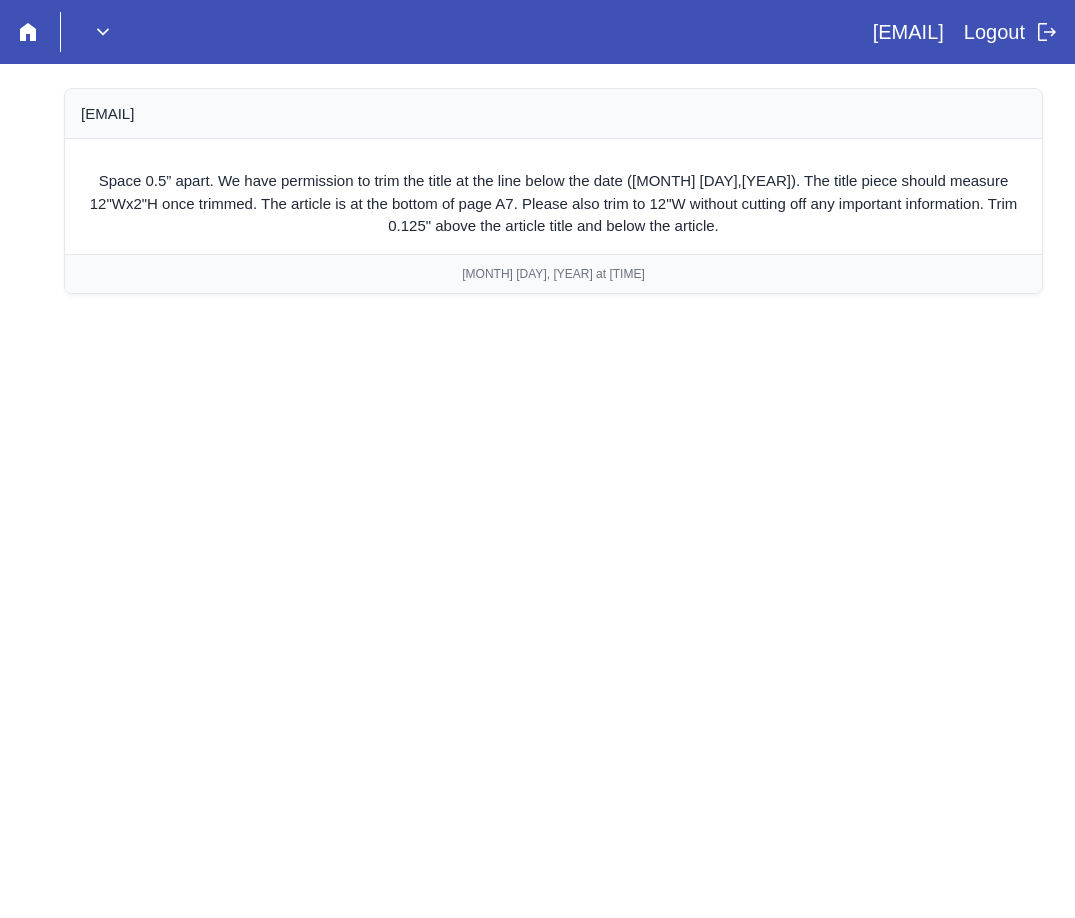 scroll, scrollTop: 0, scrollLeft: 0, axis: both 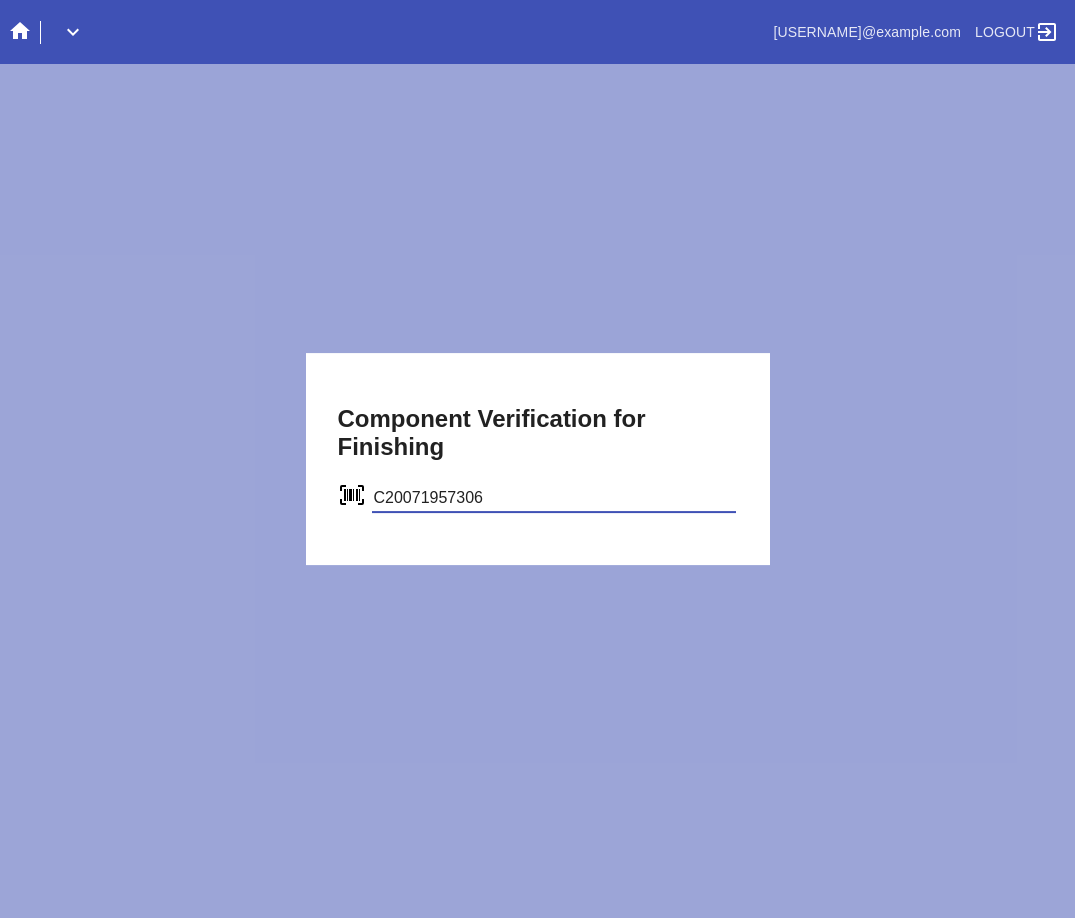 type on "C20071957306" 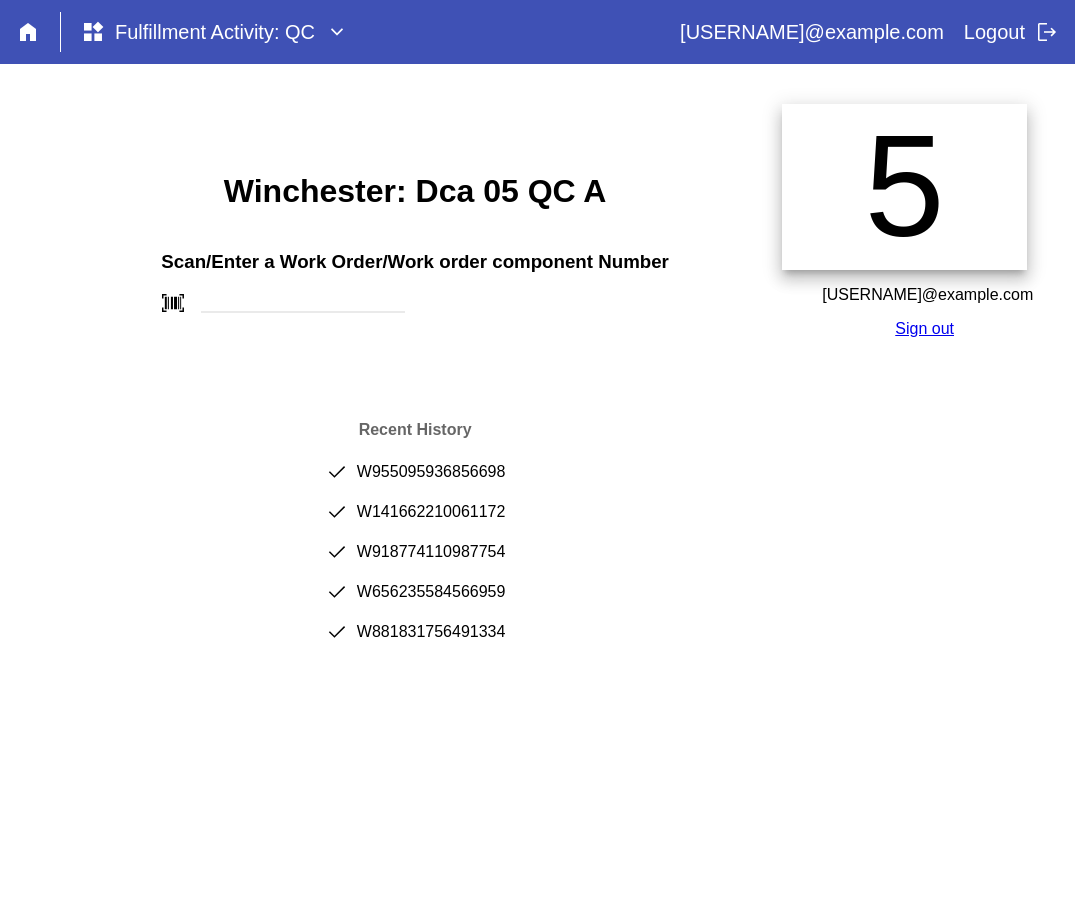 scroll, scrollTop: 0, scrollLeft: 0, axis: both 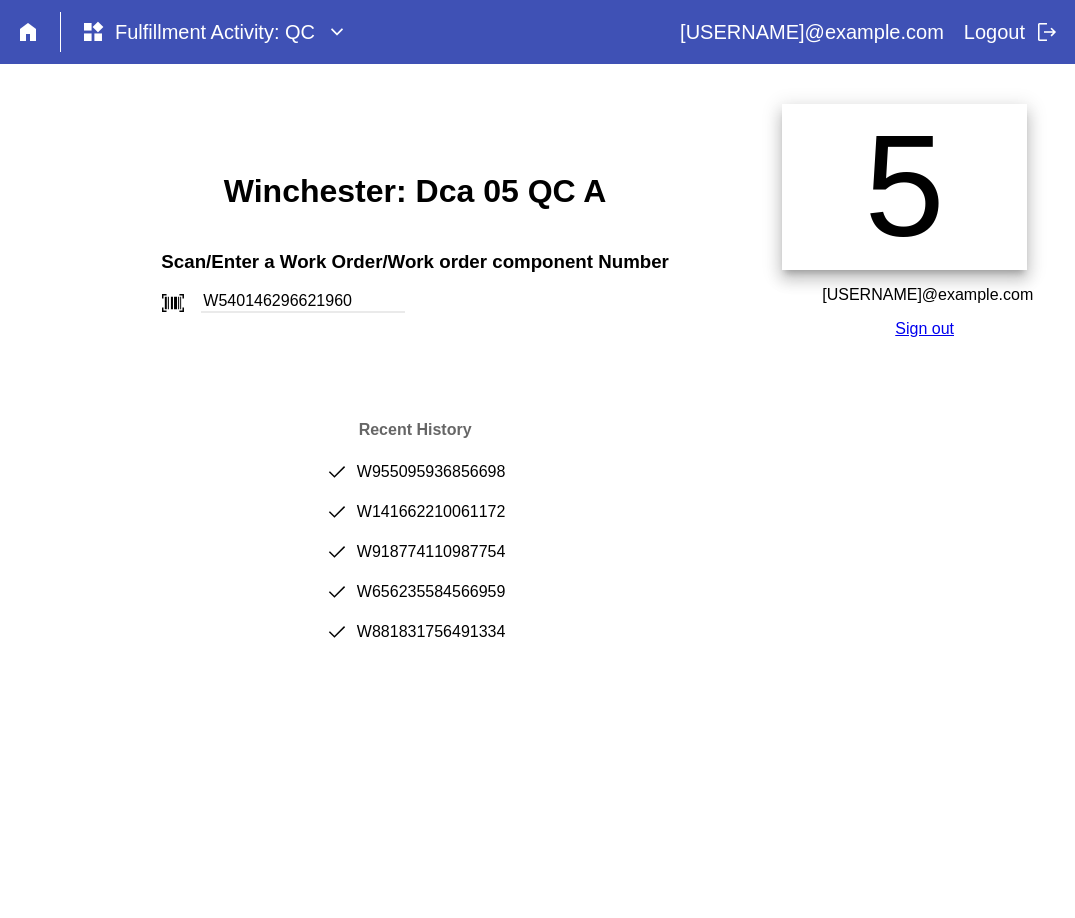type on "W540146296621960" 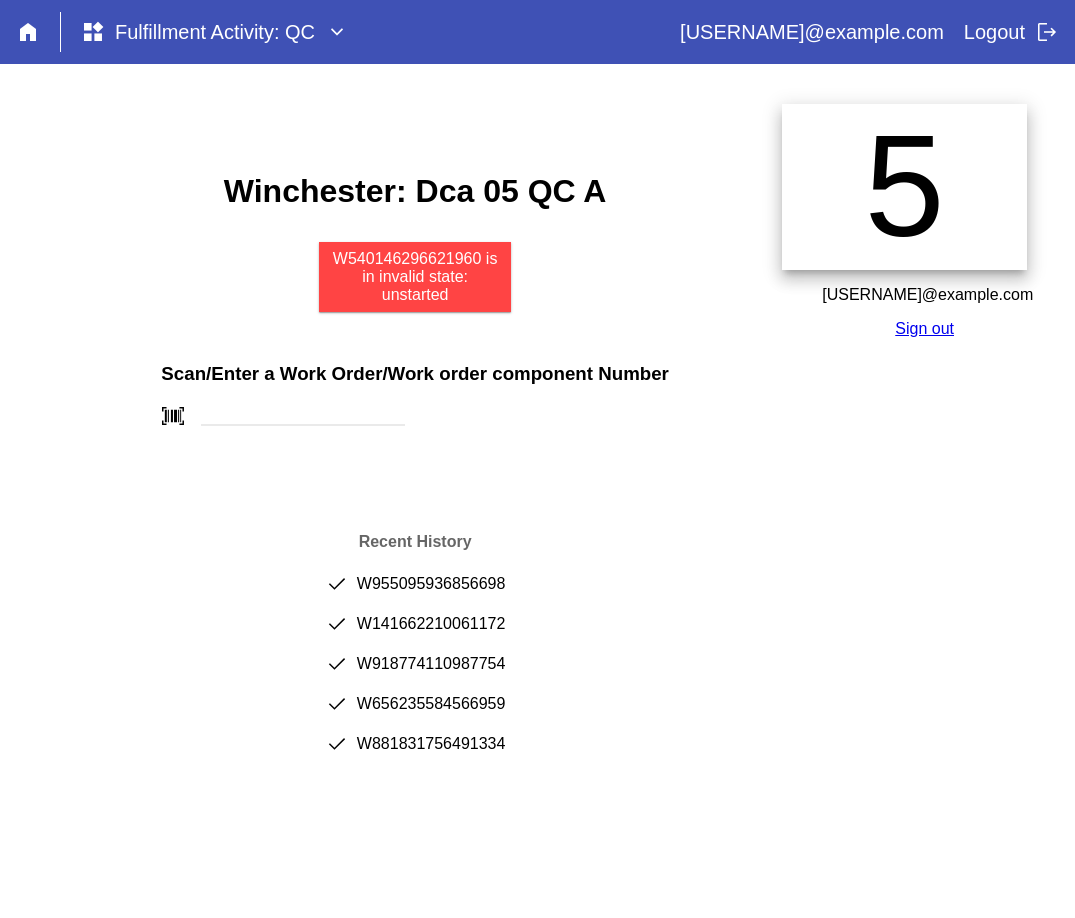 scroll, scrollTop: 0, scrollLeft: 0, axis: both 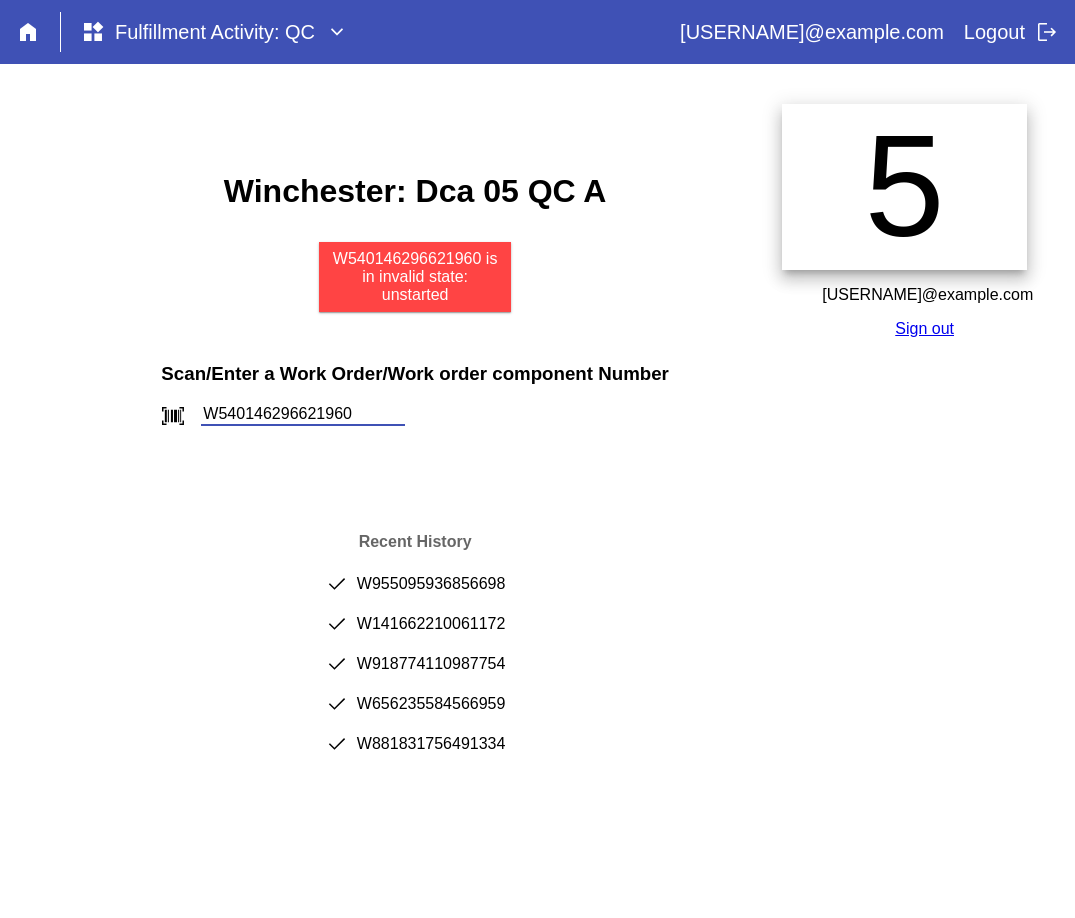 type on "W540146296621960" 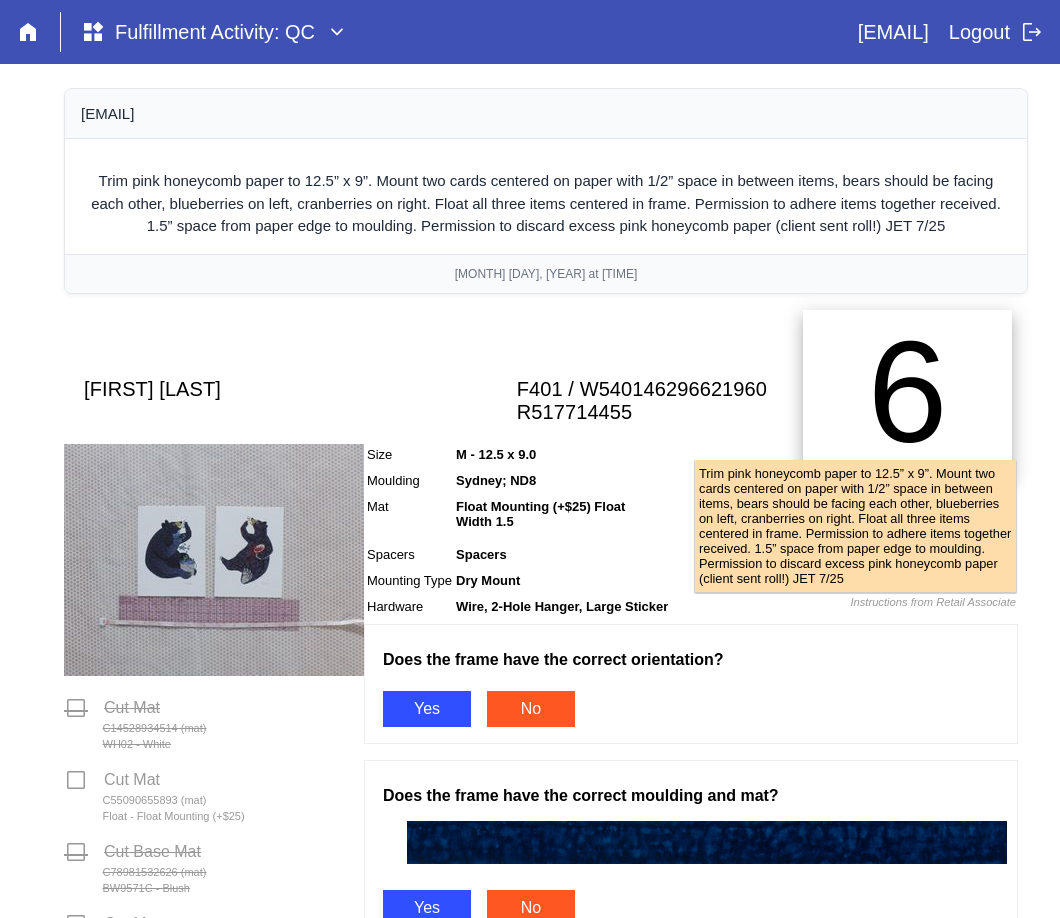 scroll, scrollTop: 0, scrollLeft: 0, axis: both 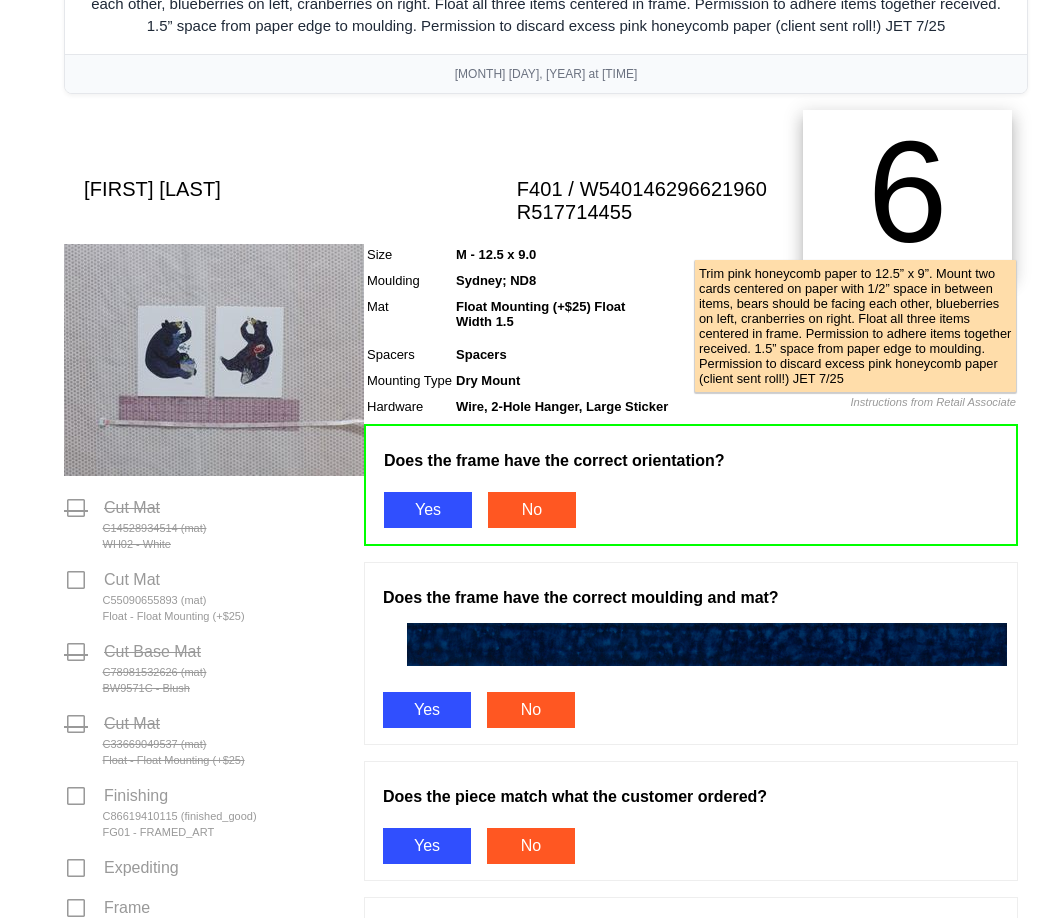 click on "Does the frame have the correct moulding and mat? Yes No" at bounding box center (691, 653) 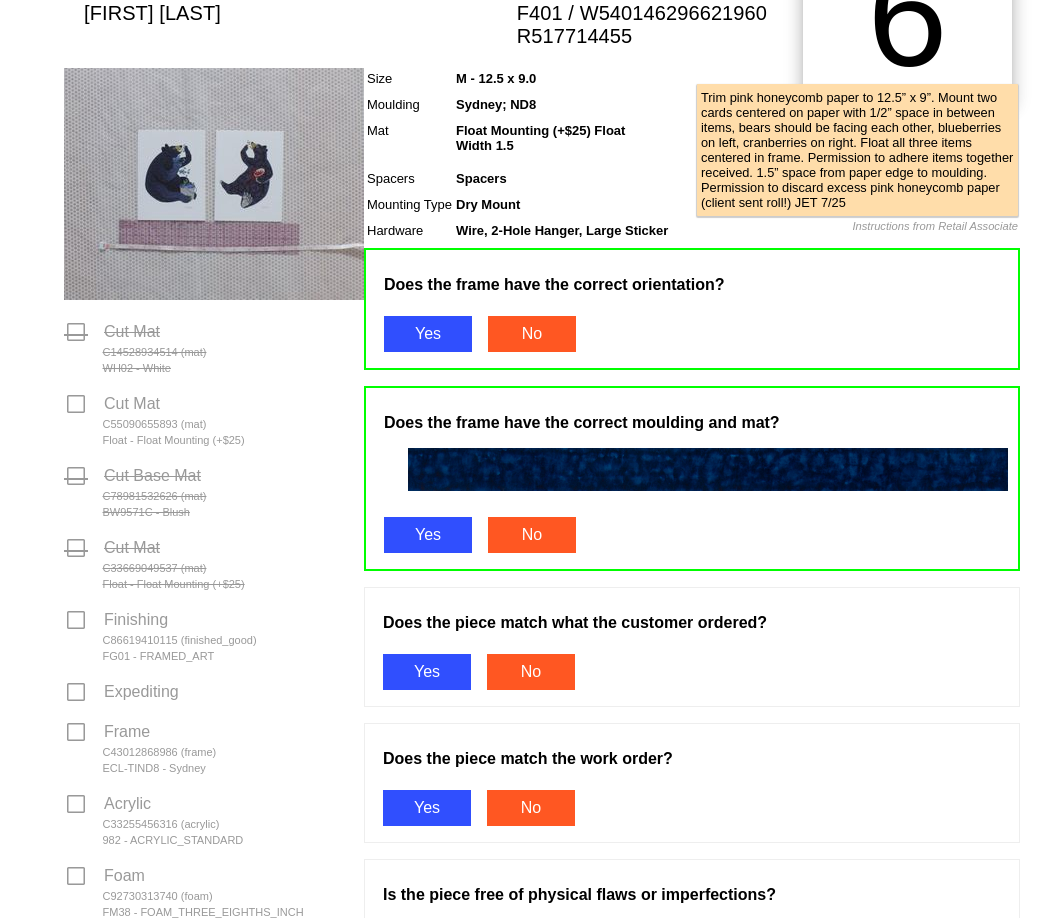 scroll, scrollTop: 600, scrollLeft: 0, axis: vertical 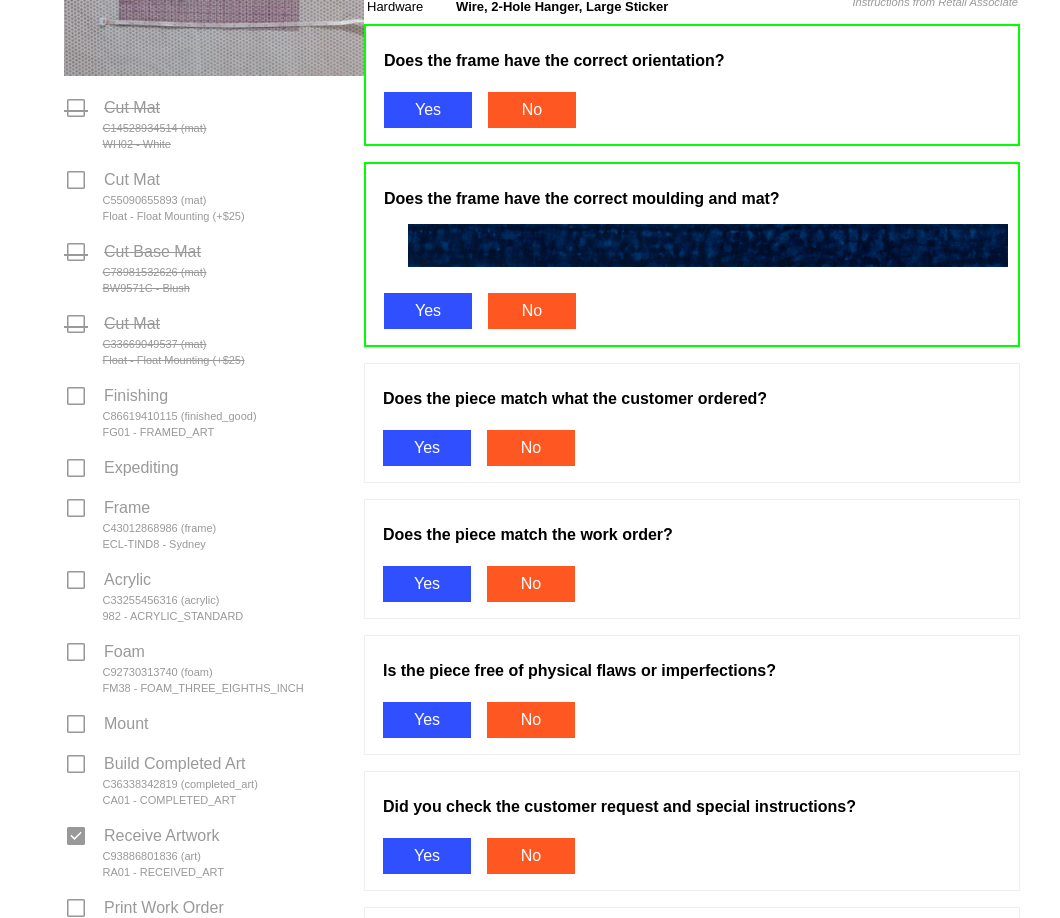 click on "Yes" at bounding box center (427, 448) 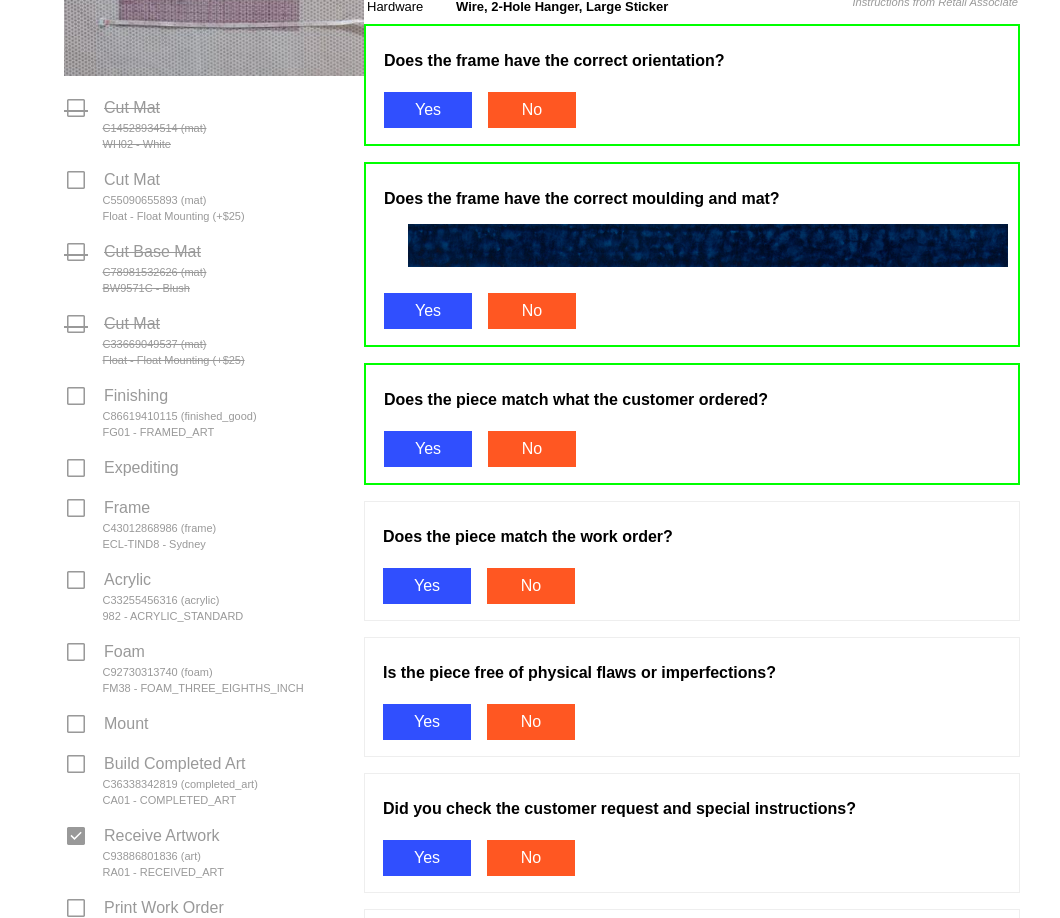 click on "Yes" at bounding box center [427, 586] 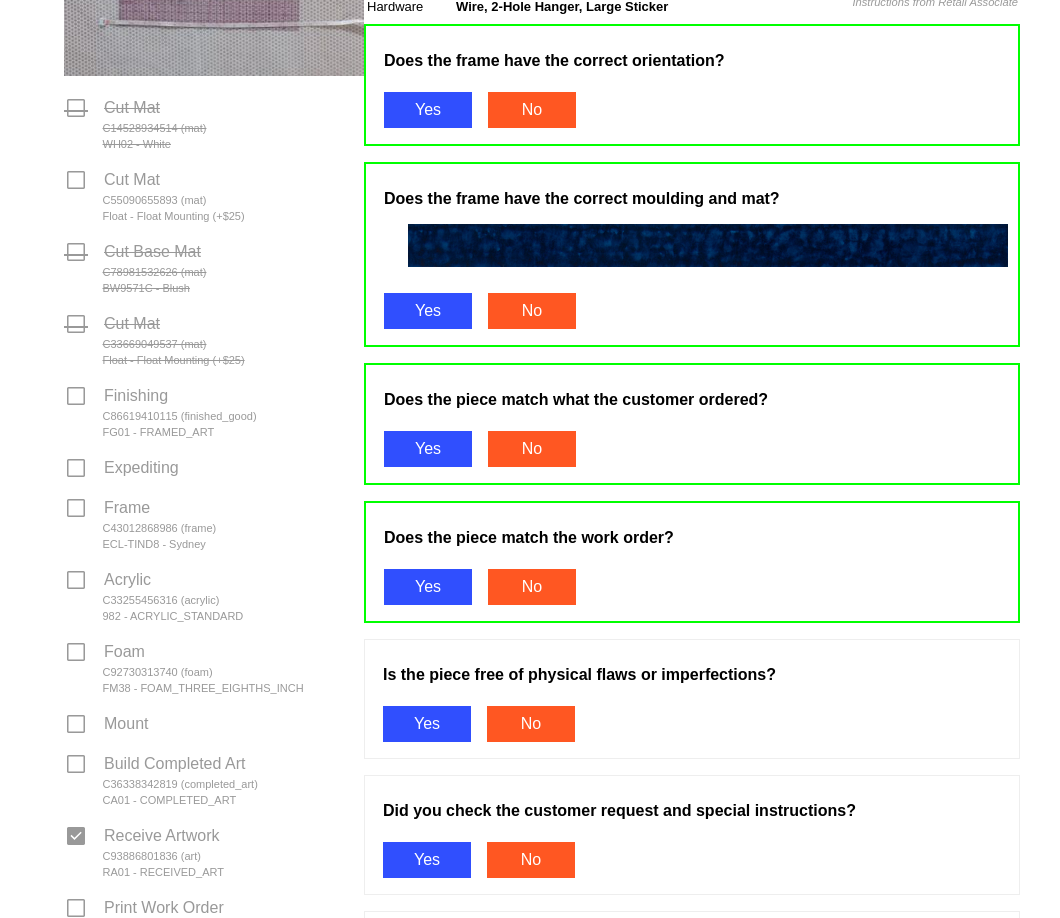 scroll, scrollTop: 900, scrollLeft: 0, axis: vertical 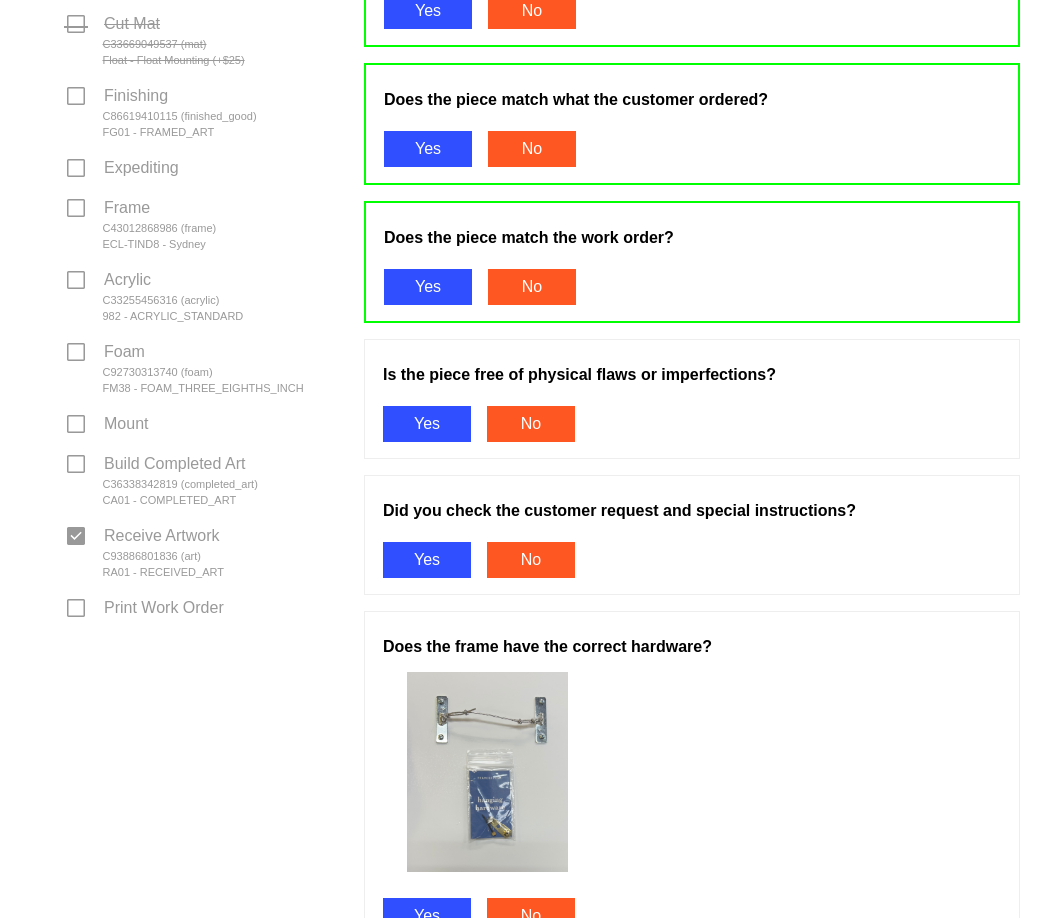 click on "Yes" at bounding box center [427, 424] 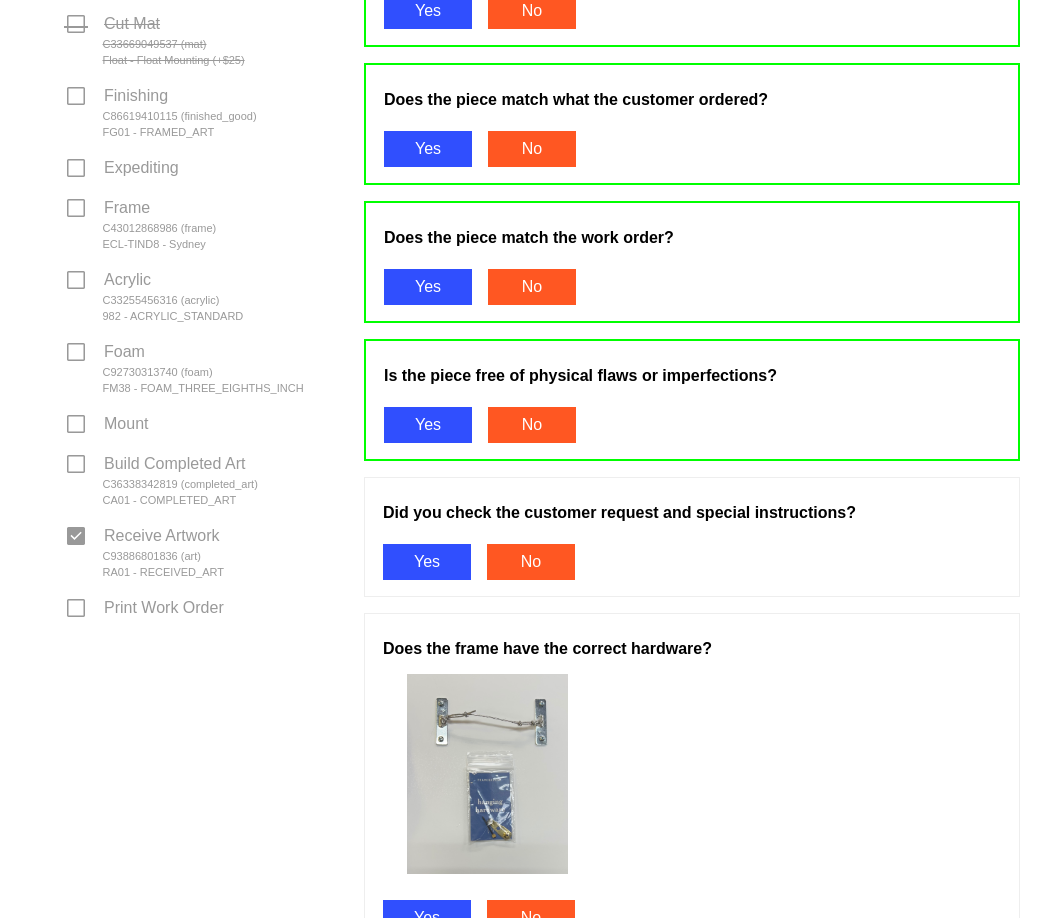 click on "Did you check the customer request and special instructions? Yes No" at bounding box center [692, 537] 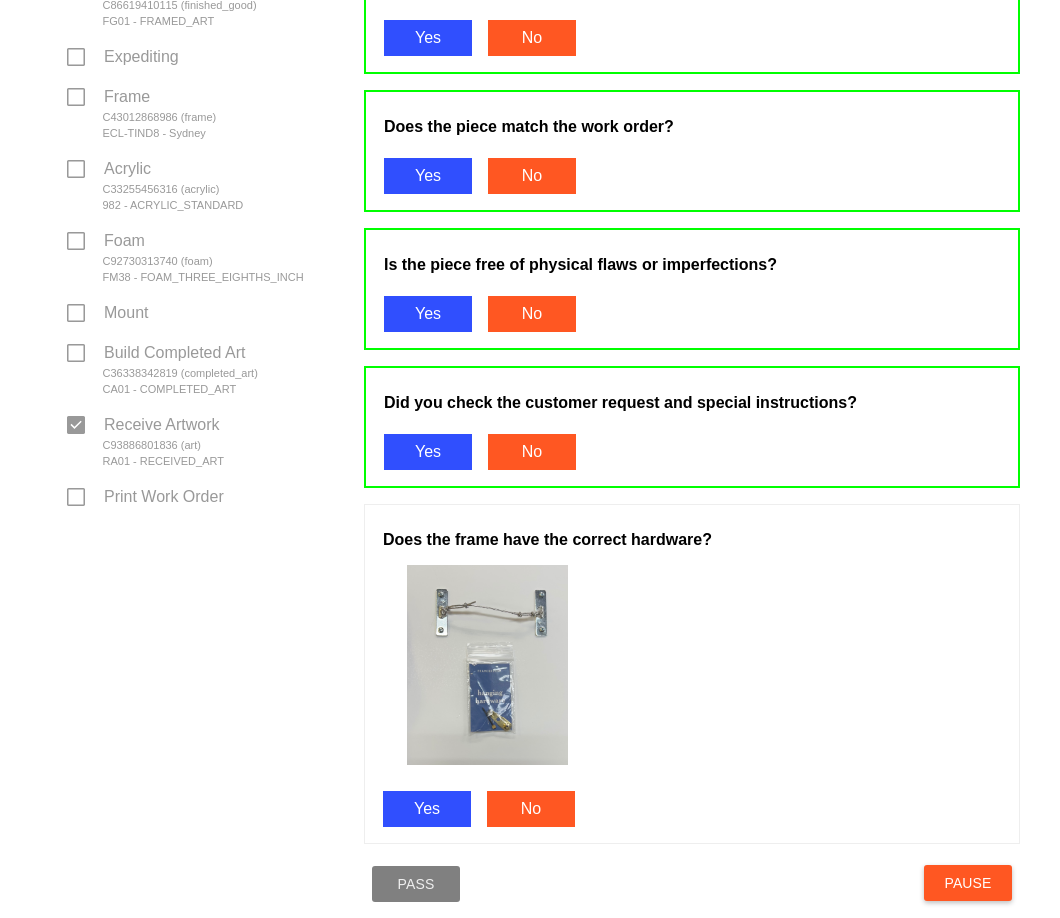 scroll, scrollTop: 1100, scrollLeft: 0, axis: vertical 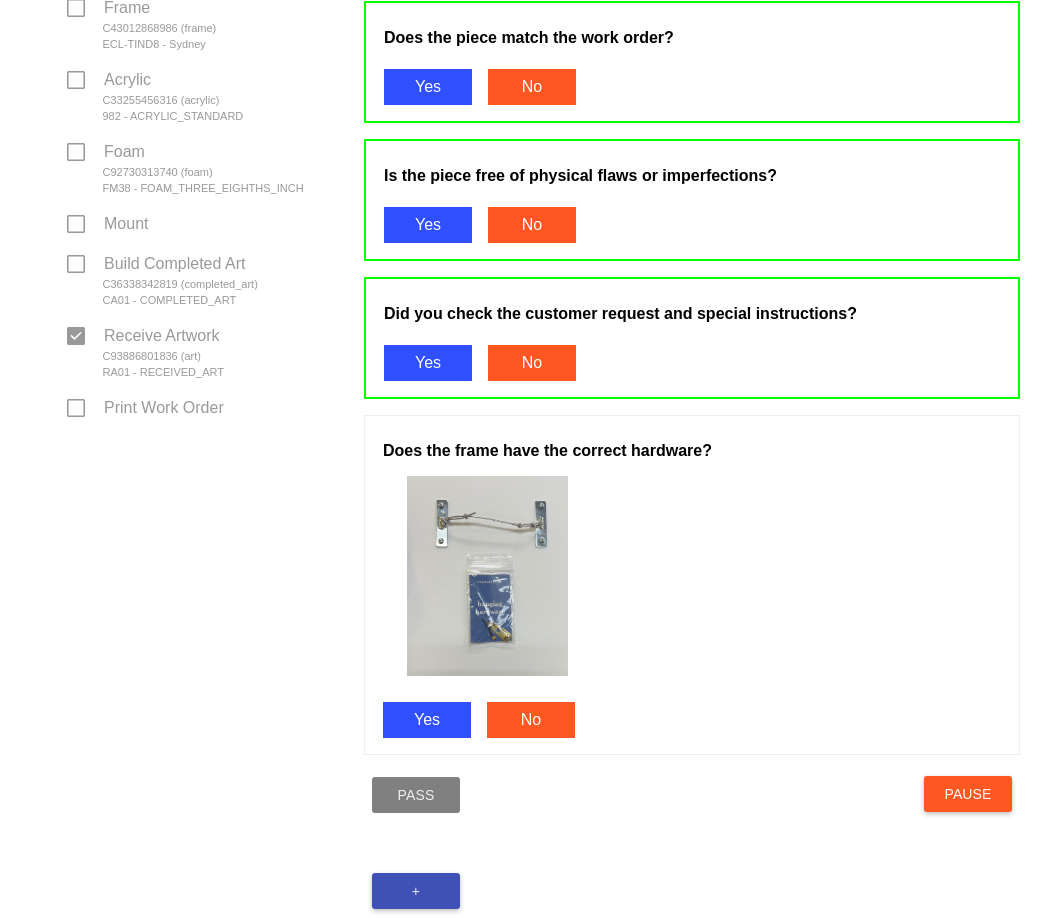 click on "Yes" at bounding box center (427, 720) 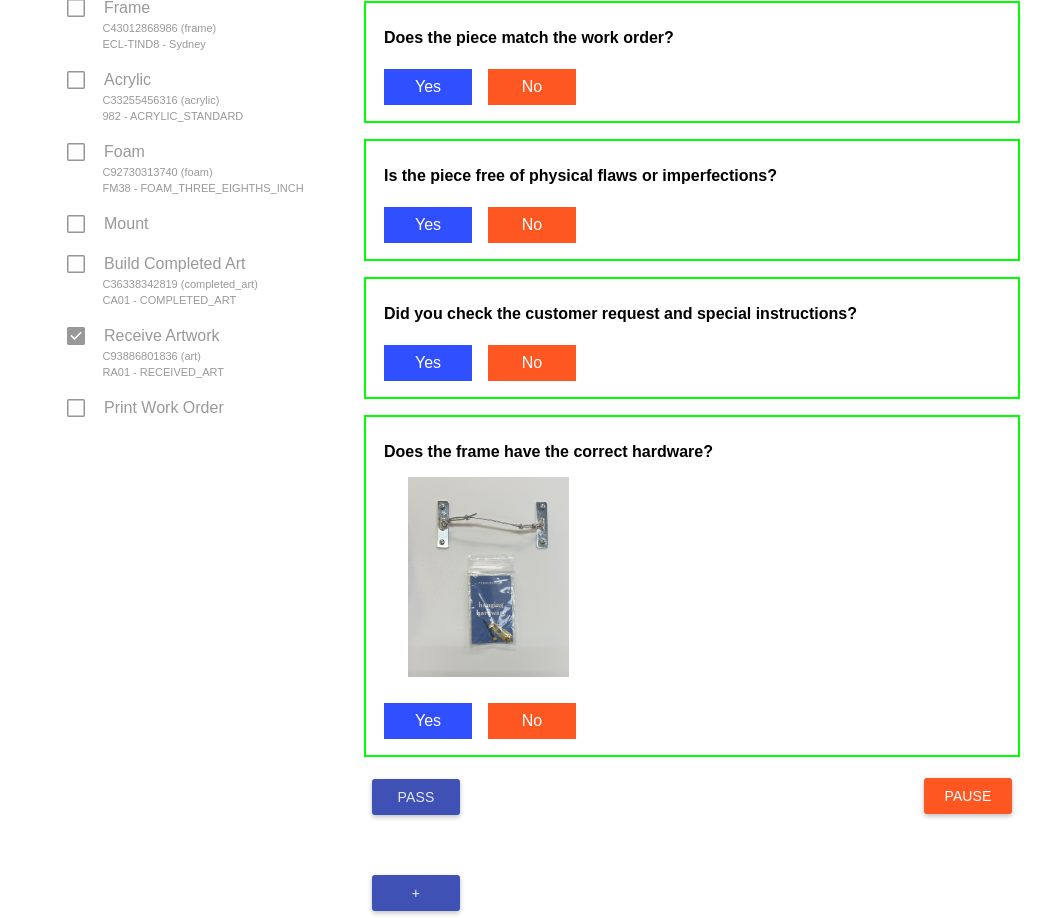 click on "Pass" at bounding box center (416, 797) 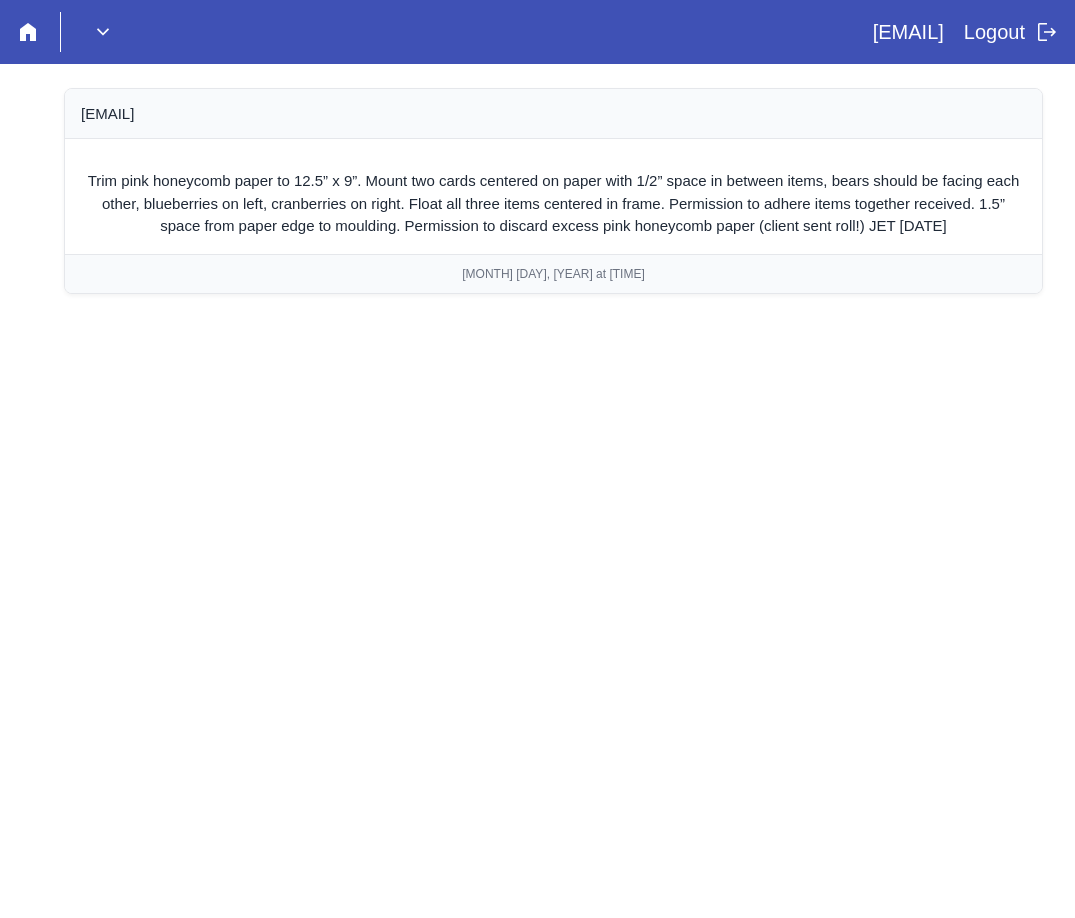 scroll, scrollTop: 0, scrollLeft: 0, axis: both 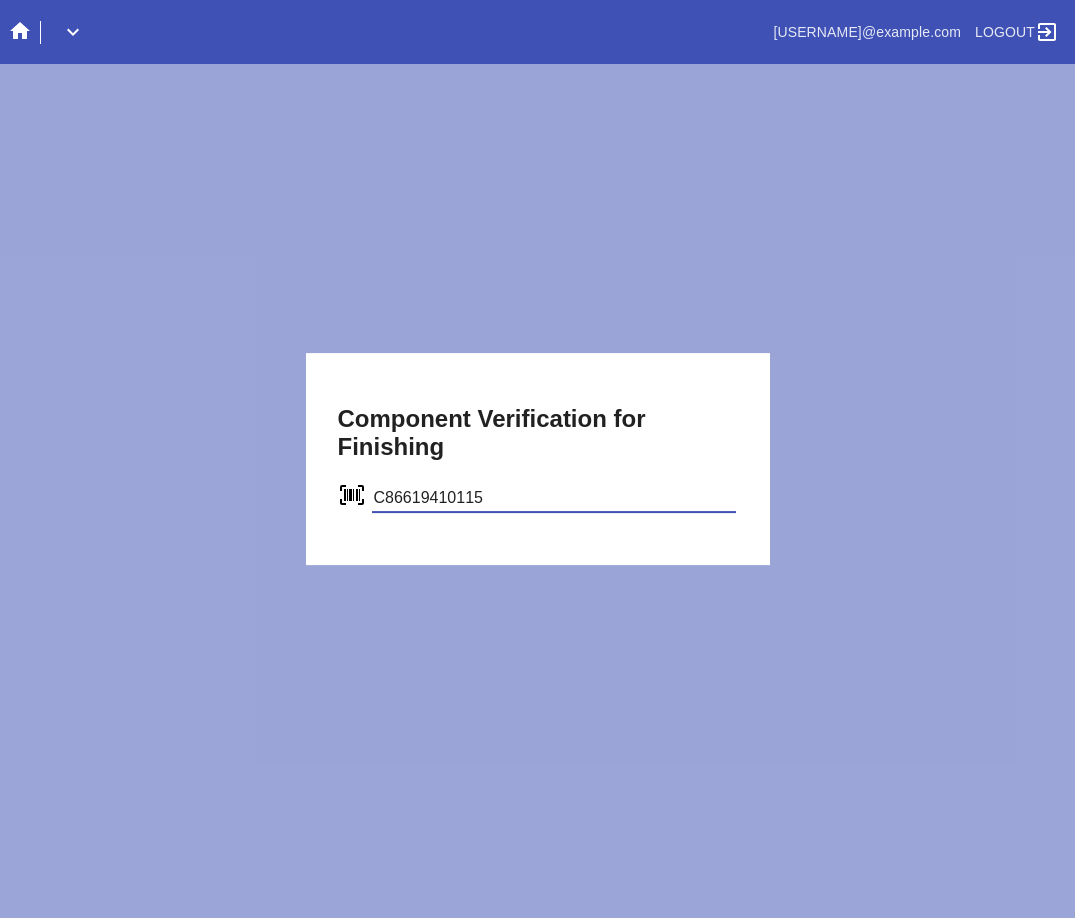 type on "C86619410115" 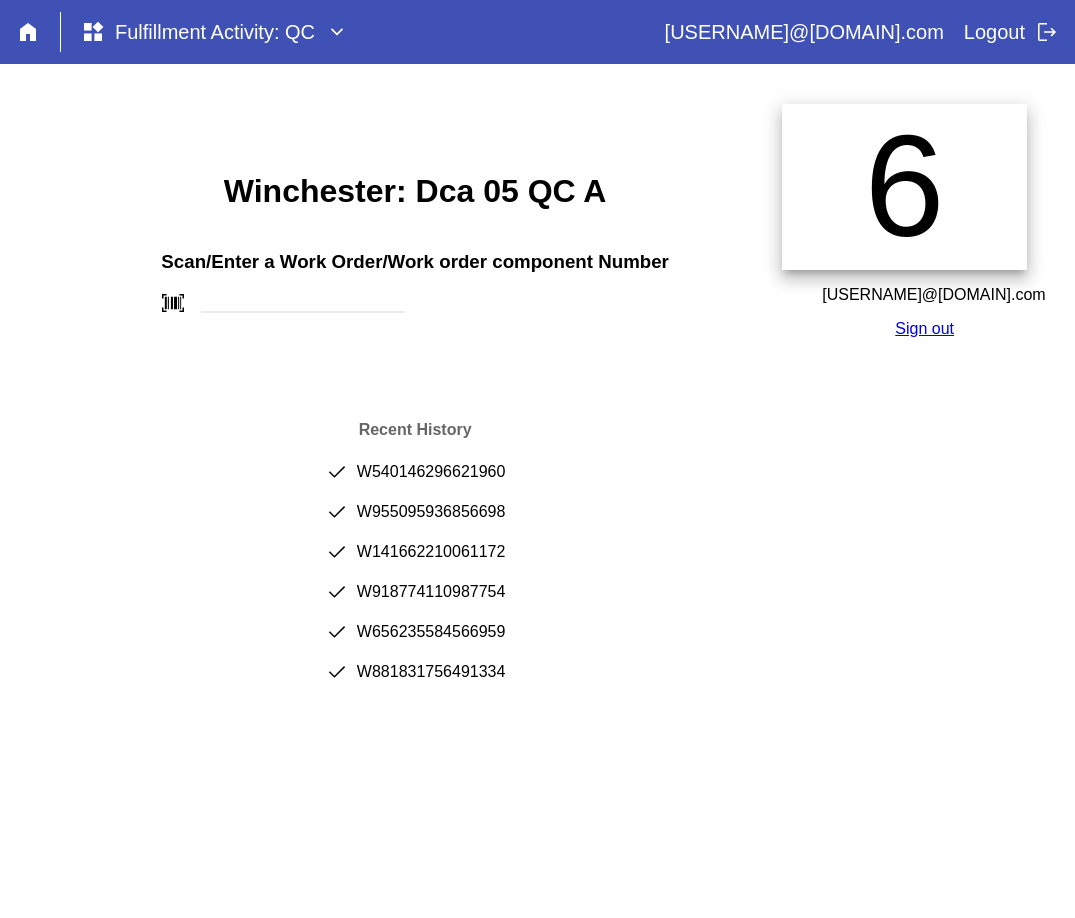 scroll, scrollTop: 0, scrollLeft: 0, axis: both 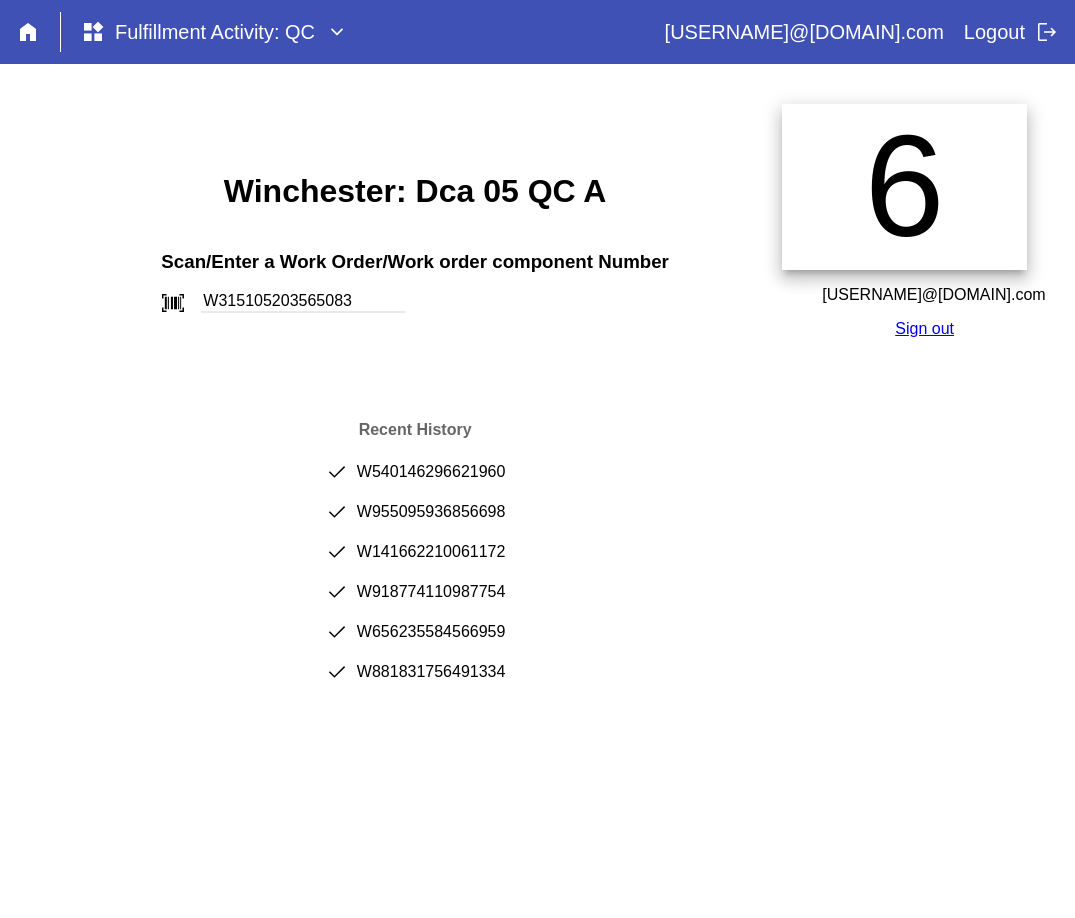 type on "W315105203565083" 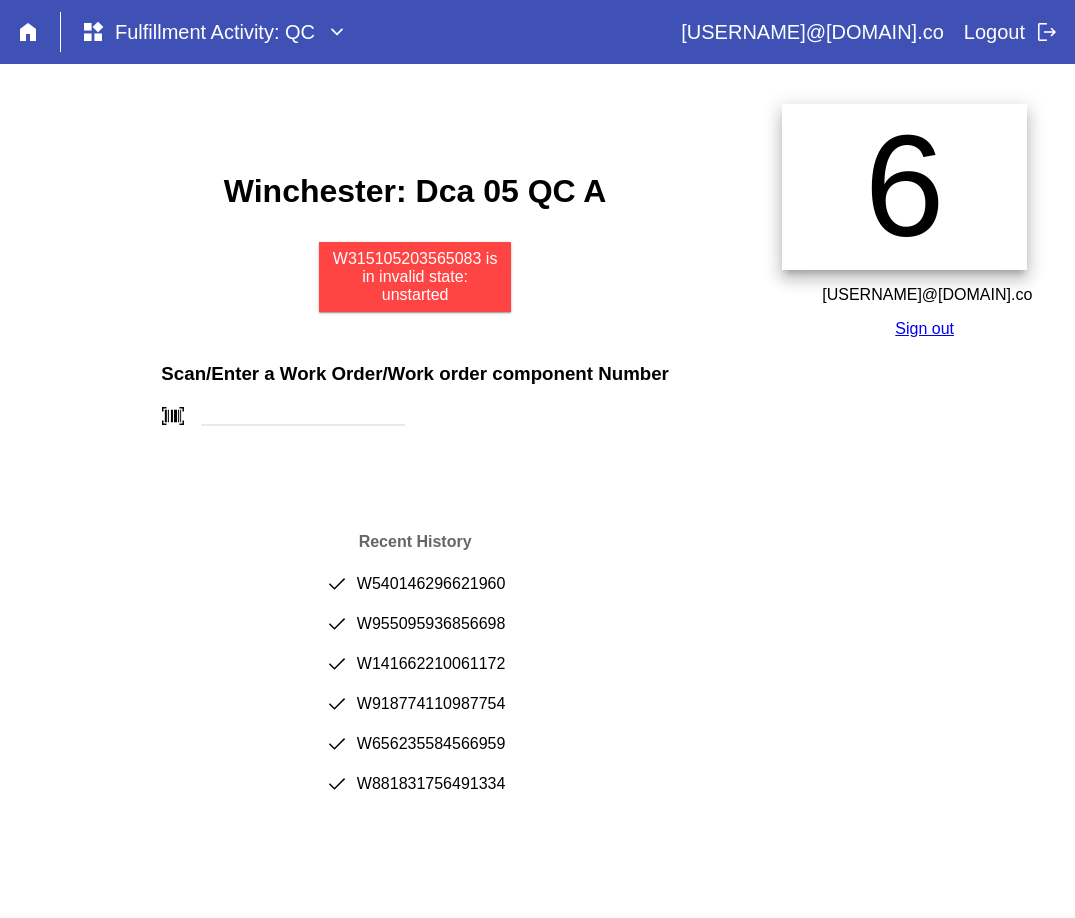 scroll, scrollTop: 0, scrollLeft: 0, axis: both 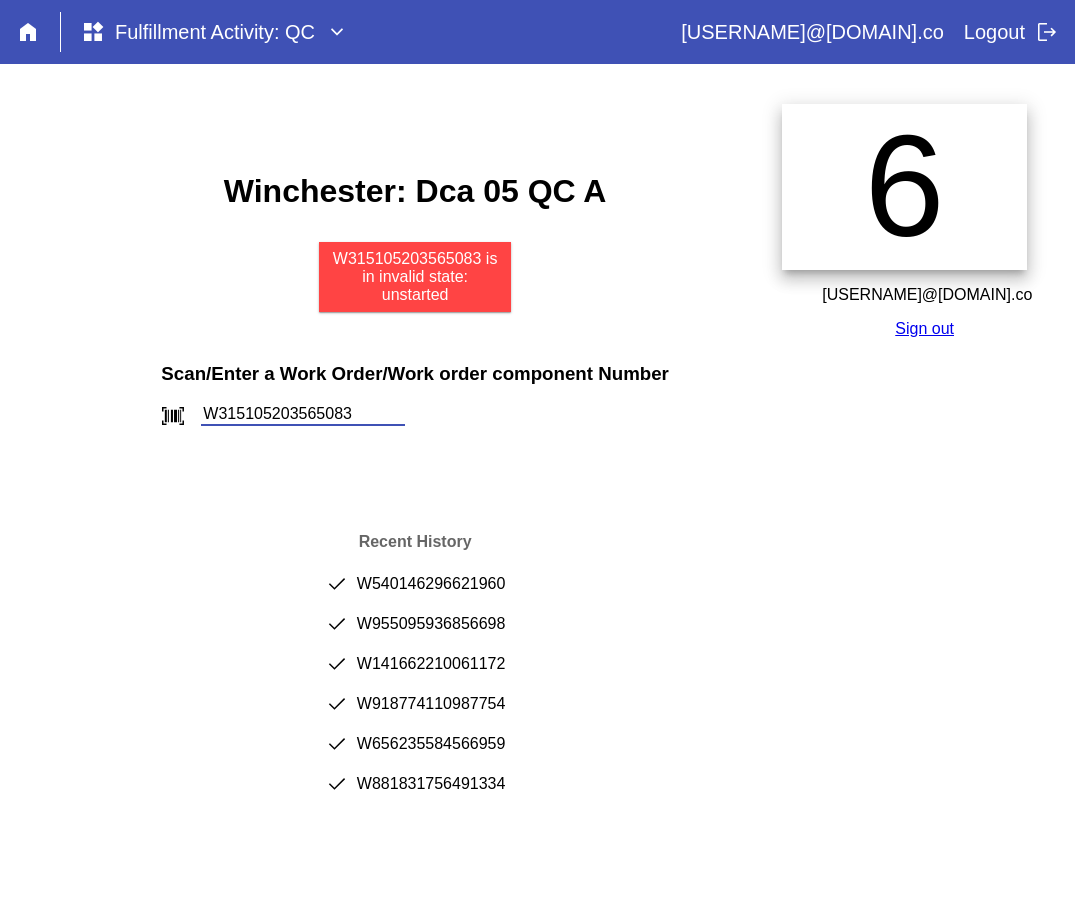 type on "W315105203565083" 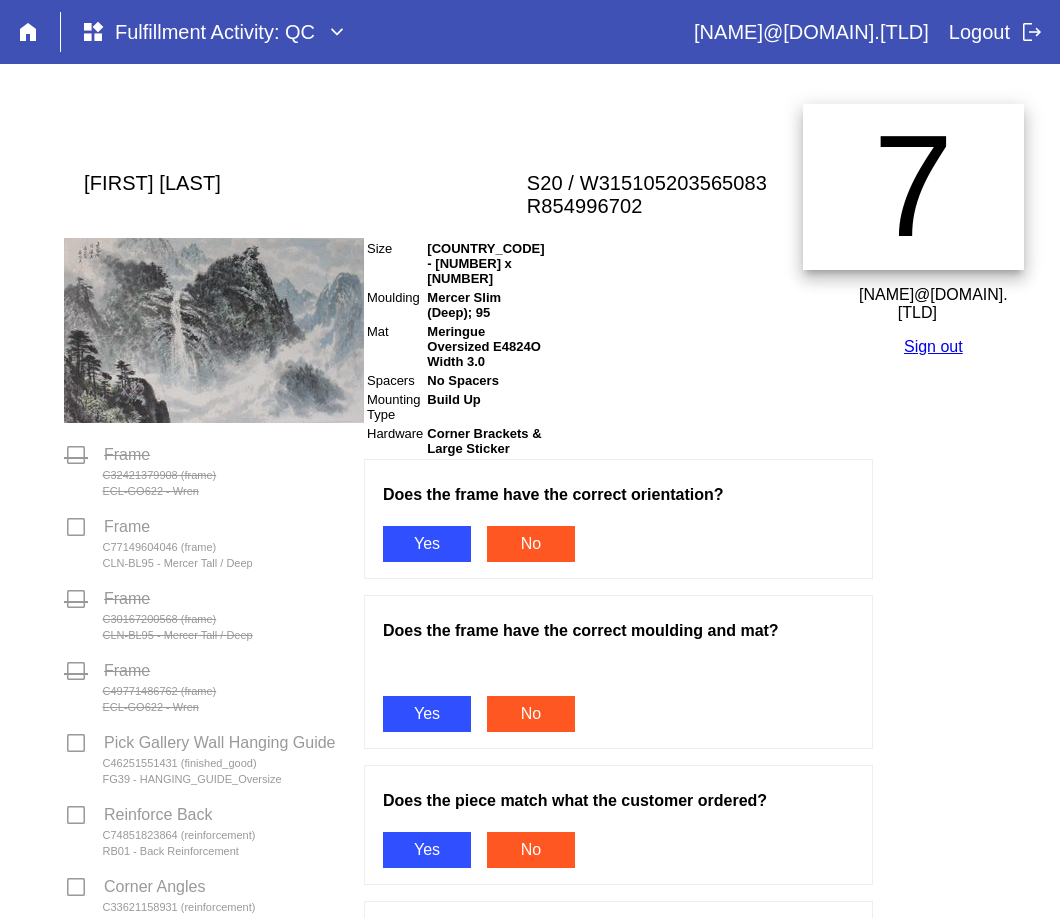 scroll, scrollTop: 0, scrollLeft: 0, axis: both 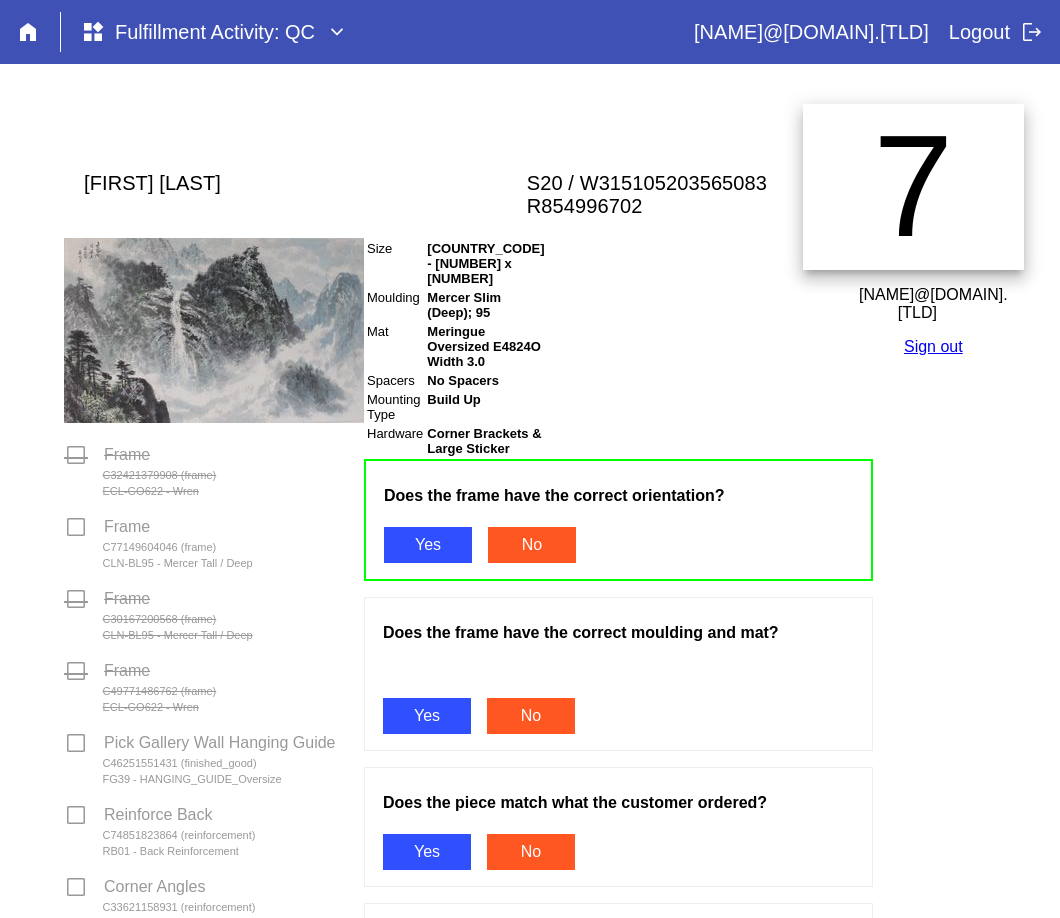 click on "Yes" at bounding box center (427, 716) 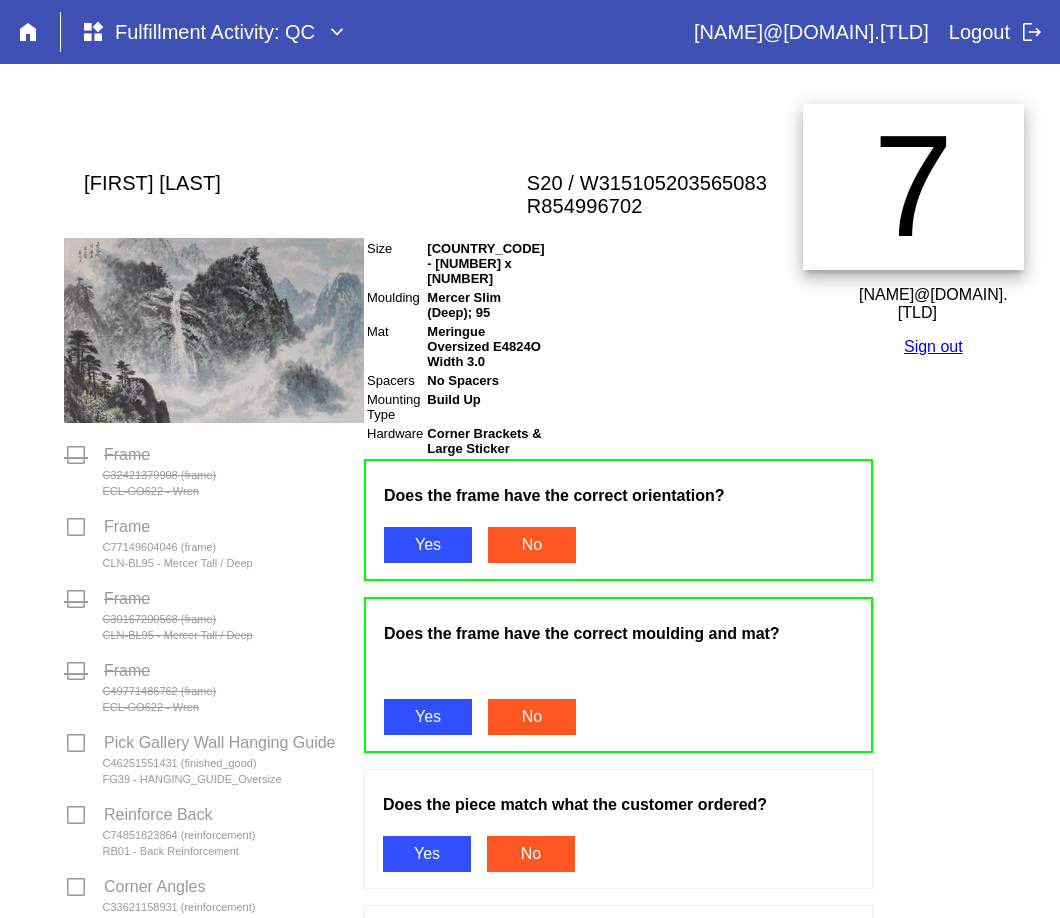scroll, scrollTop: 200, scrollLeft: 0, axis: vertical 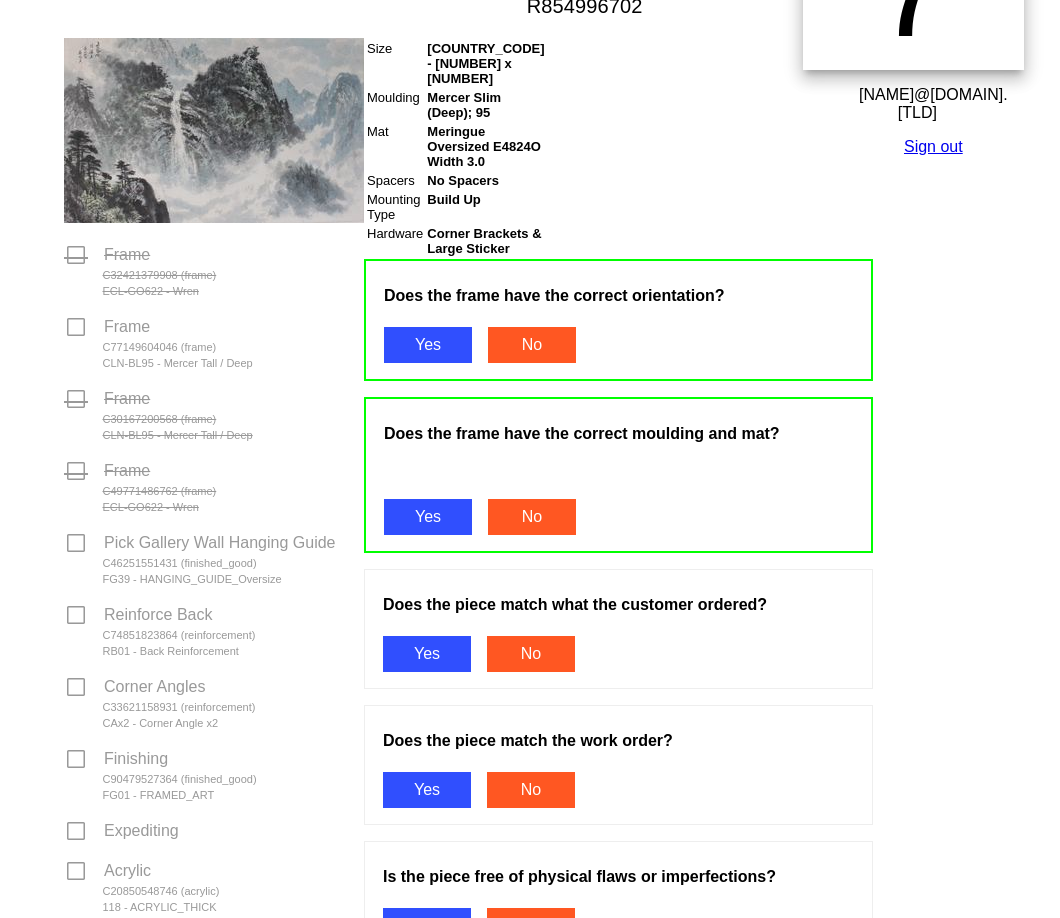 click on "Does the piece match what the customer ordered? Yes No" at bounding box center [618, 629] 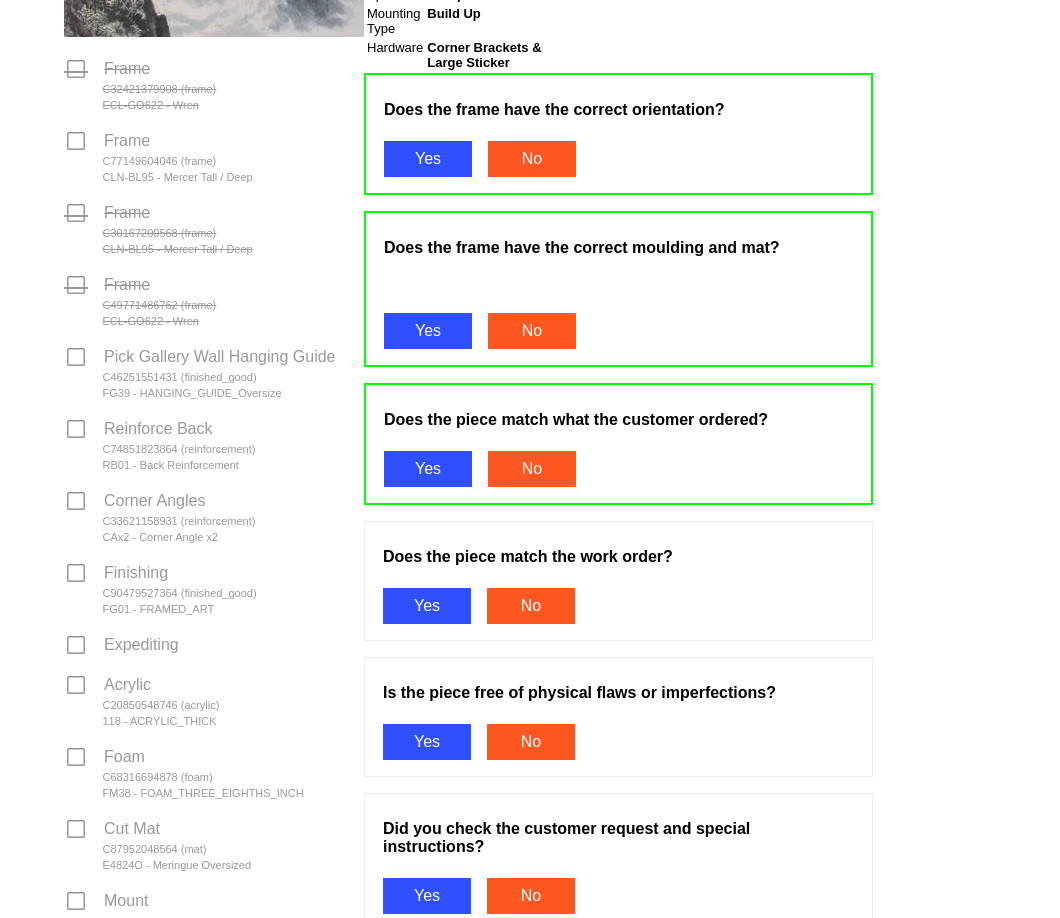 scroll, scrollTop: 600, scrollLeft: 0, axis: vertical 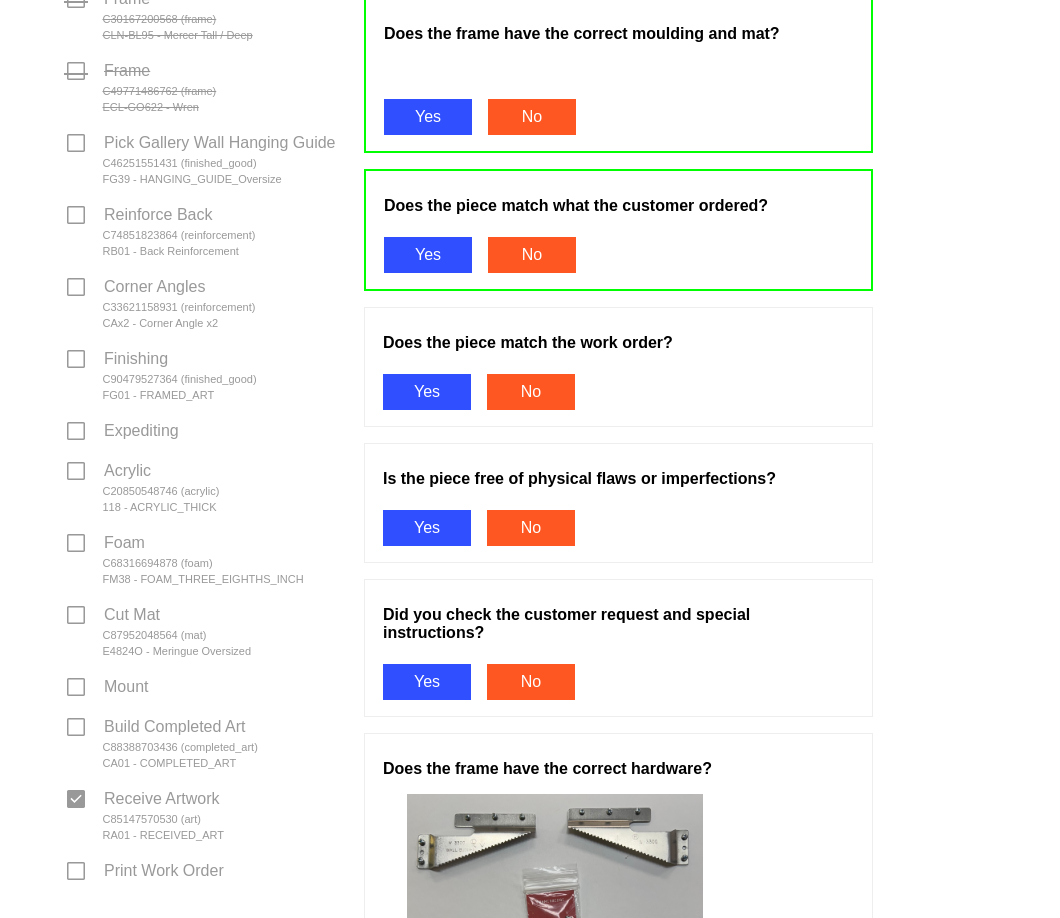 drag, startPoint x: 449, startPoint y: 476, endPoint x: 461, endPoint y: 533, distance: 58.249462 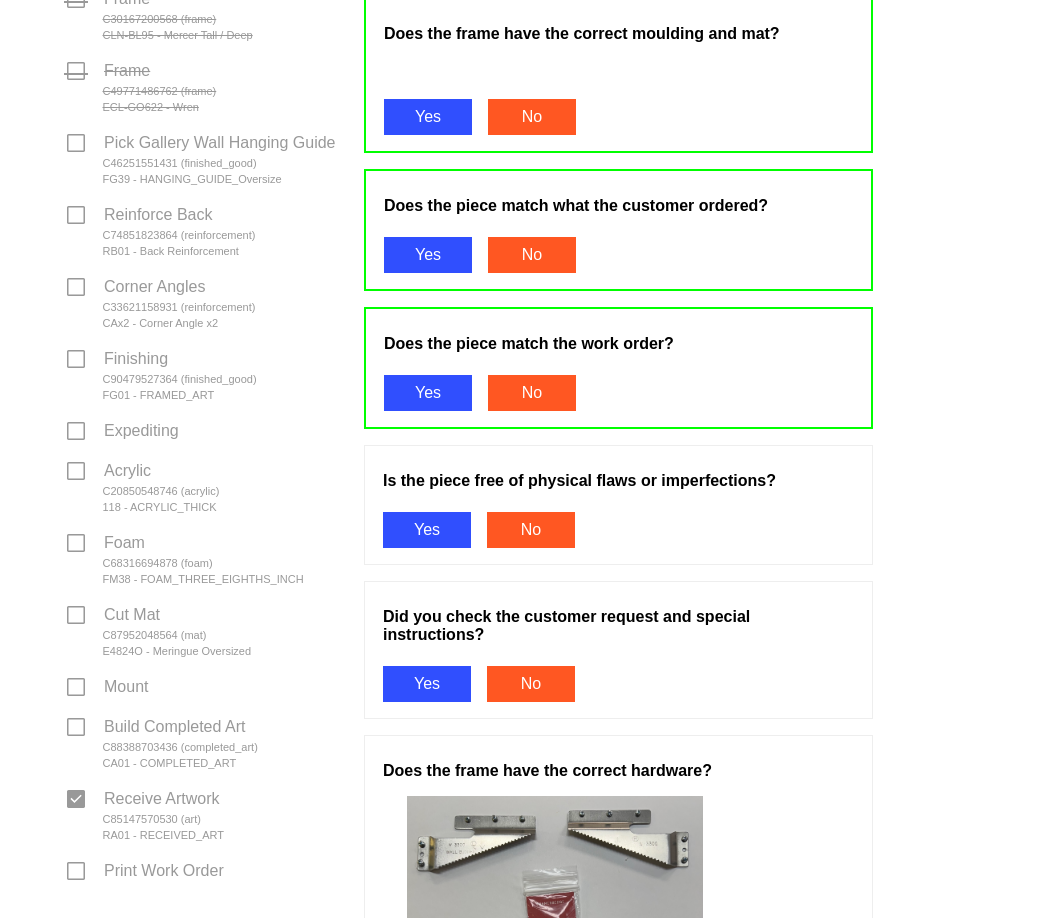 click on "Is the piece free of physical flaws or imperfections? Yes No" at bounding box center (618, 505) 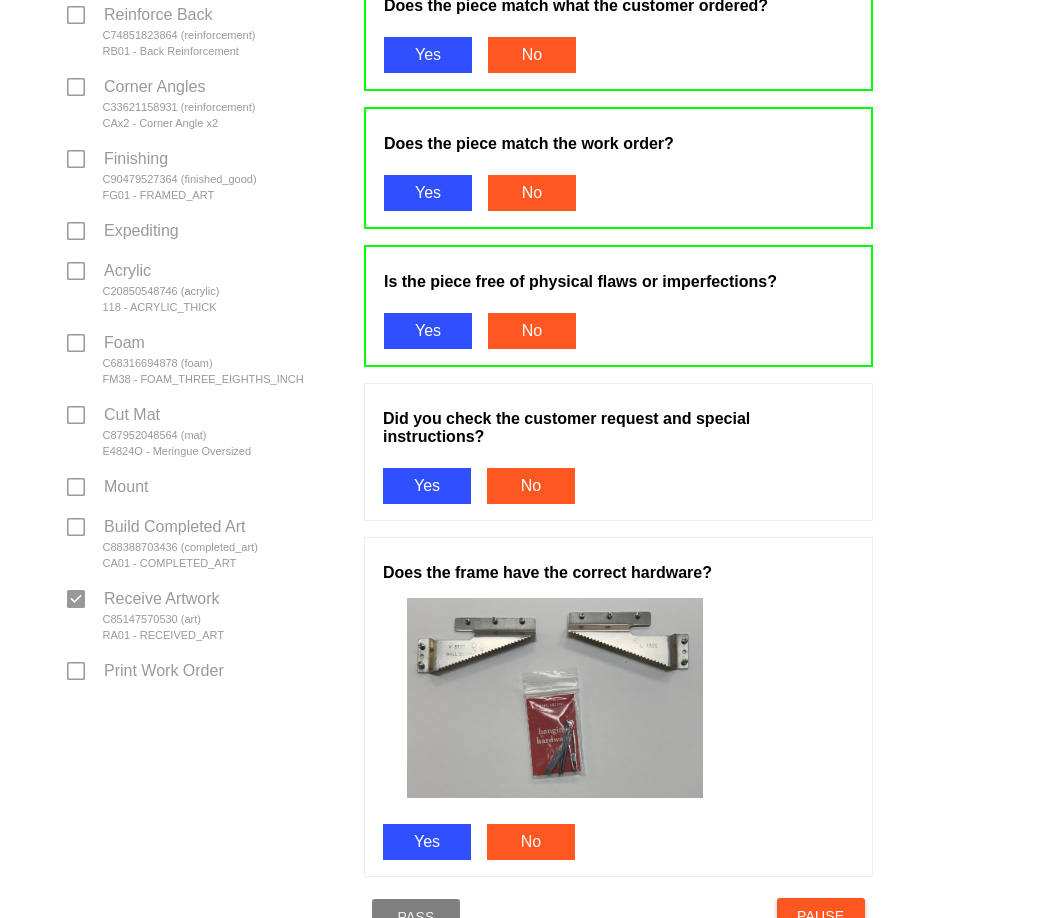 click on "Yes" at bounding box center (427, 486) 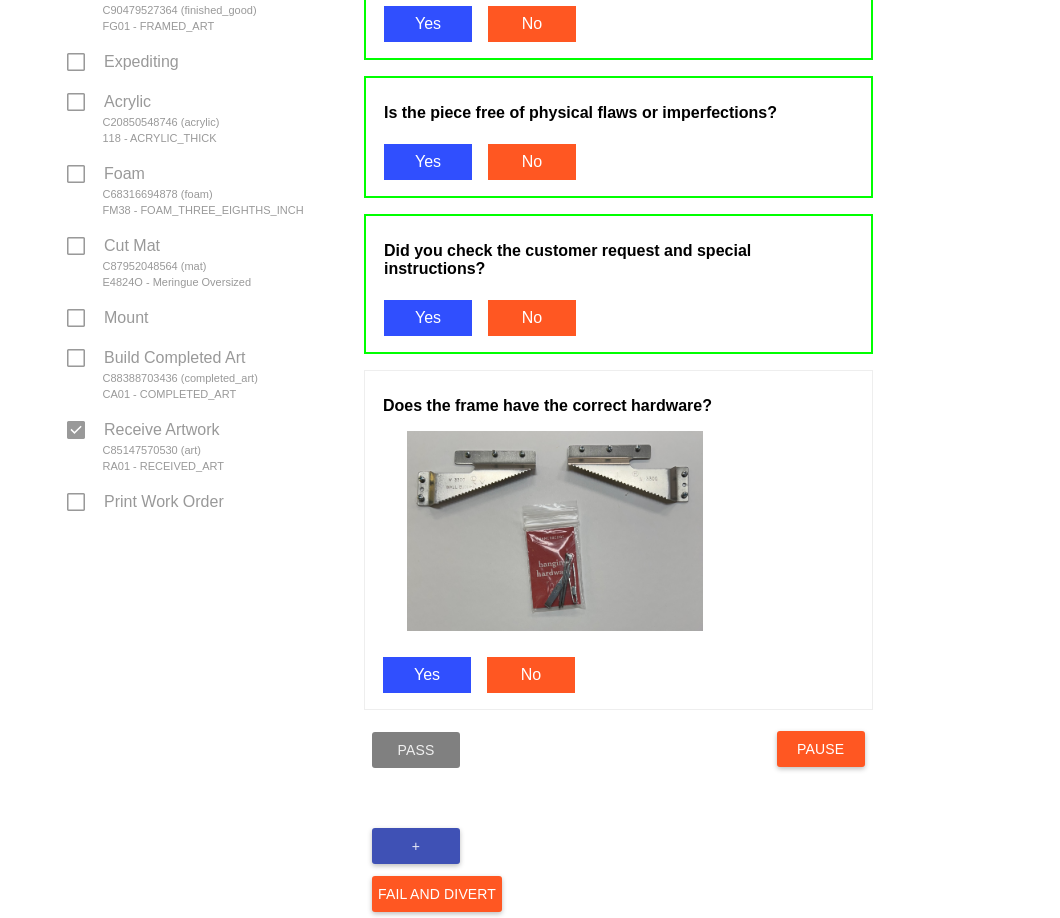 scroll, scrollTop: 1115, scrollLeft: 0, axis: vertical 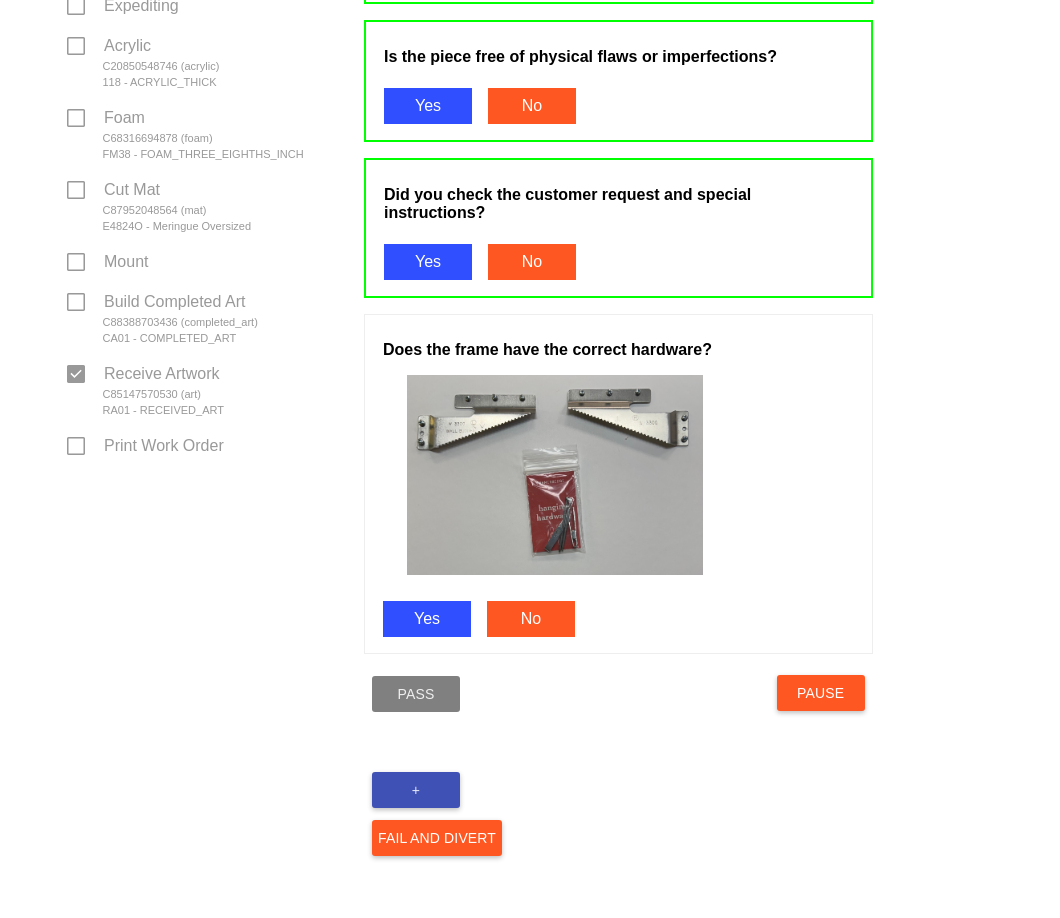 click on "Yes" at bounding box center (427, 619) 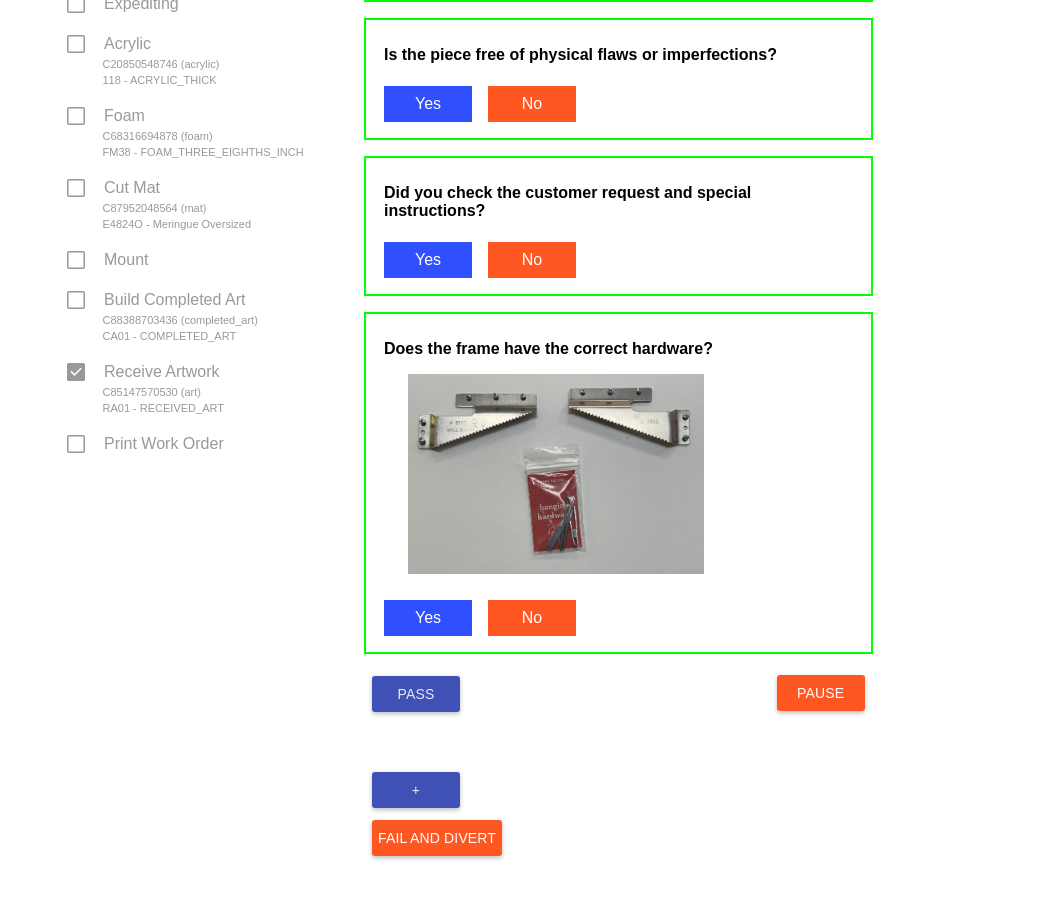 click on "Pass" at bounding box center (416, 694) 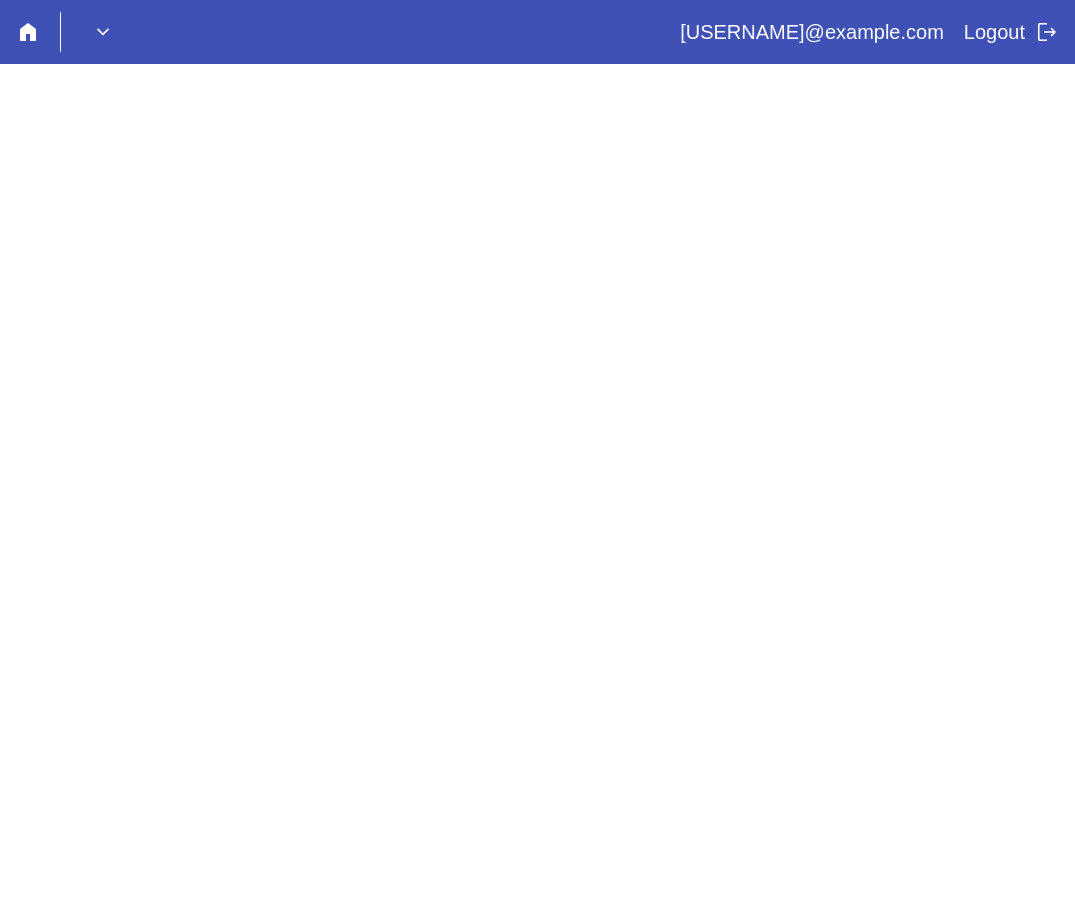 scroll, scrollTop: 0, scrollLeft: 0, axis: both 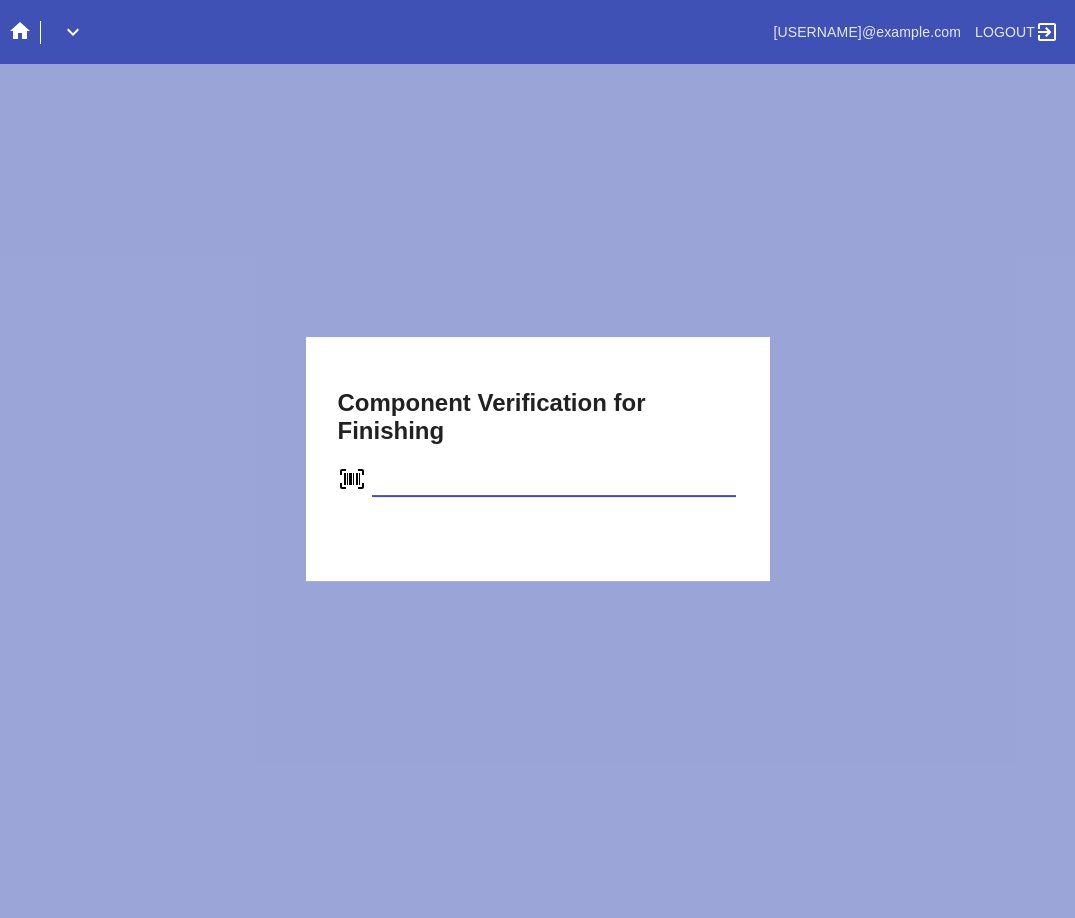type on "C90479527364" 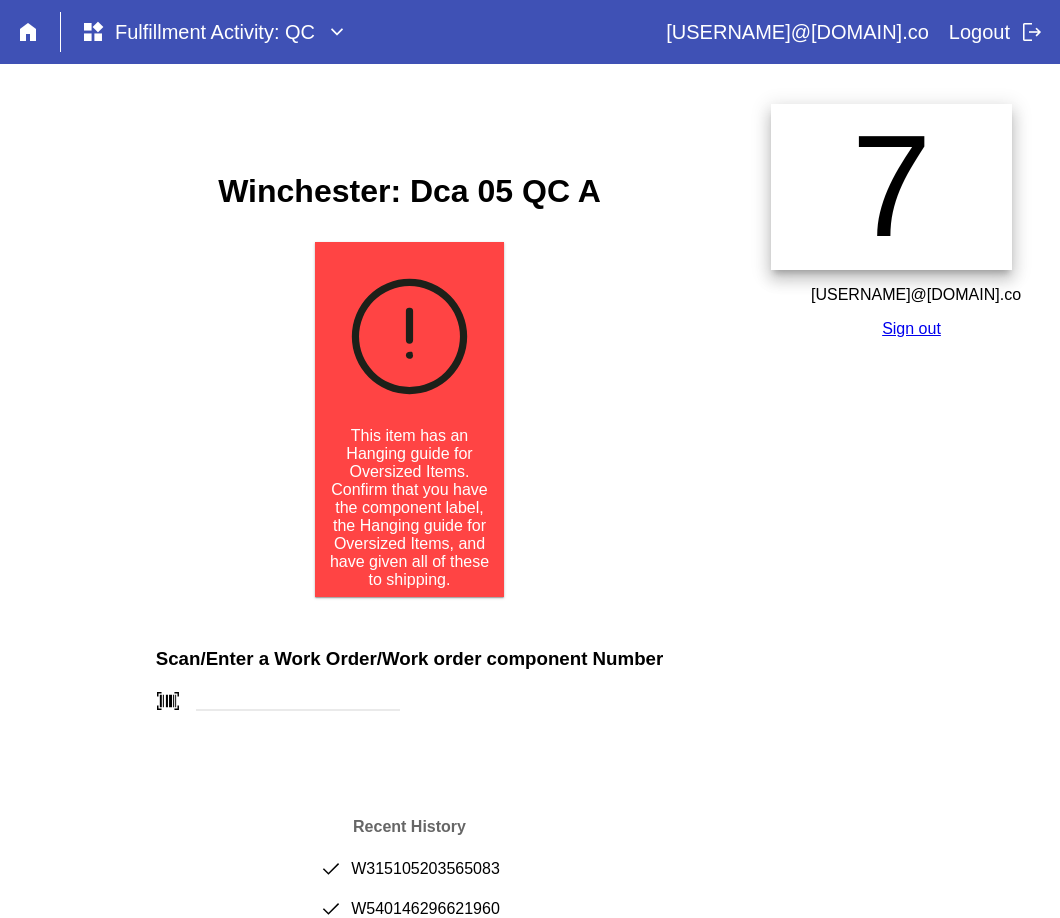 scroll, scrollTop: 0, scrollLeft: 0, axis: both 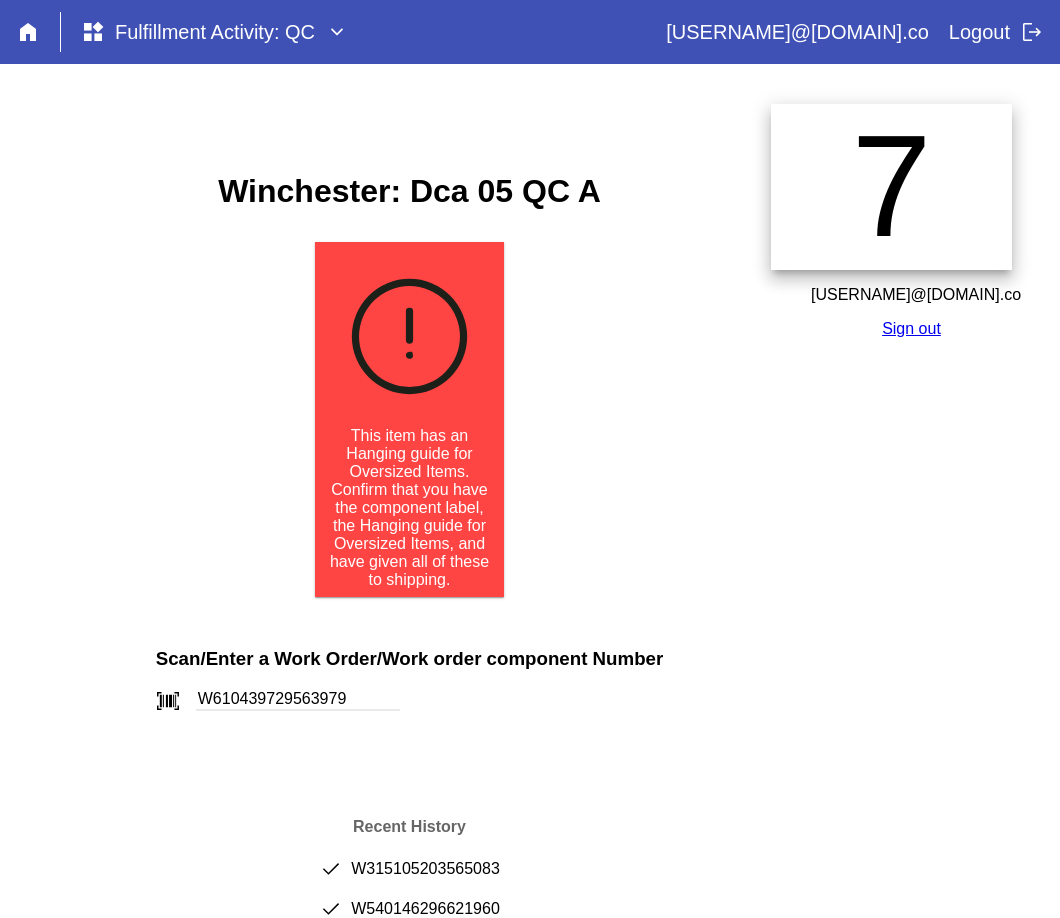 type on "W610439729563979" 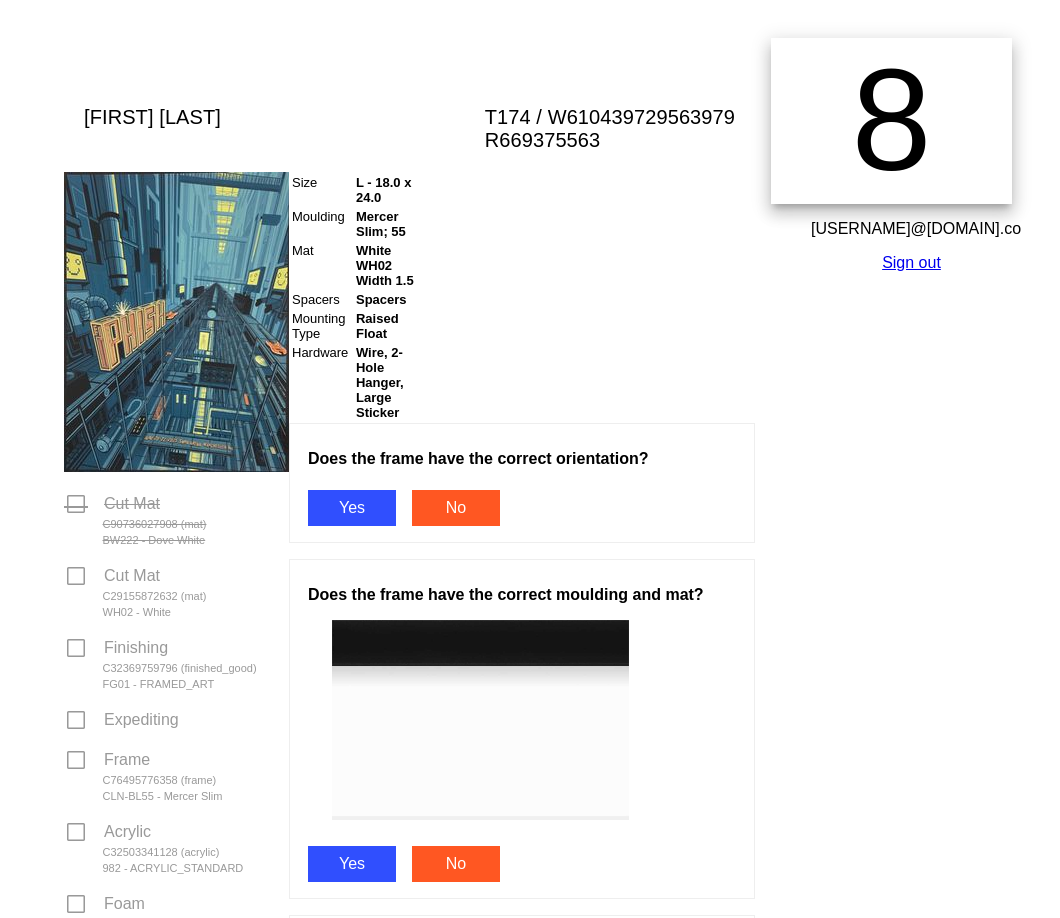 scroll, scrollTop: 100, scrollLeft: 0, axis: vertical 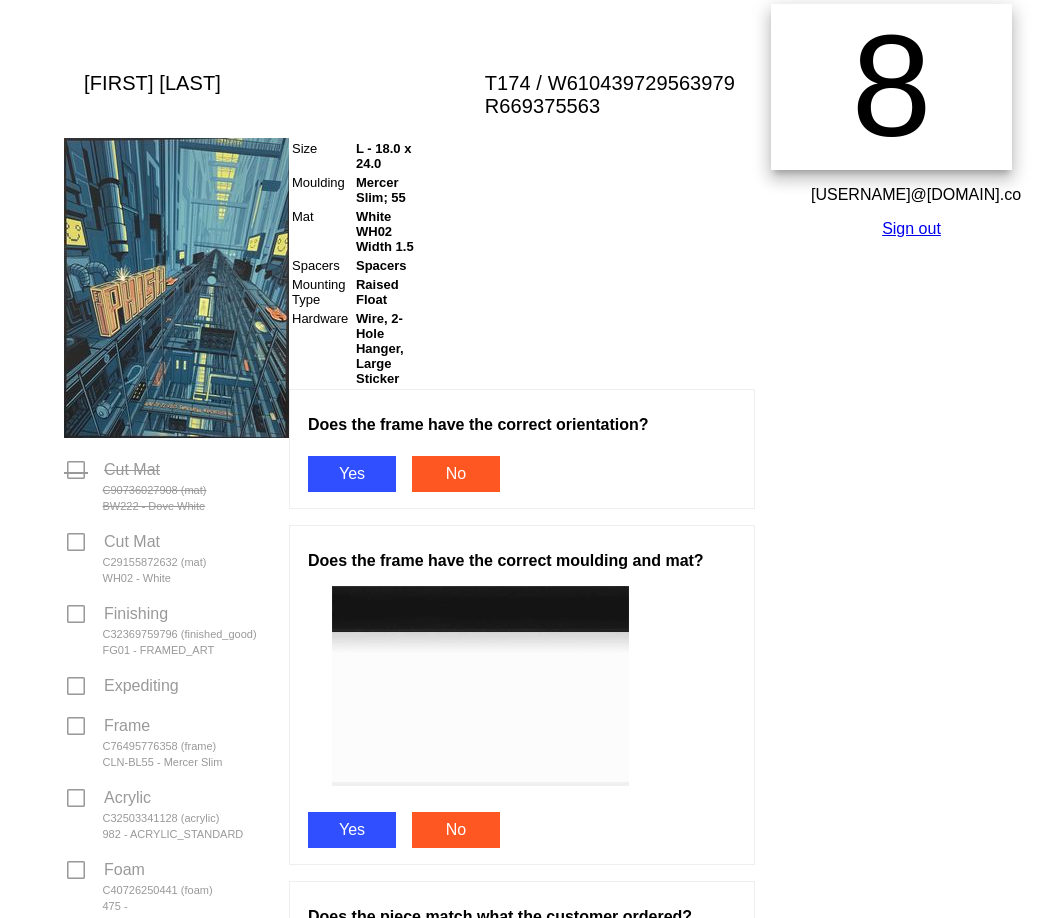 click on "Yes" at bounding box center [352, 474] 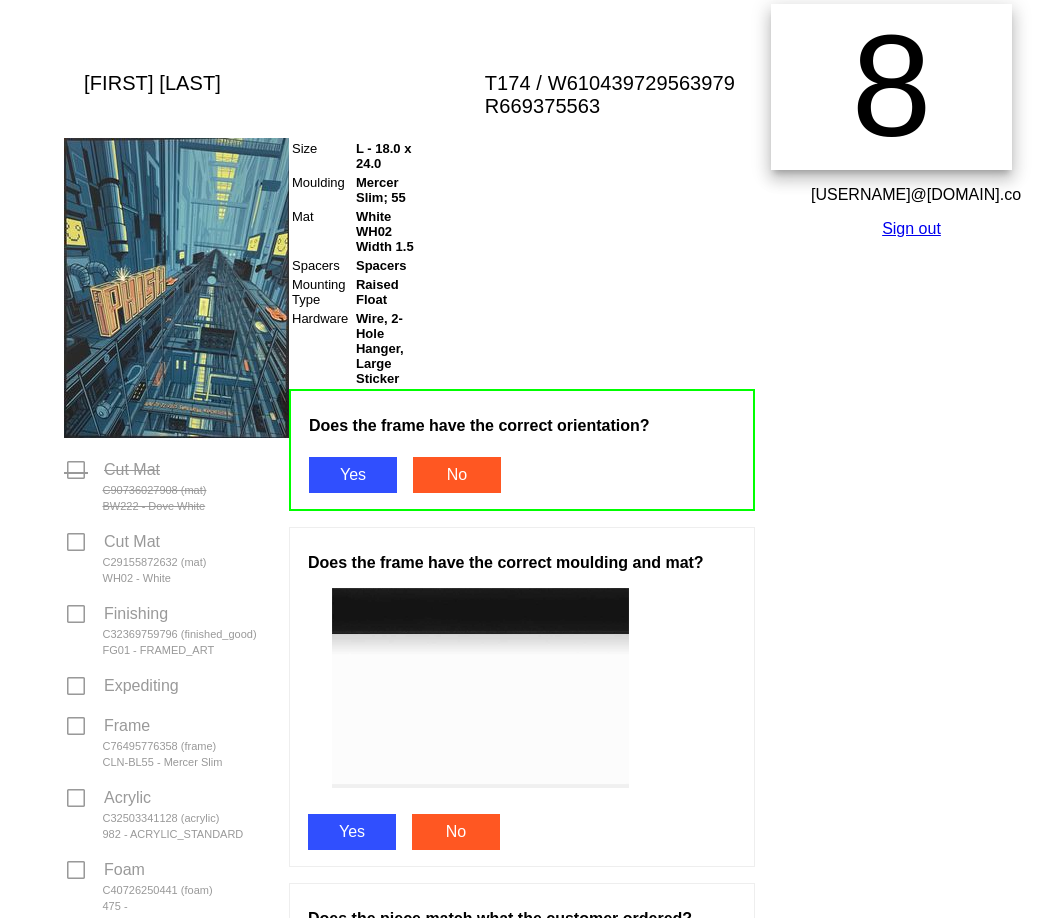click on "Yes" at bounding box center [352, 832] 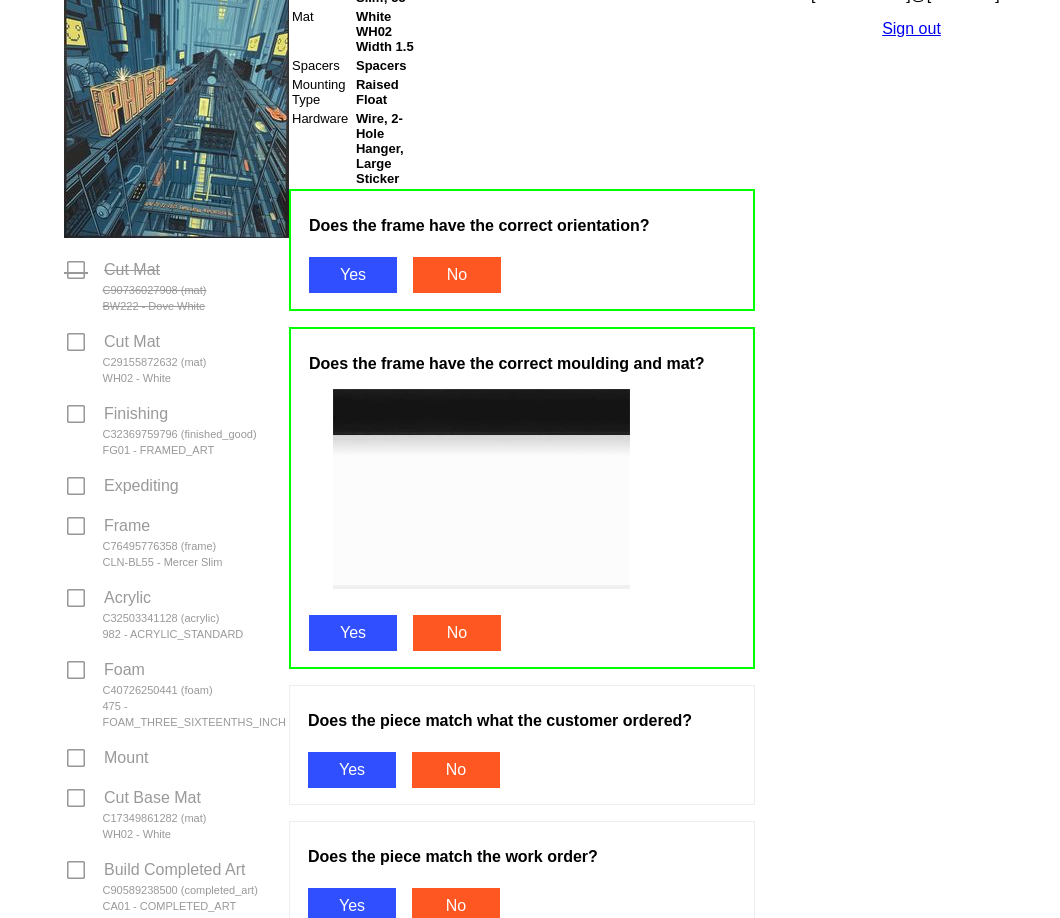 click on "Yes" at bounding box center (352, 770) 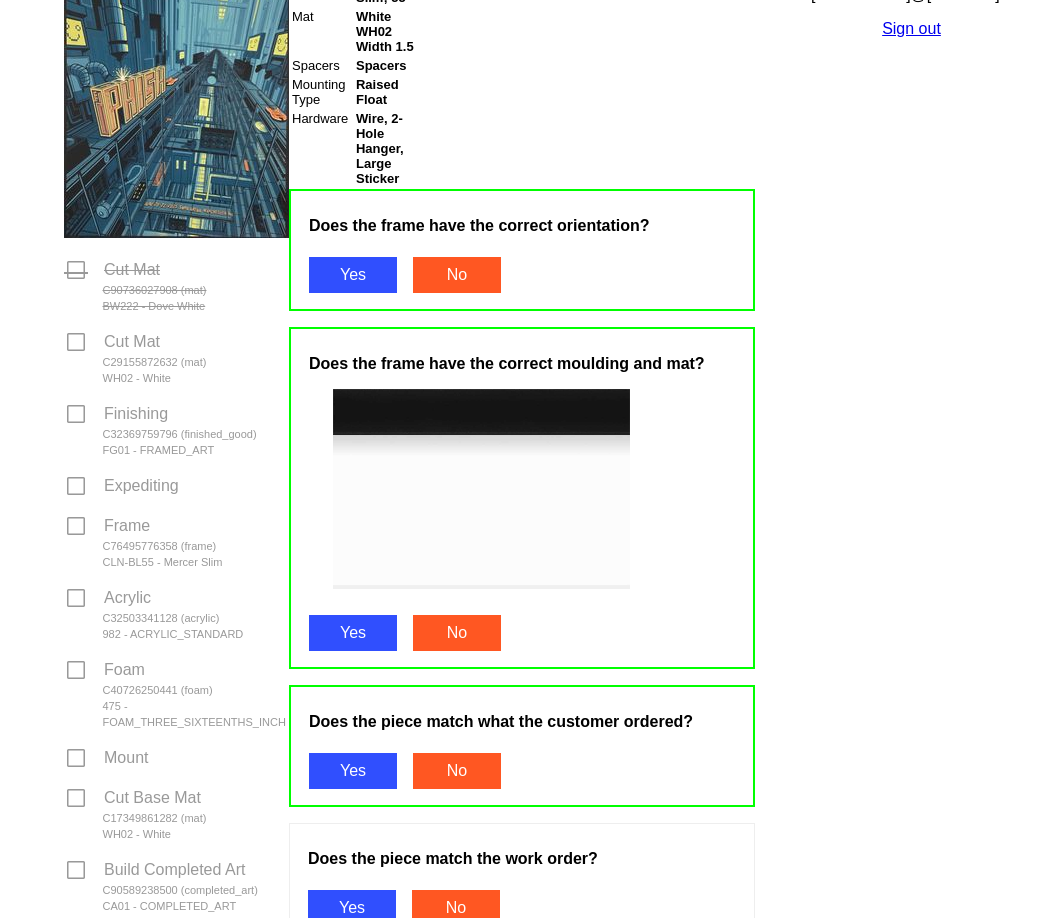 scroll, scrollTop: 800, scrollLeft: 0, axis: vertical 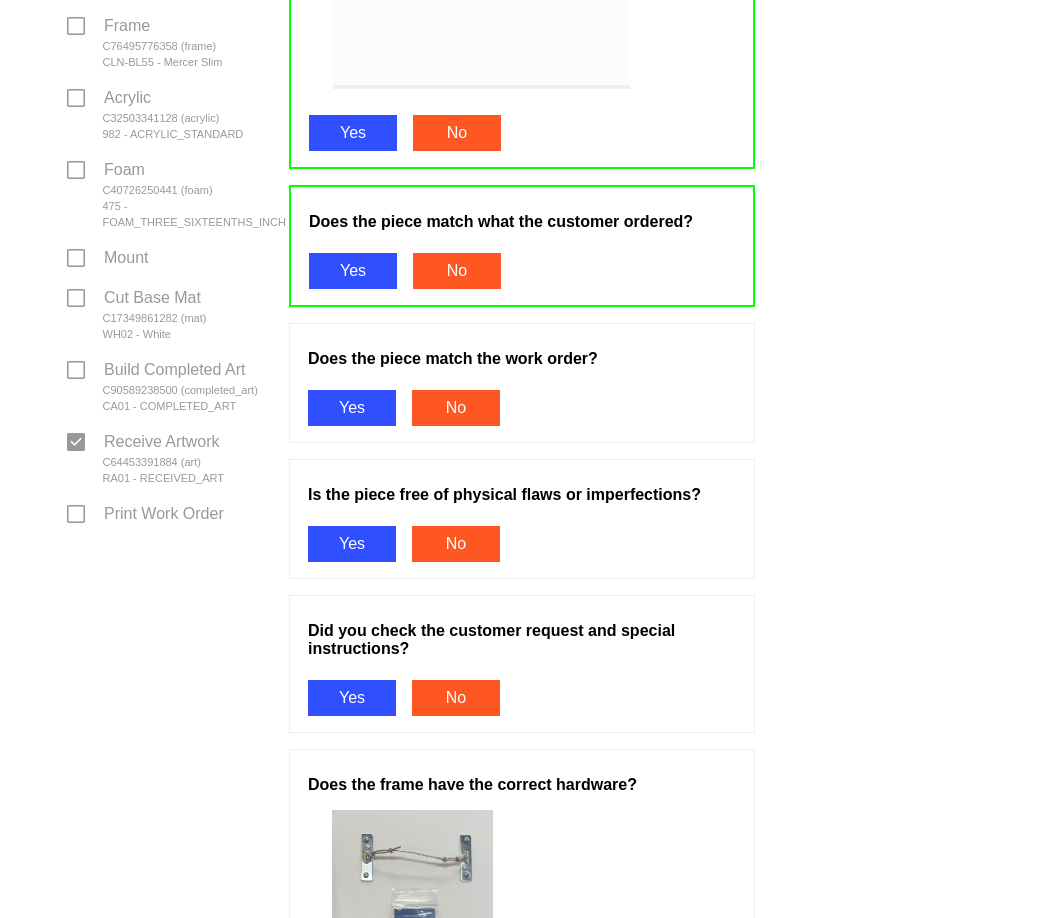 click on "Yes" at bounding box center [352, 408] 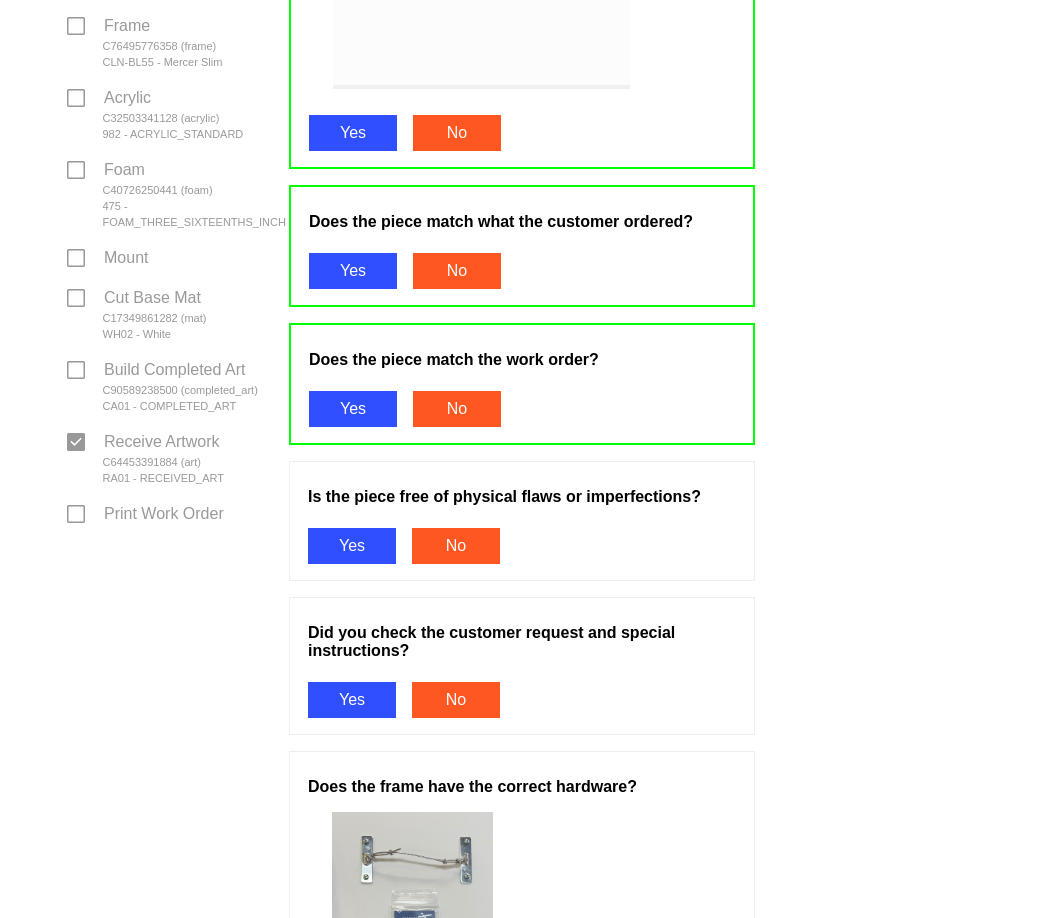 click on "Yes" at bounding box center [352, 546] 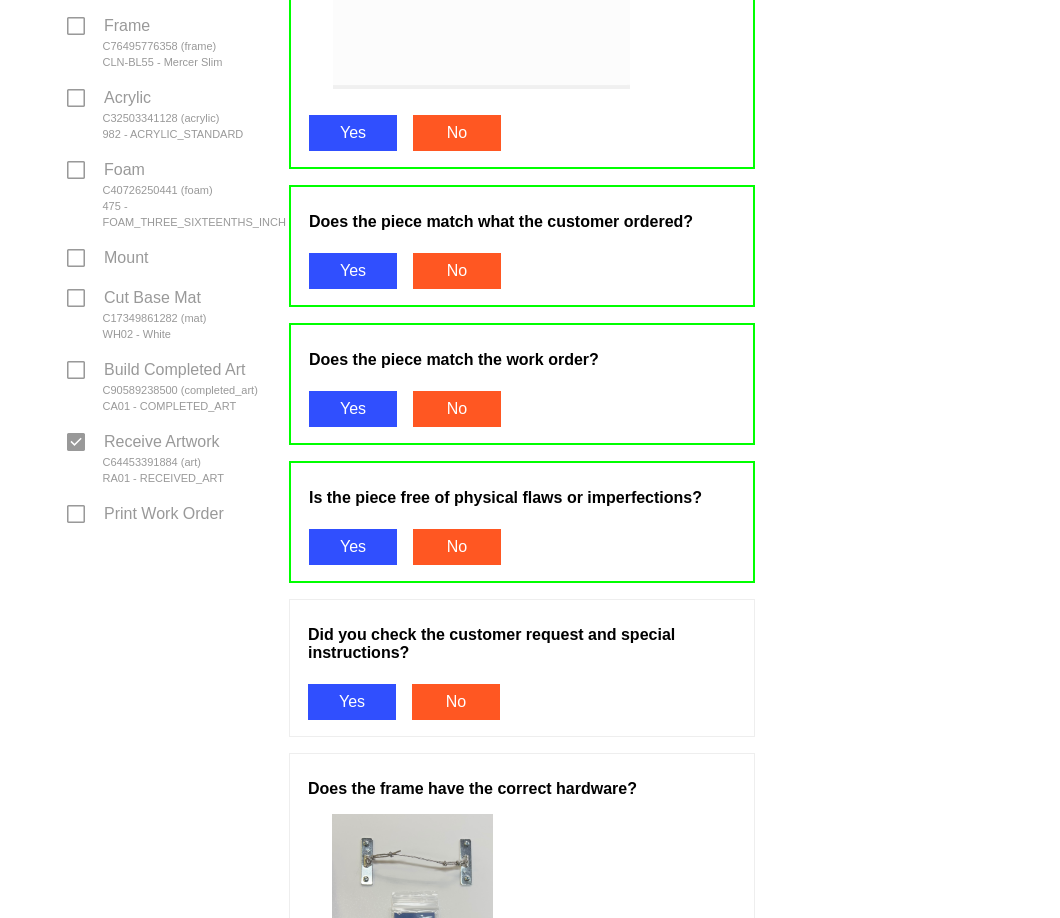 click on "Yes" at bounding box center [352, 702] 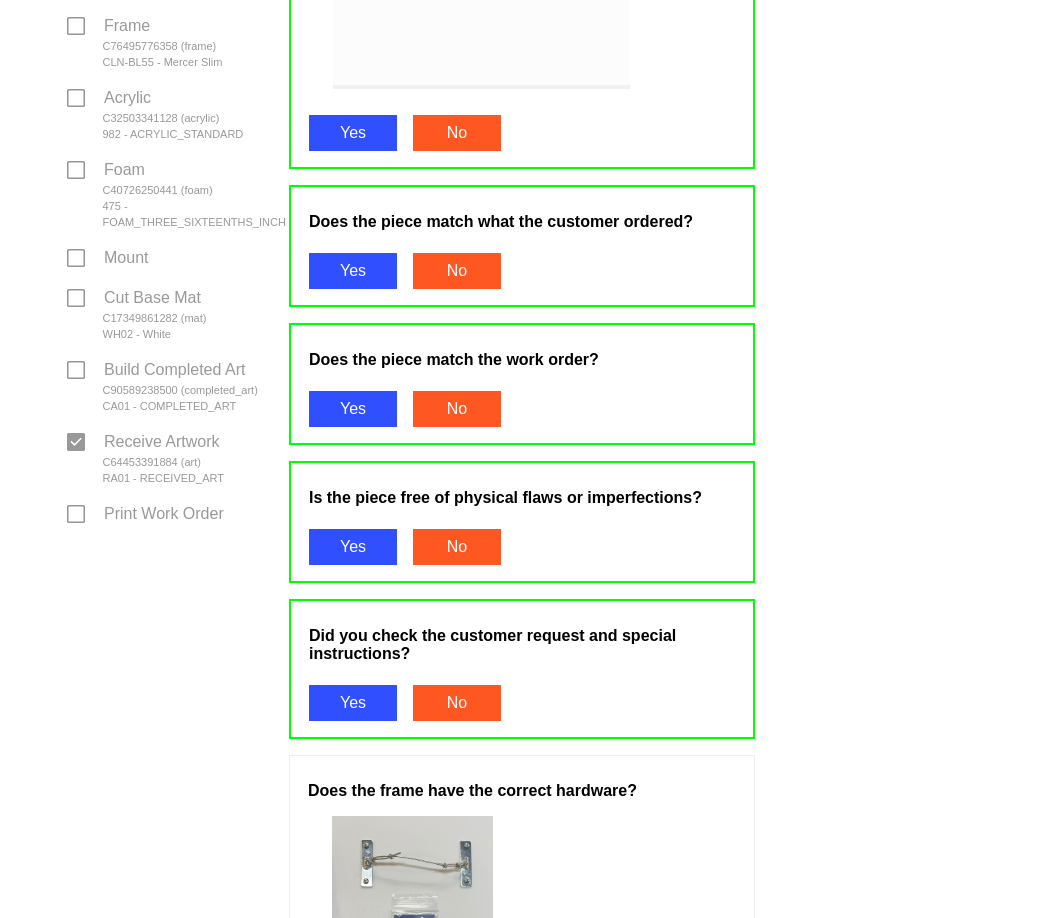 scroll, scrollTop: 1100, scrollLeft: 0, axis: vertical 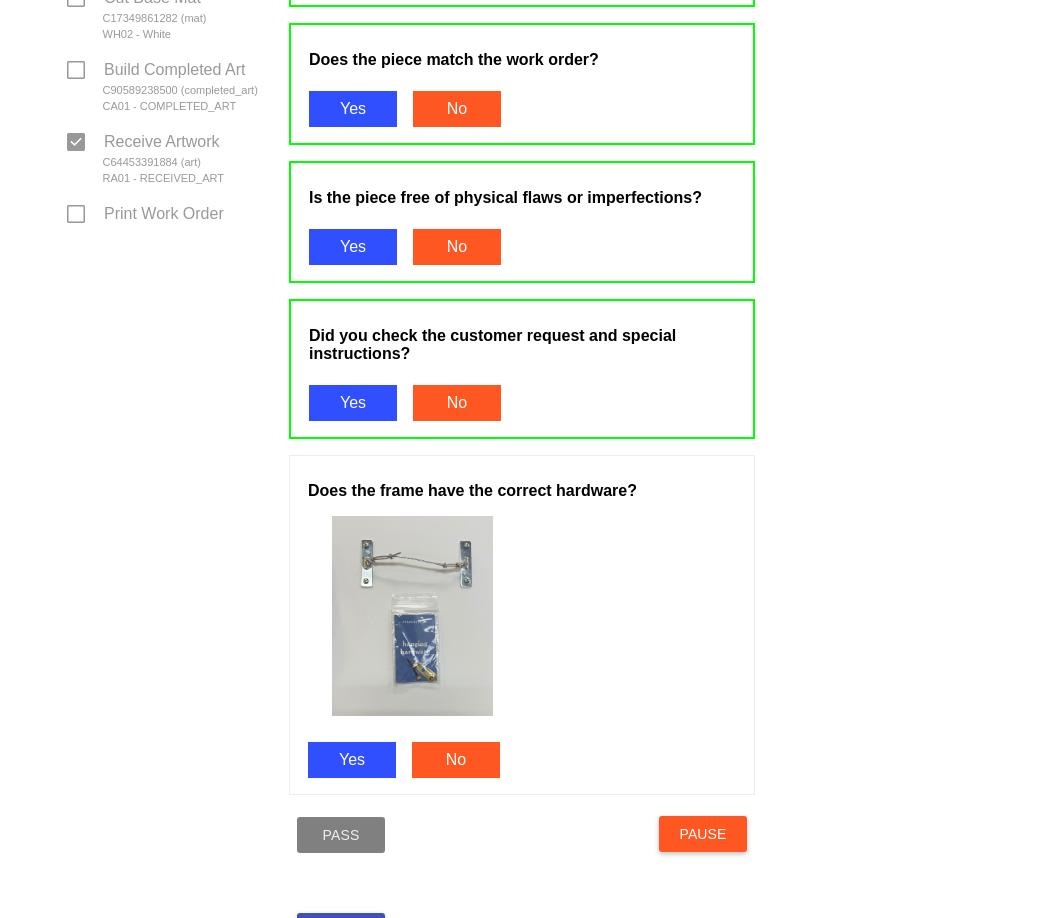 click on "Yes" at bounding box center [352, 760] 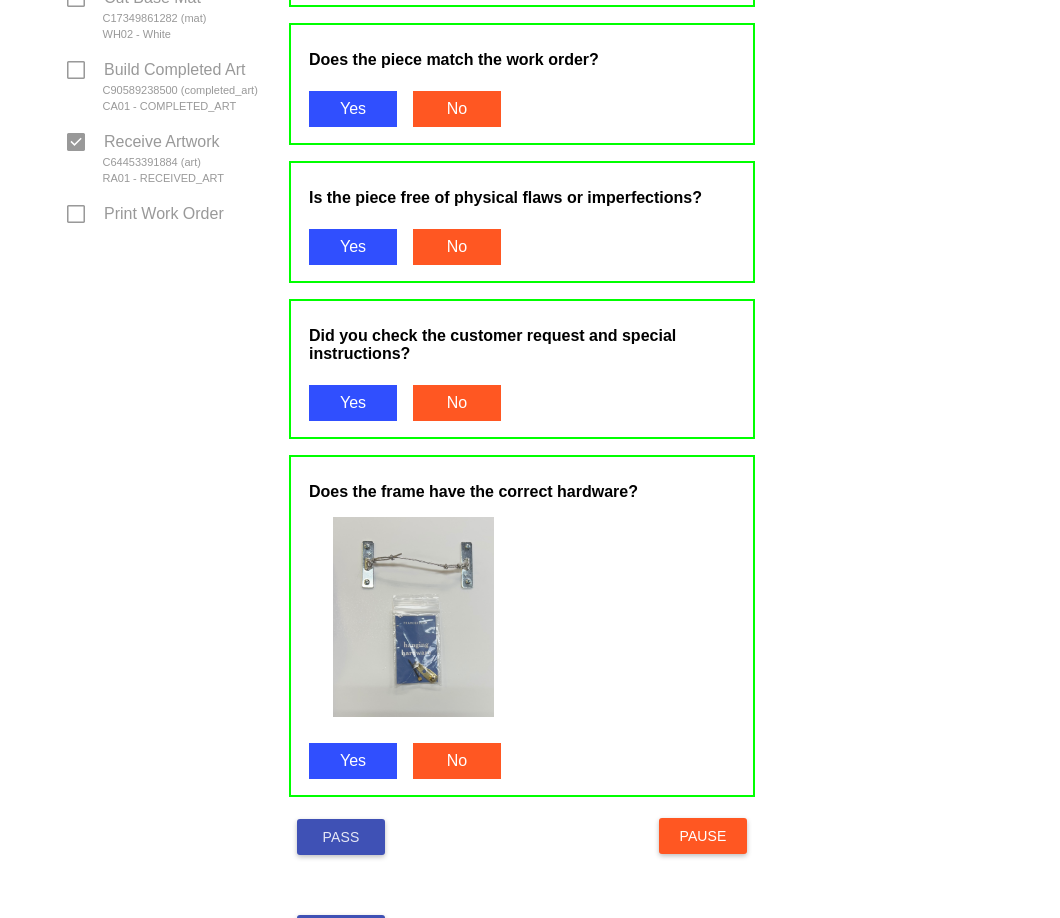 click on "Pass" at bounding box center (341, 837) 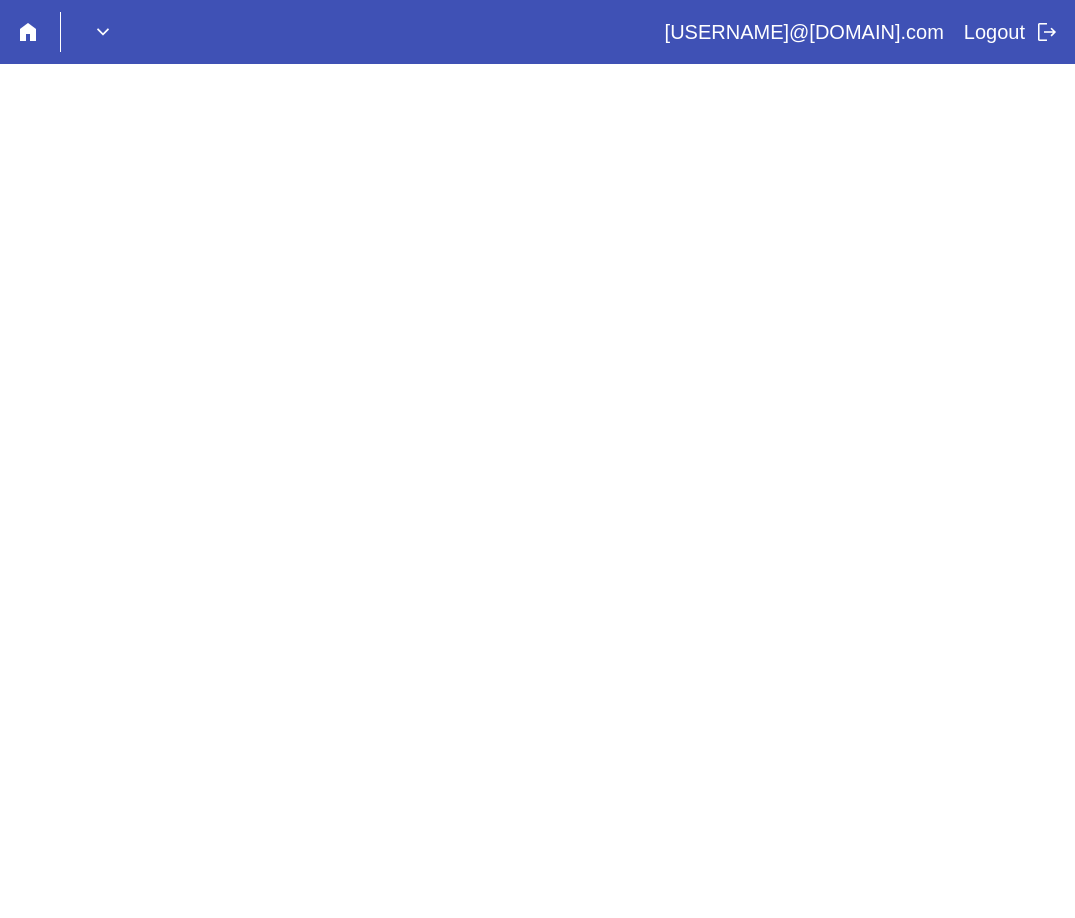 scroll, scrollTop: 0, scrollLeft: 0, axis: both 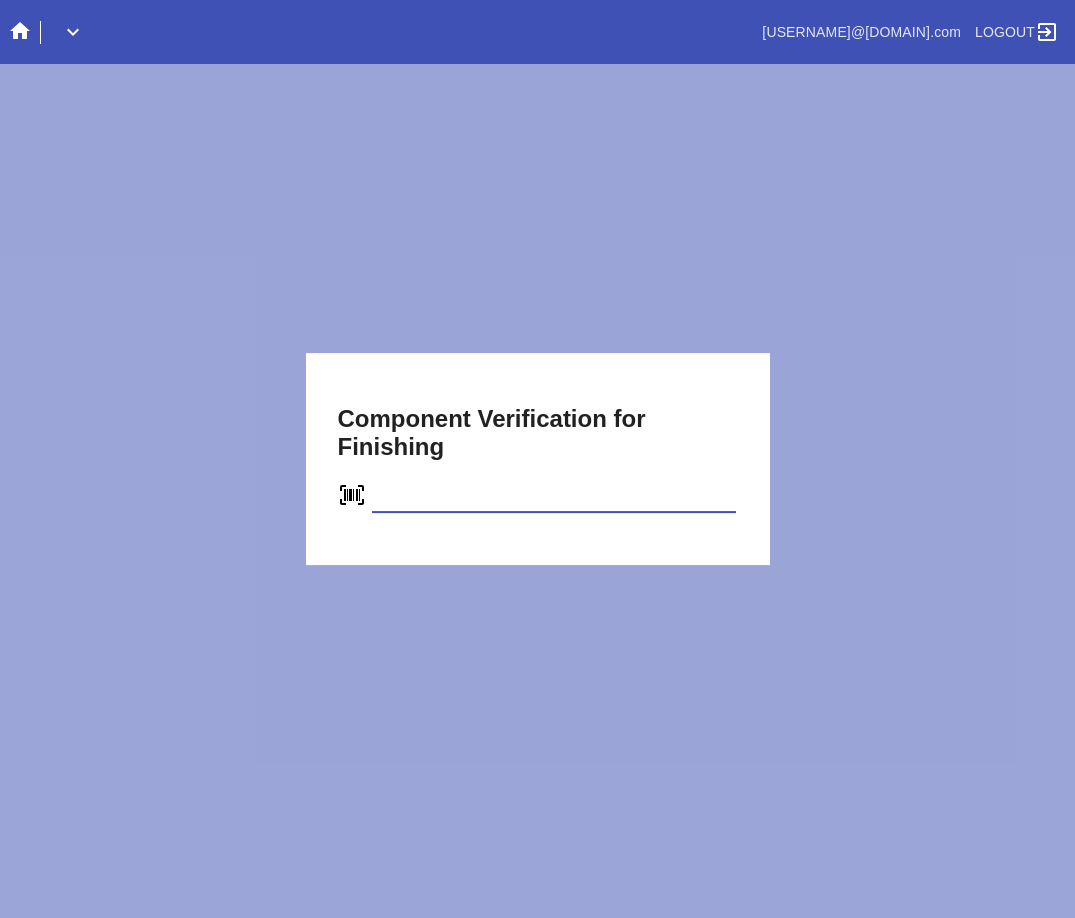 type on "C32369759796" 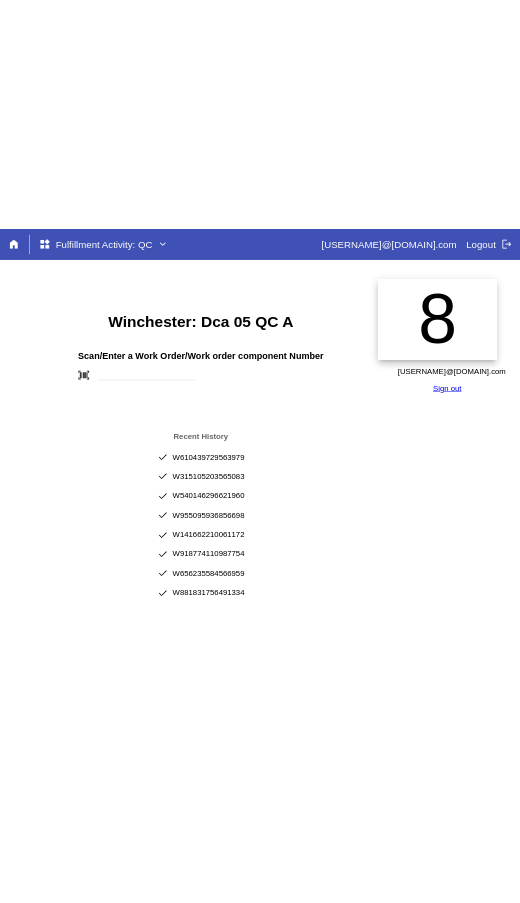 scroll, scrollTop: 0, scrollLeft: 0, axis: both 